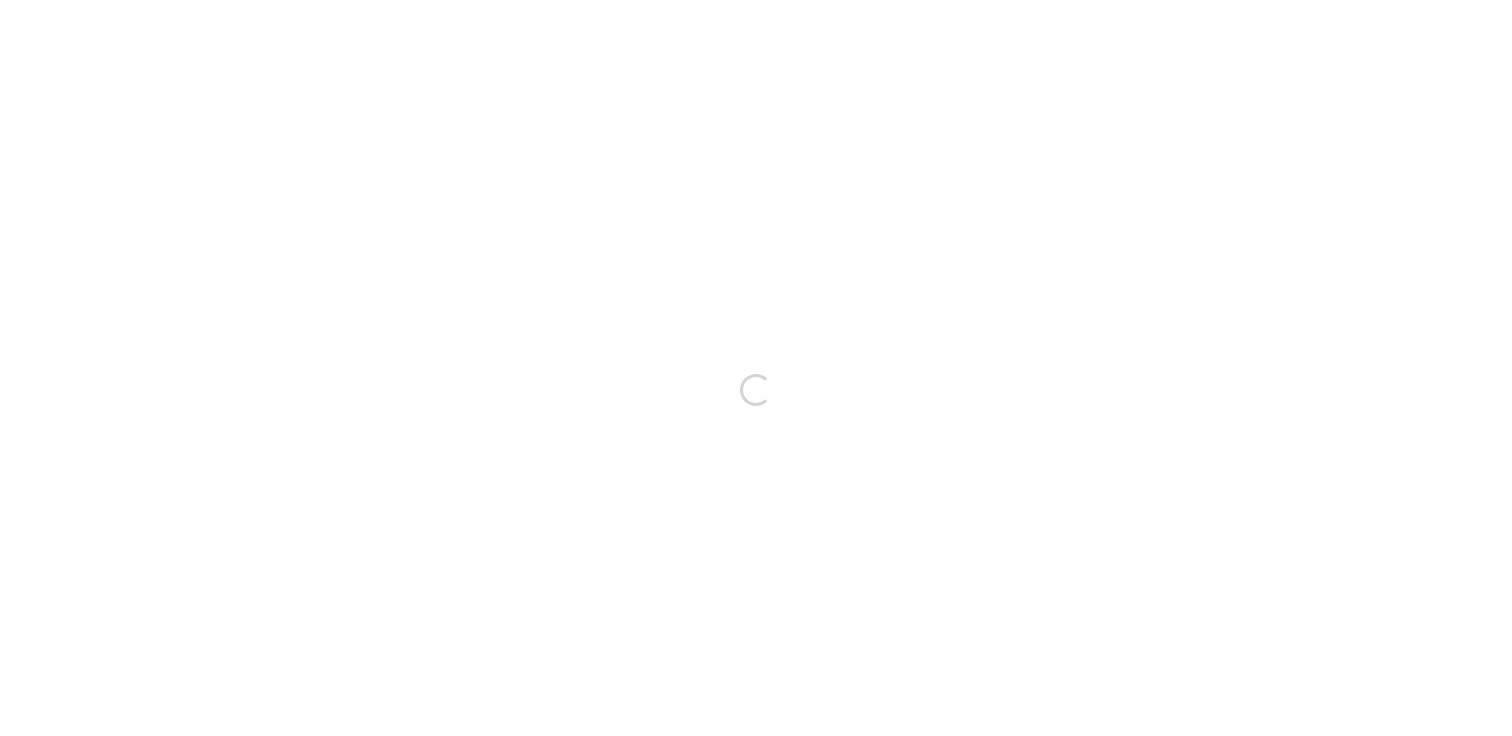 scroll, scrollTop: 0, scrollLeft: 0, axis: both 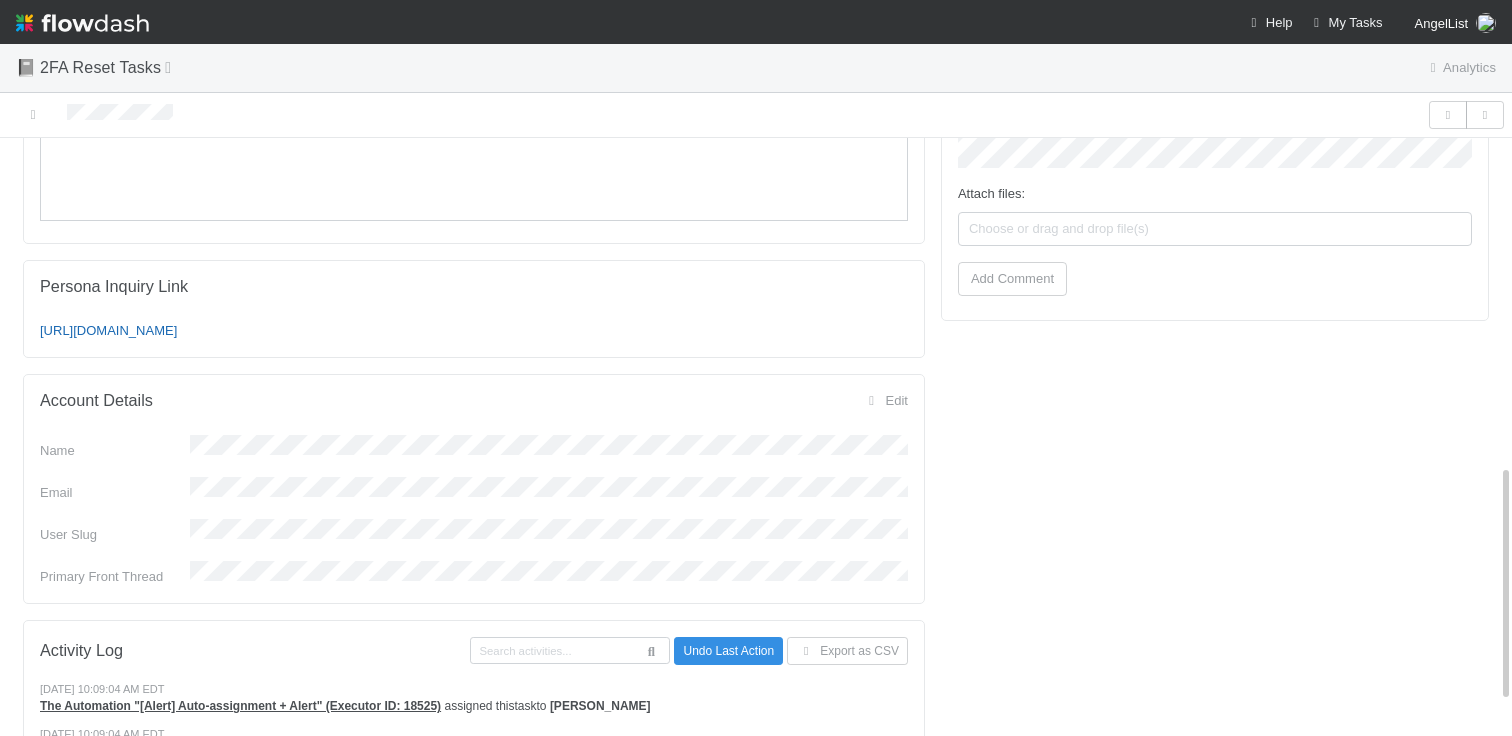 click on "https://app.withpersona.com/dashboard/inquiries/inq_bBMsgtwfLMuLaEpKS6TuVVW7CEki/verifications" 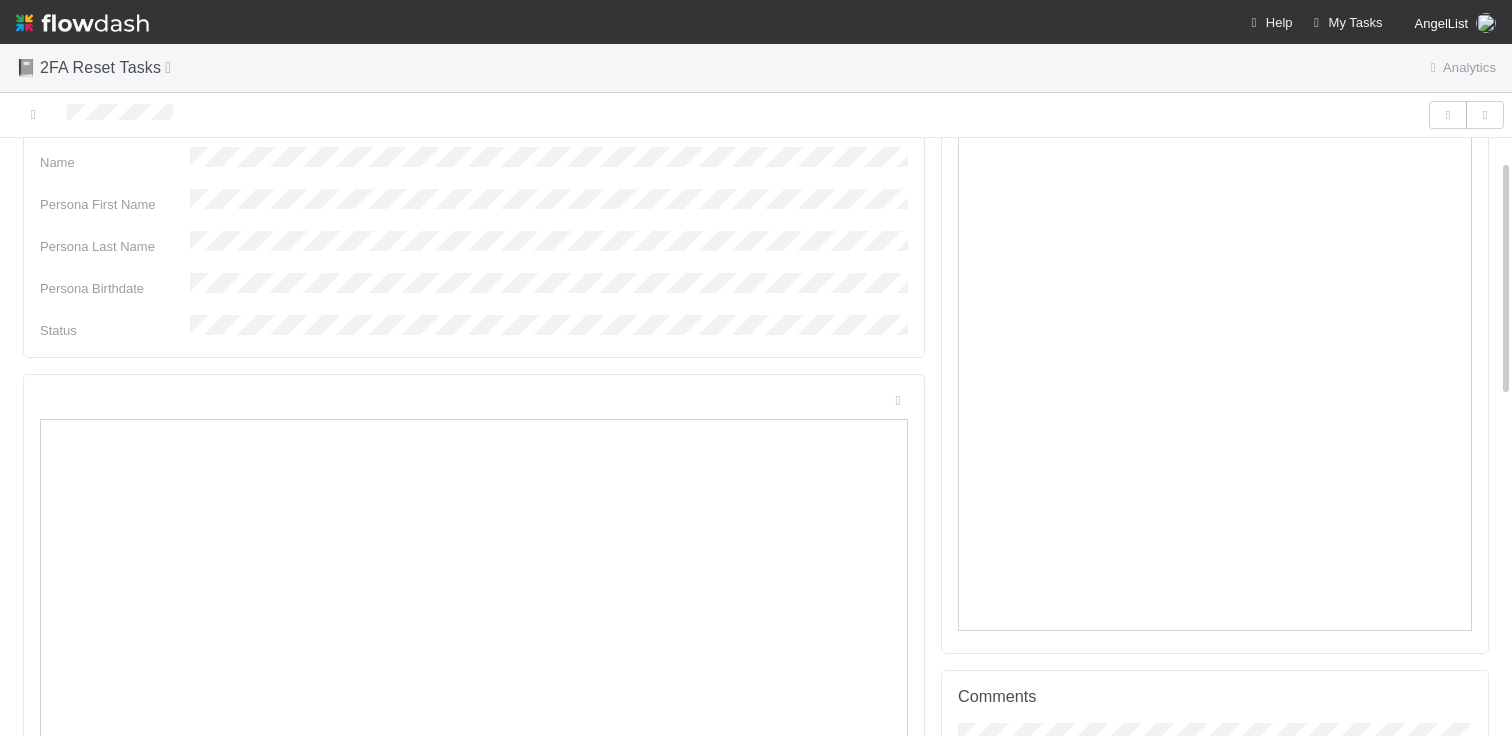 scroll, scrollTop: 0, scrollLeft: 0, axis: both 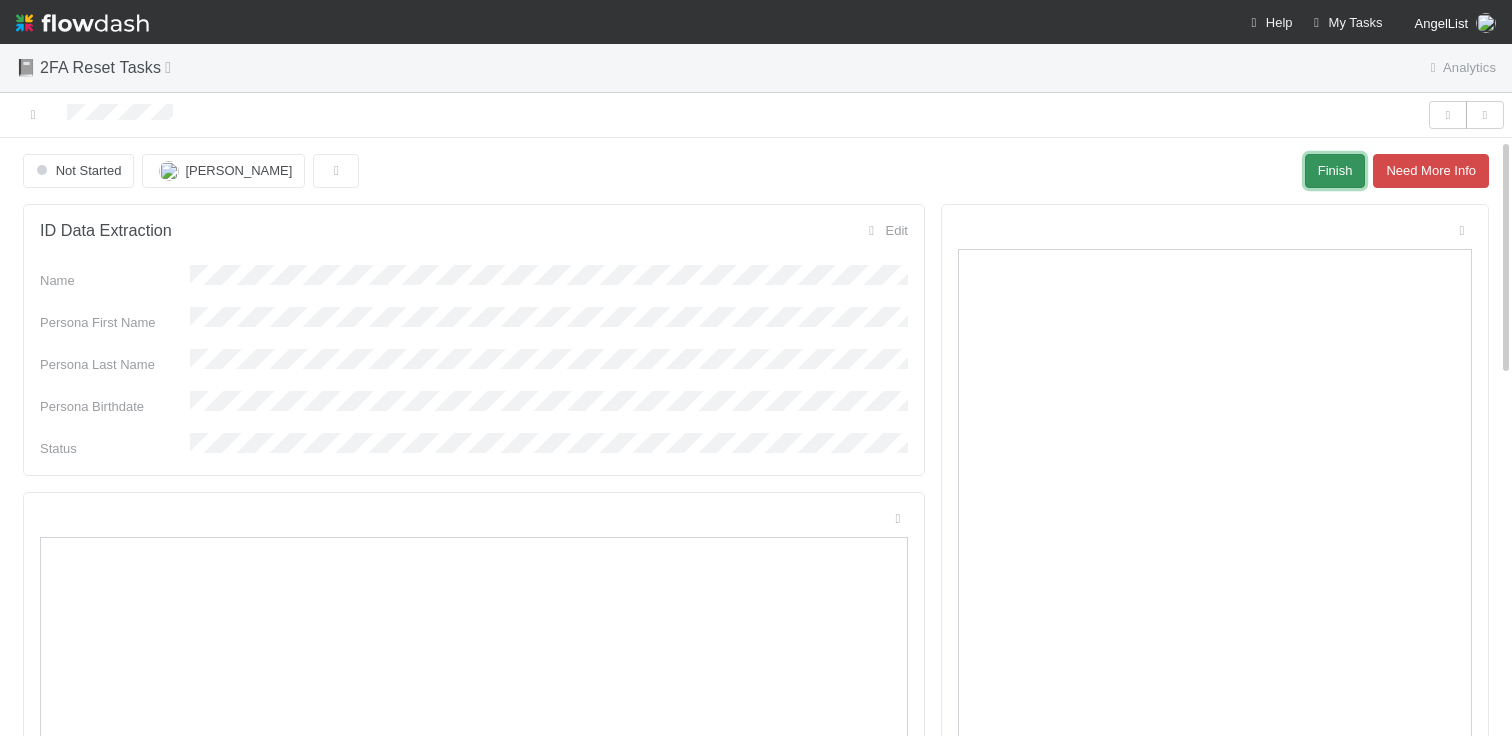 click on "Finish" at bounding box center (1335, 171) 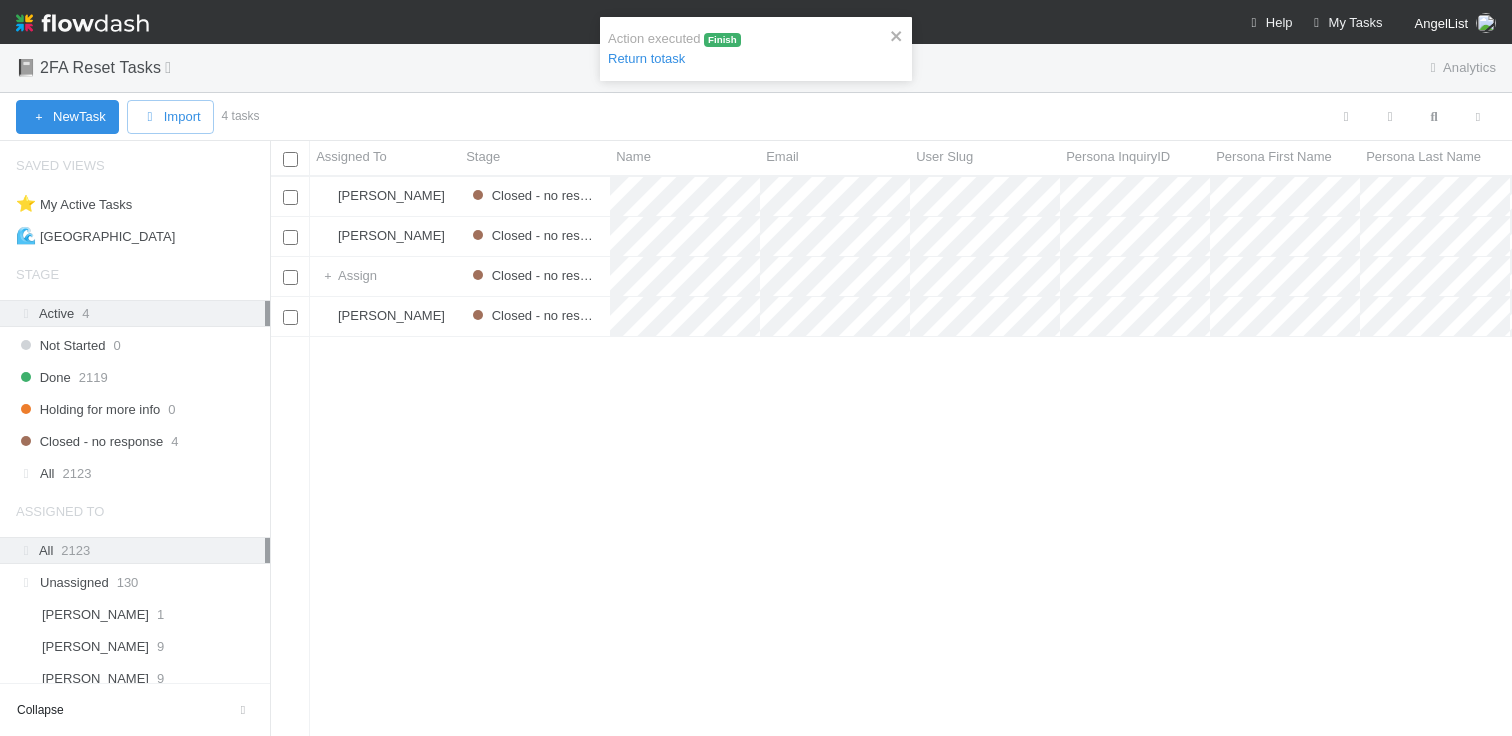scroll, scrollTop: 0, scrollLeft: 1, axis: horizontal 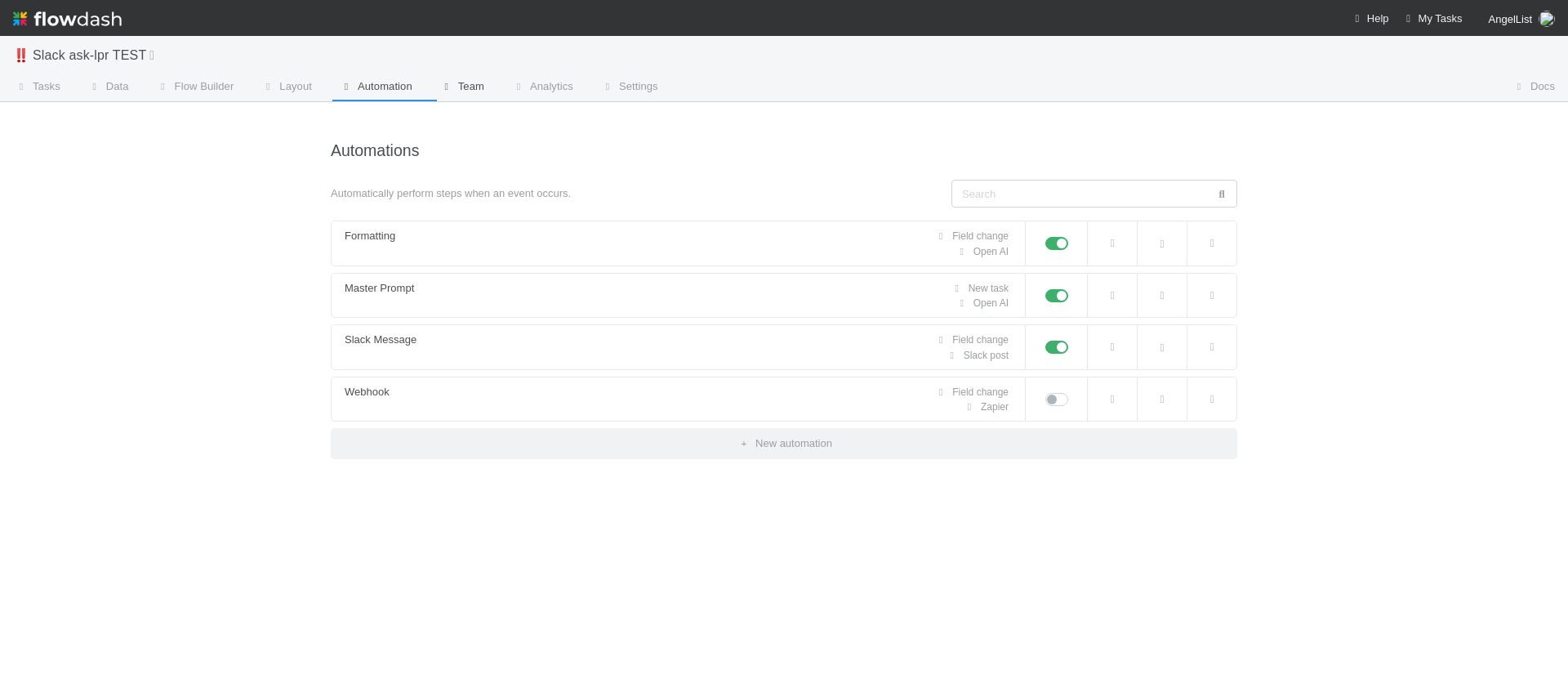 click on "Team" at bounding box center [461, 88] 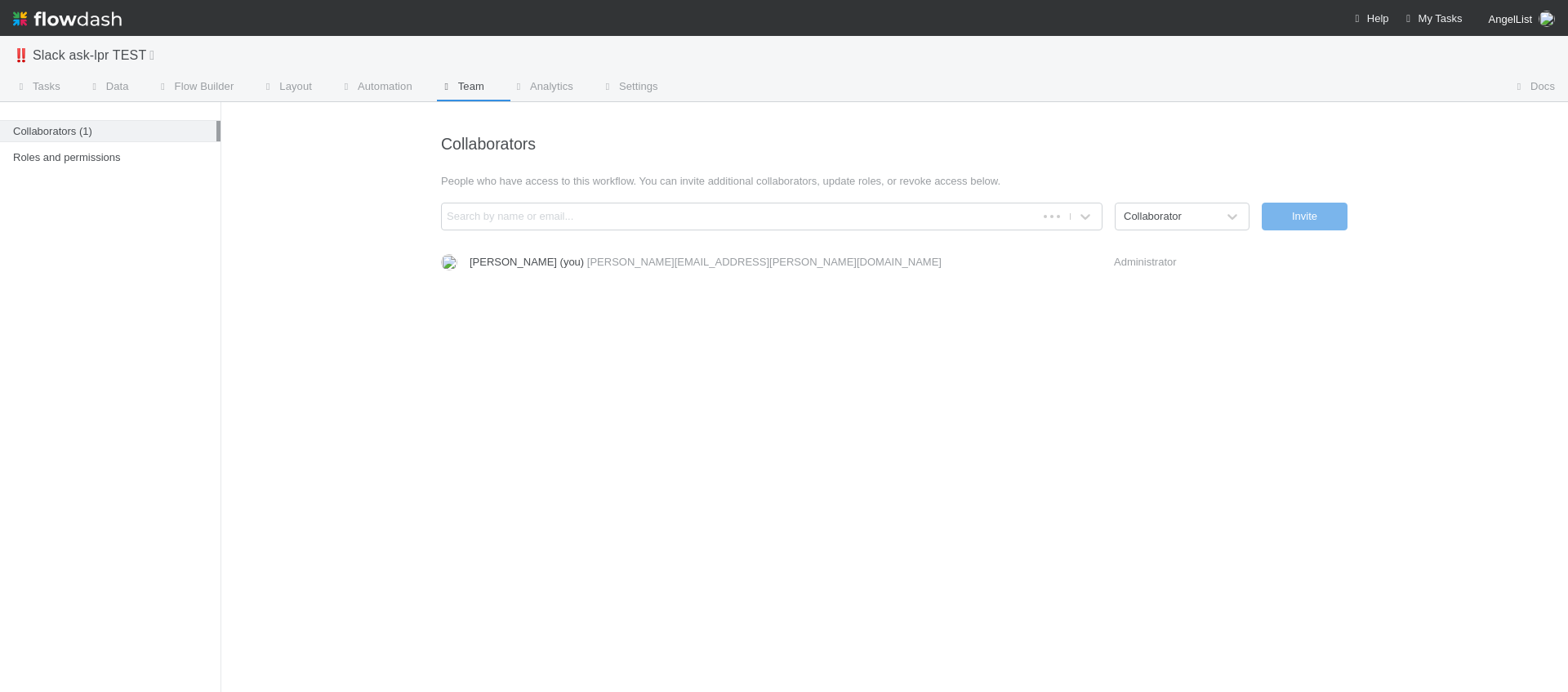 click on "Automation" at bounding box center [375, 88] 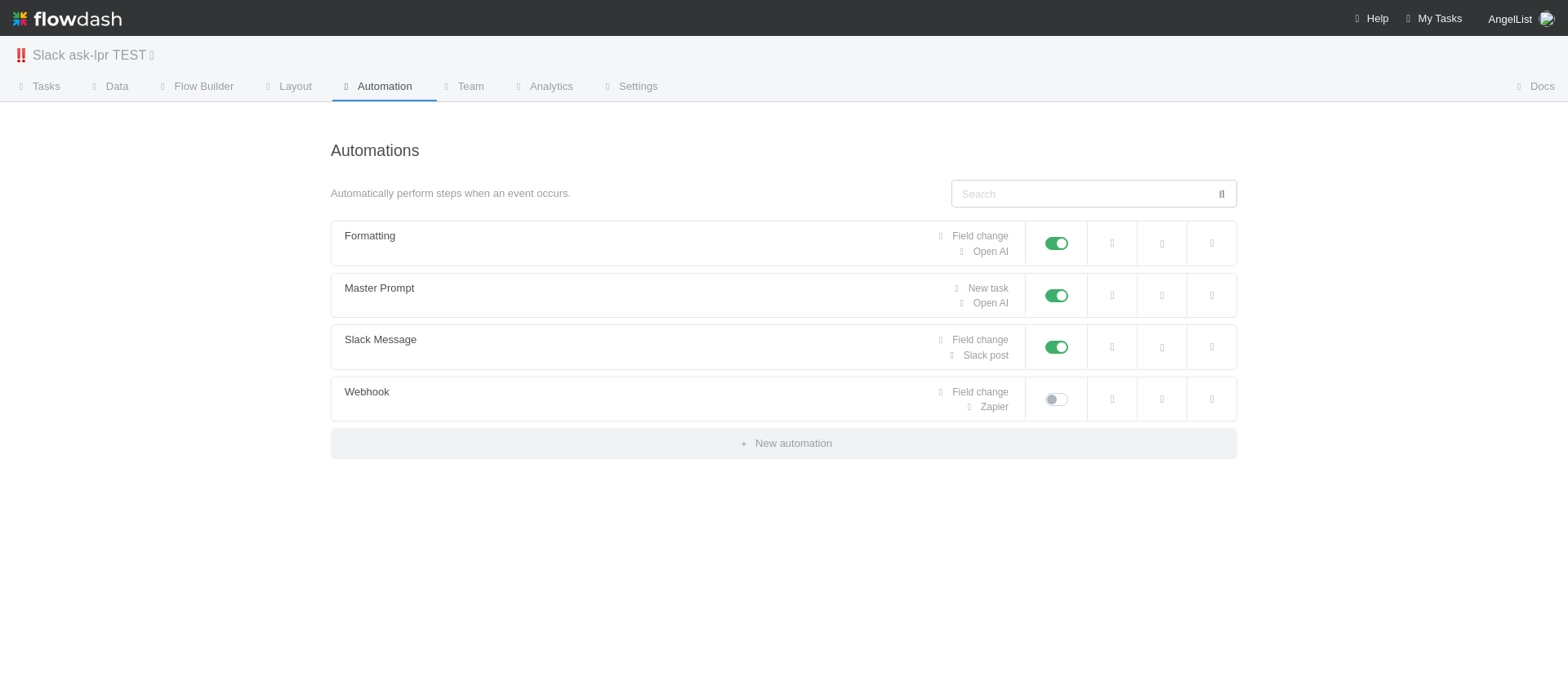 click on "Slack ask-lpr TEST" at bounding box center [100, 55] 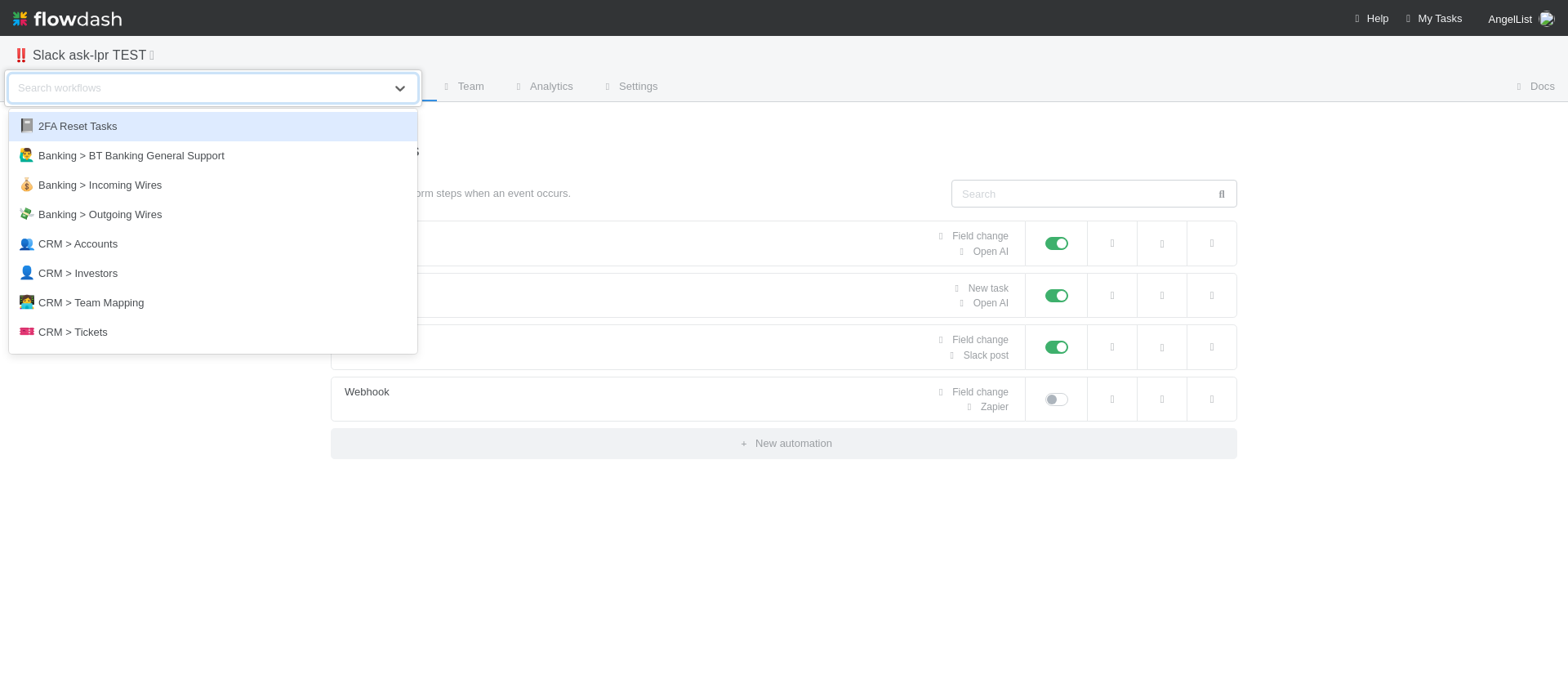 click on "option 2FA Reset Tasks focused, 1 of 34. 34 results available. Use Up and Down to choose options, press Enter to select the currently focused option, press Escape to exit the menu, press Tab to select the option and exit the menu. Search workflows" at bounding box center [784, 346] 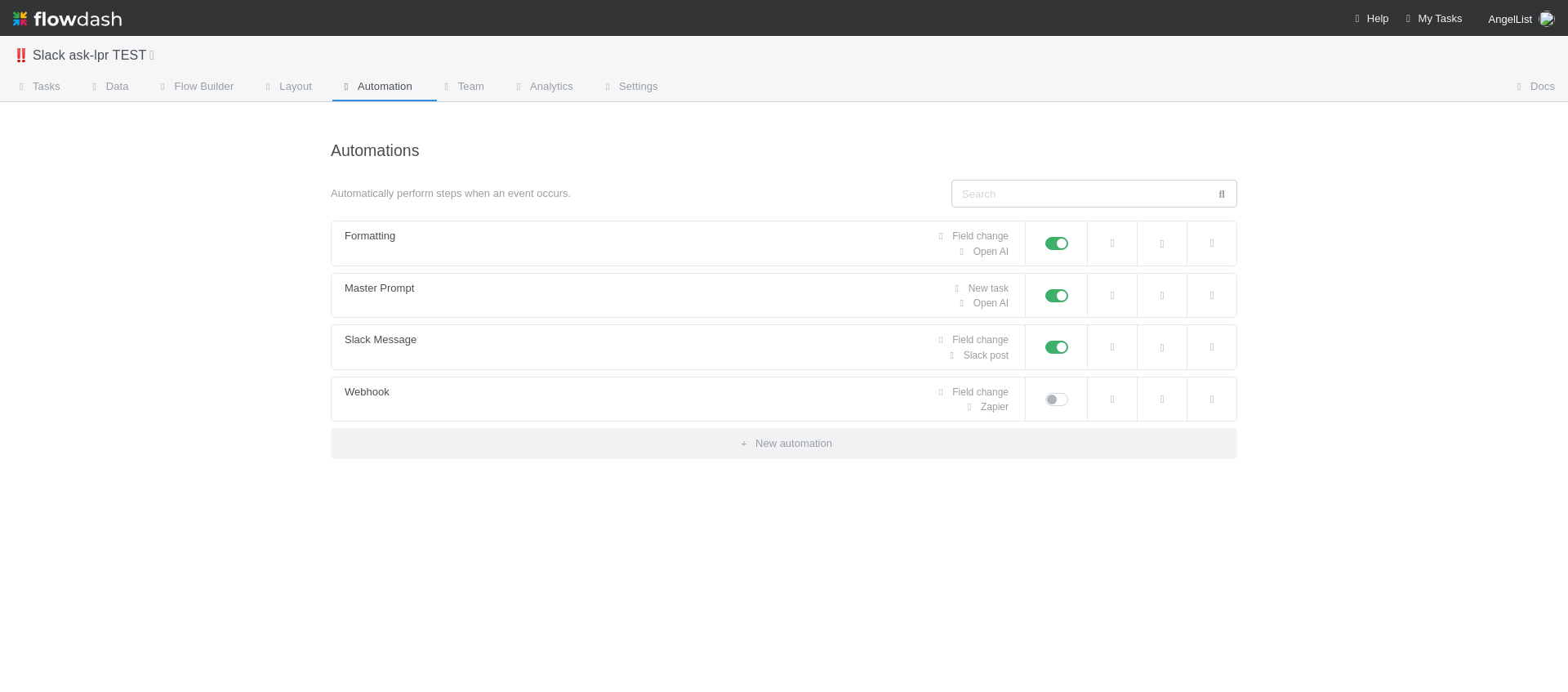 click at bounding box center (67, 19) 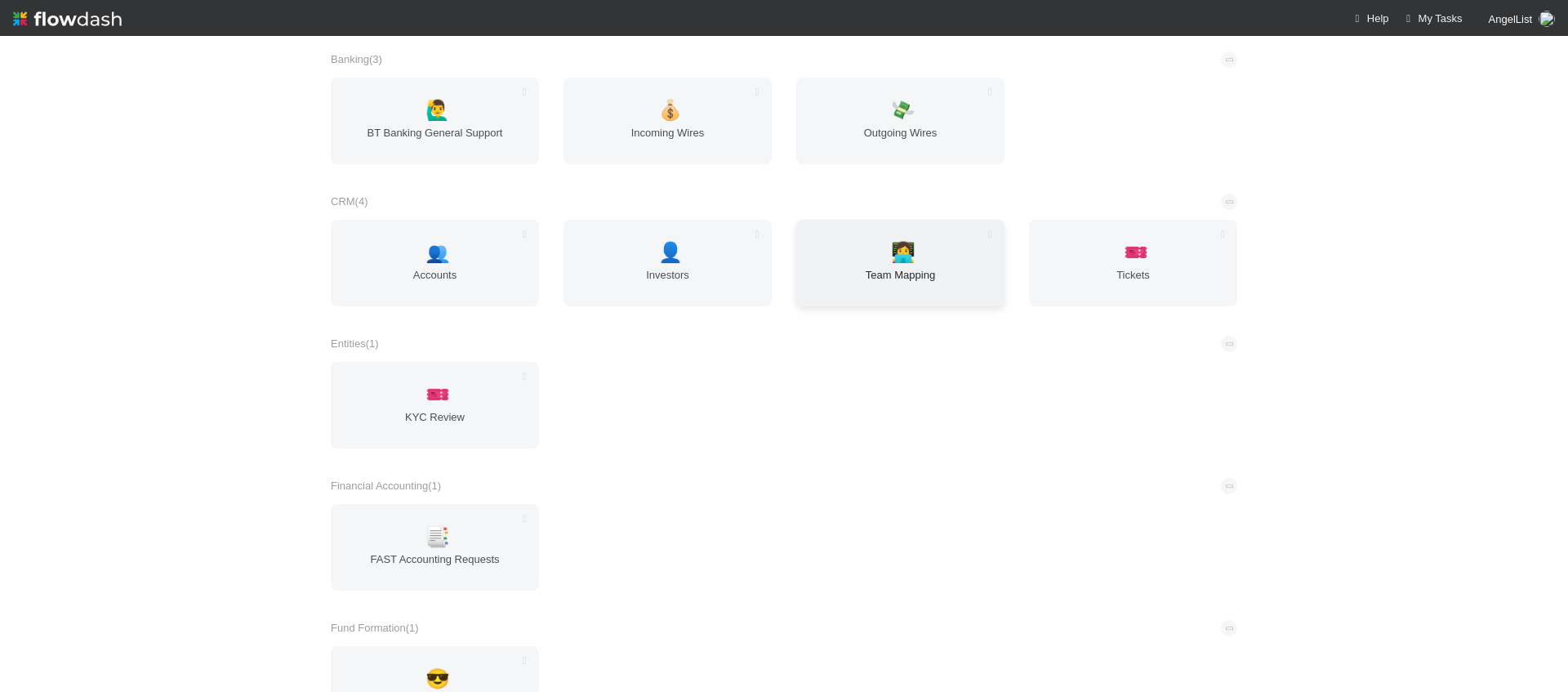 scroll, scrollTop: 0, scrollLeft: 0, axis: both 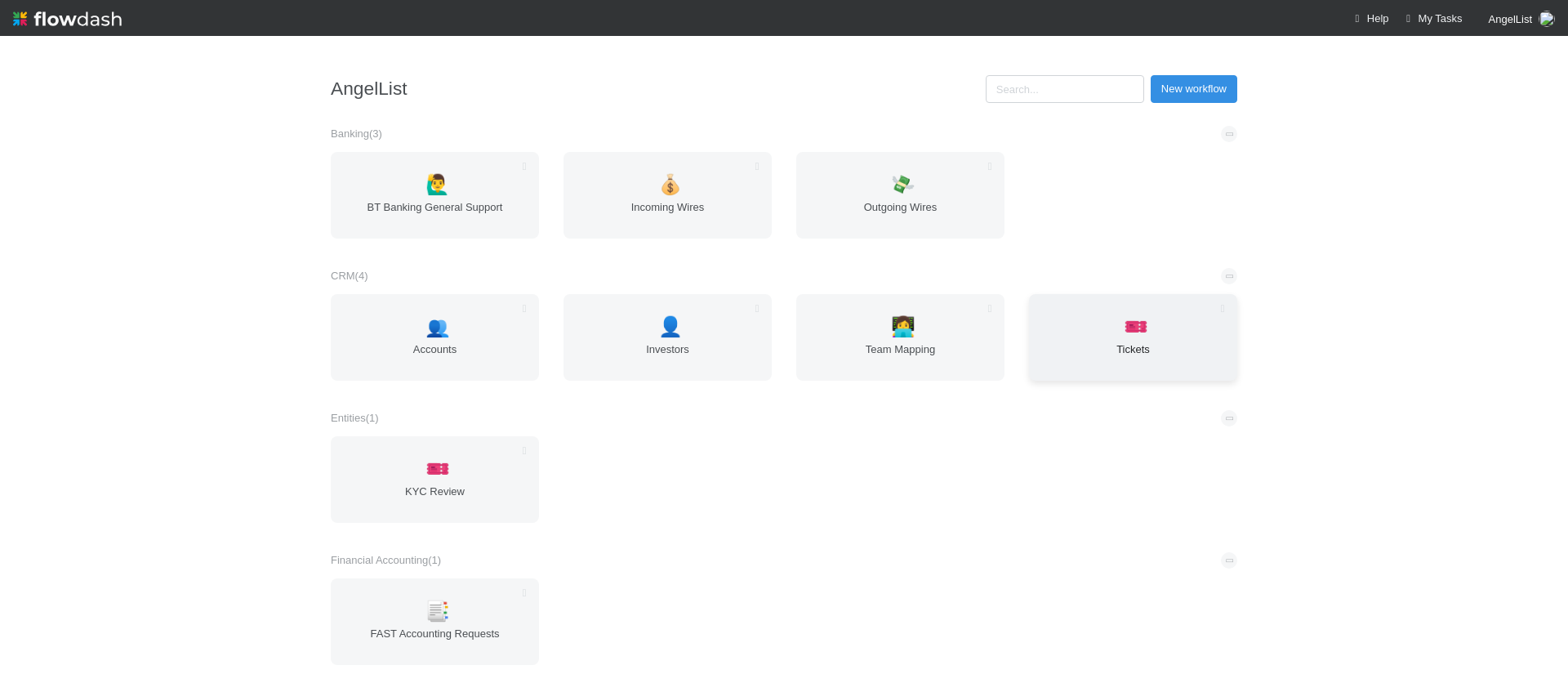click on "Tickets" at bounding box center (1133, 358) 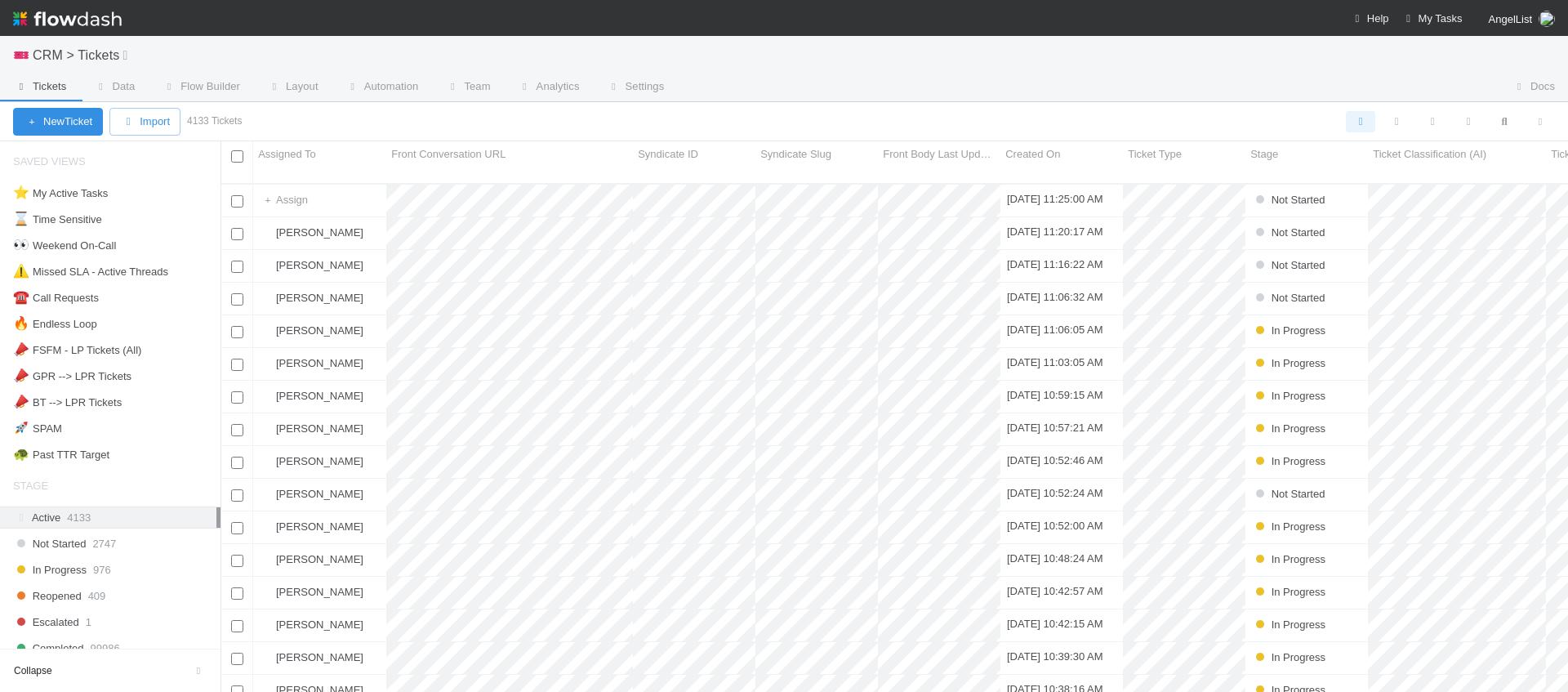 scroll, scrollTop: 0, scrollLeft: 1, axis: horizontal 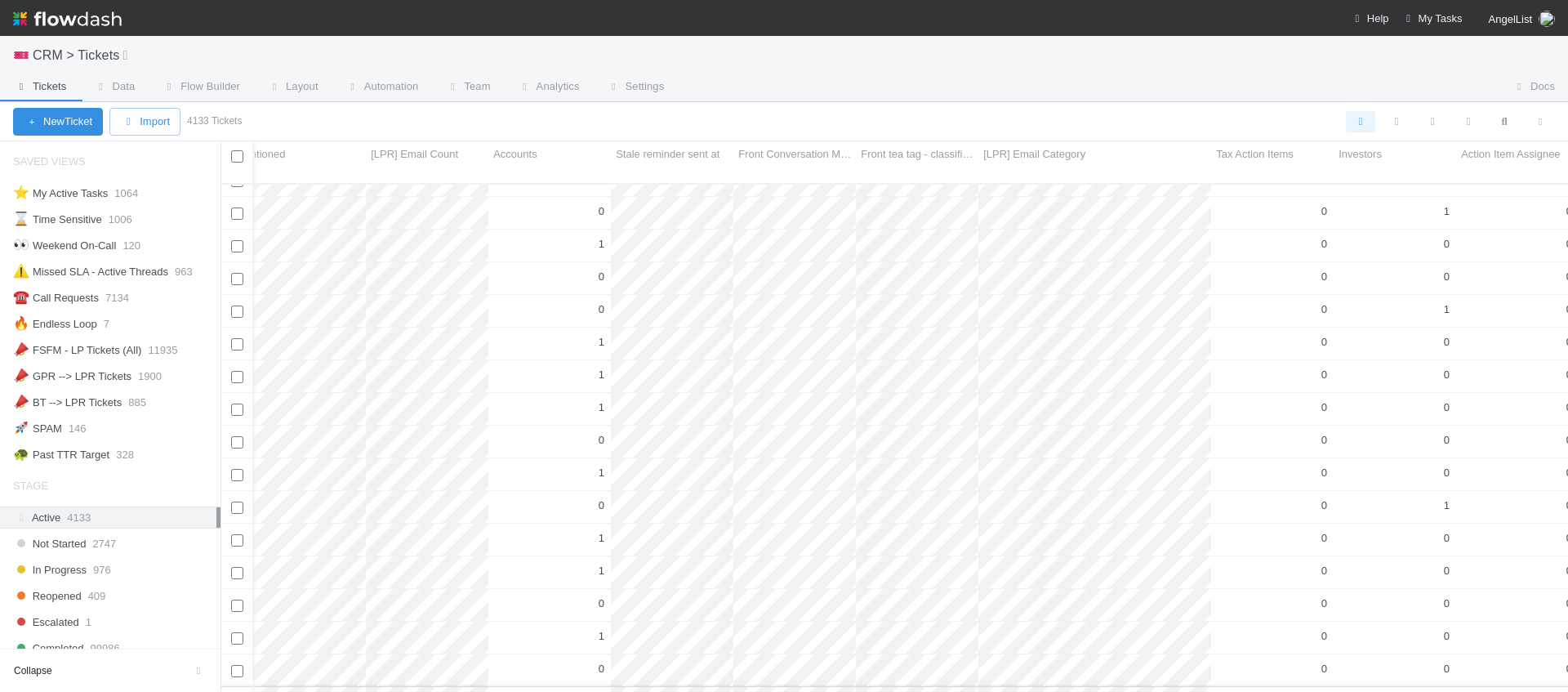 click on "0" at bounding box center [1517, 703] 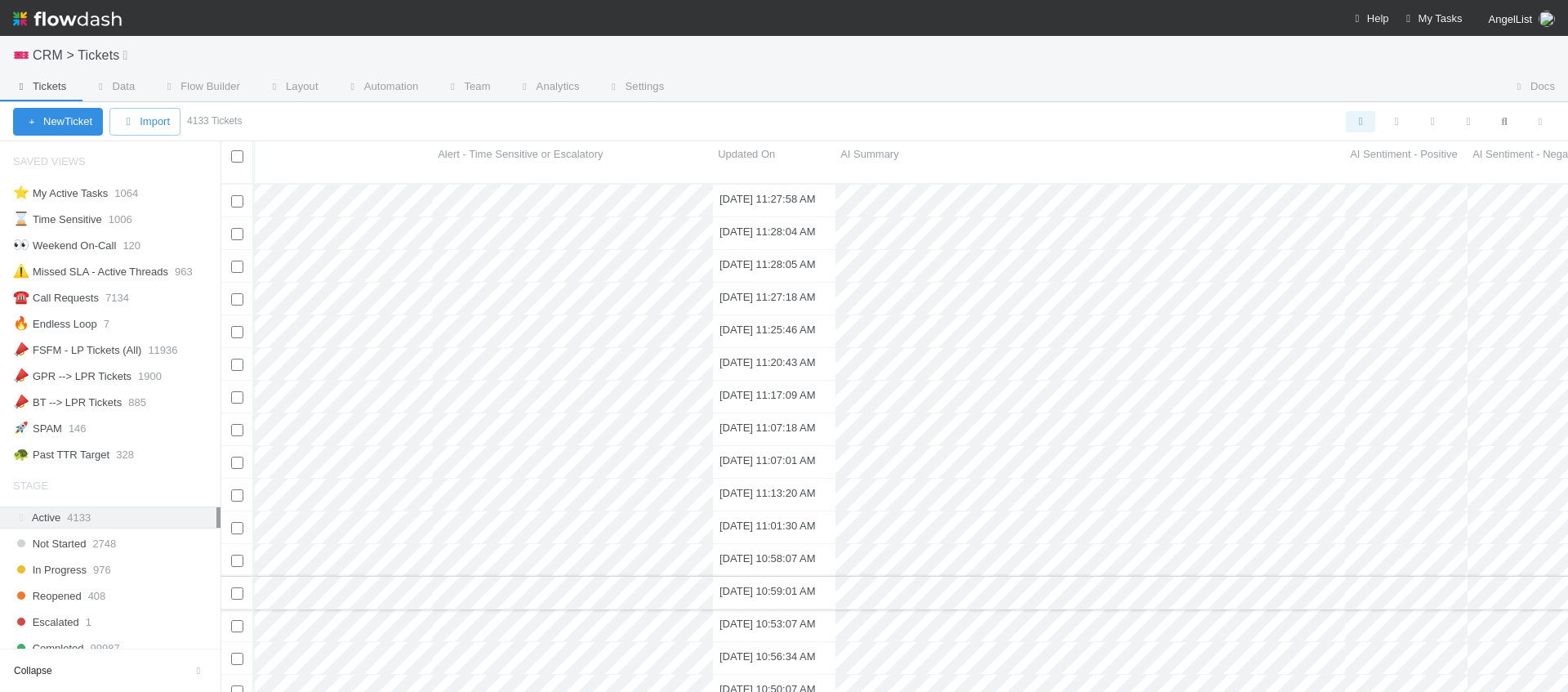 scroll, scrollTop: 0, scrollLeft: 2450, axis: horizontal 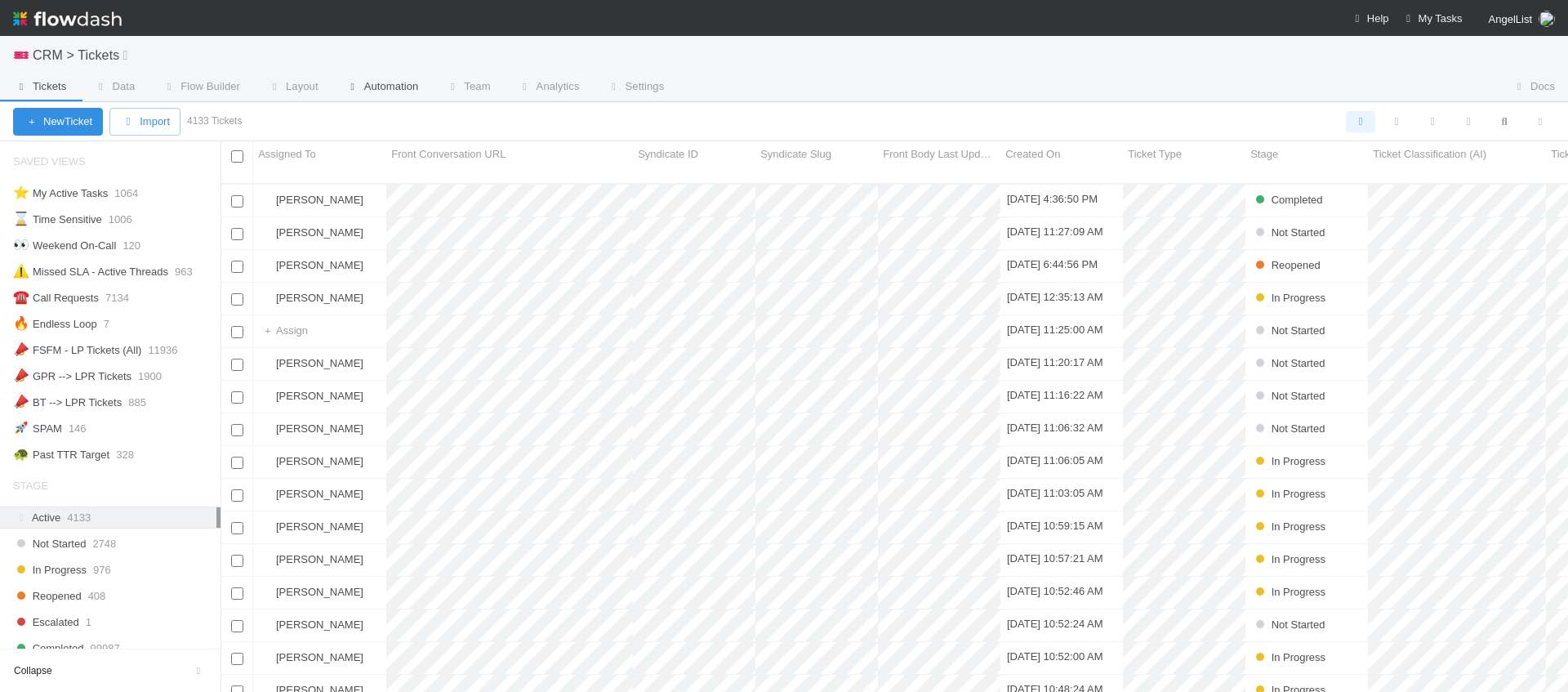 click on "Automation" at bounding box center (381, 88) 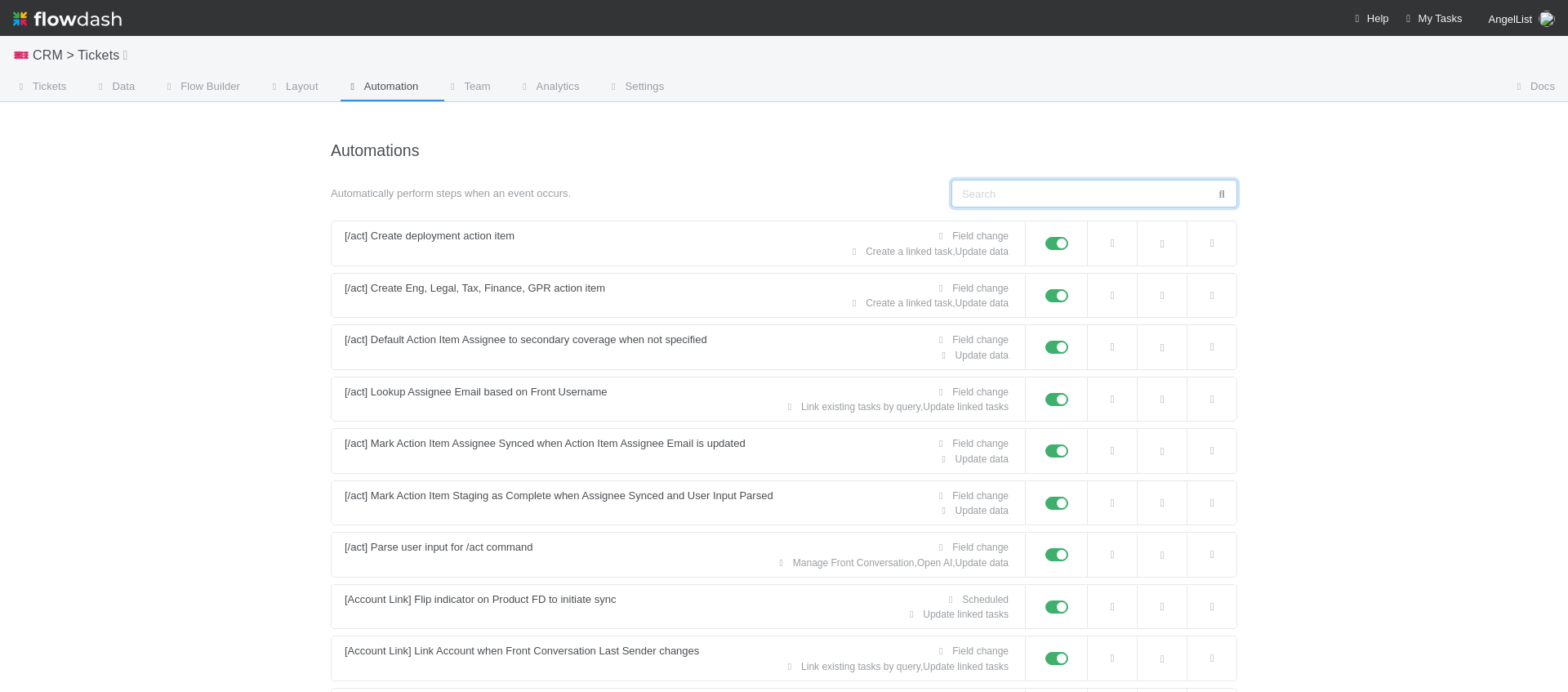 click at bounding box center (1094, 194) 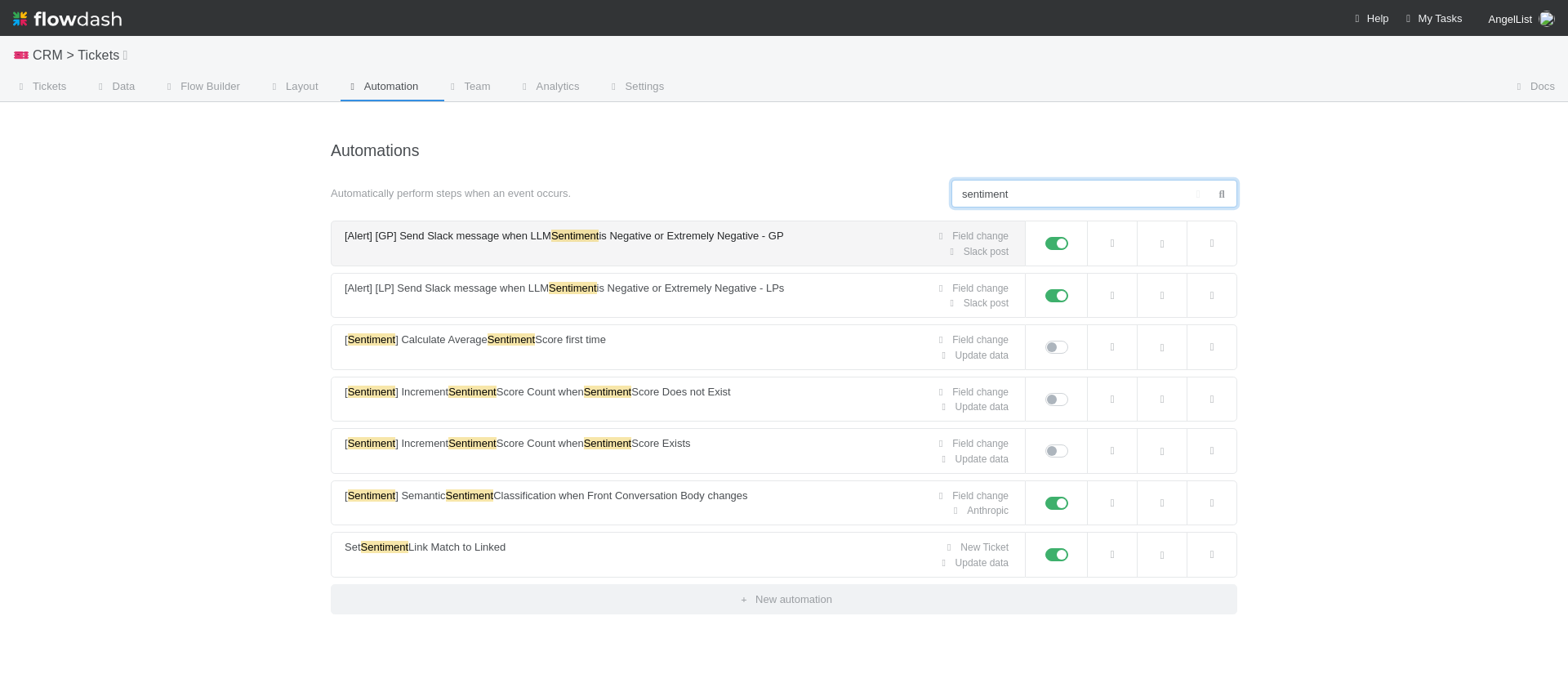 type on "sentiment" 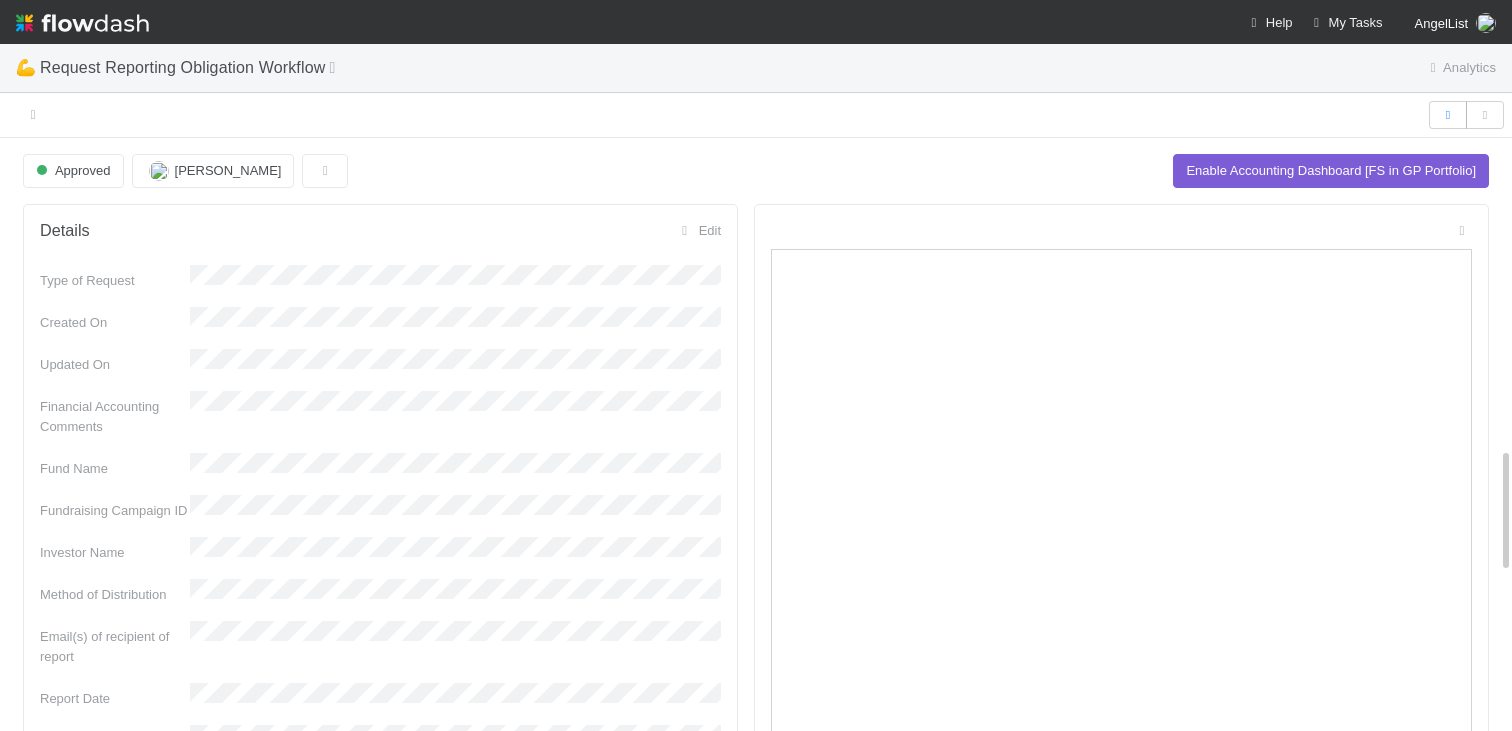 scroll, scrollTop: 0, scrollLeft: 0, axis: both 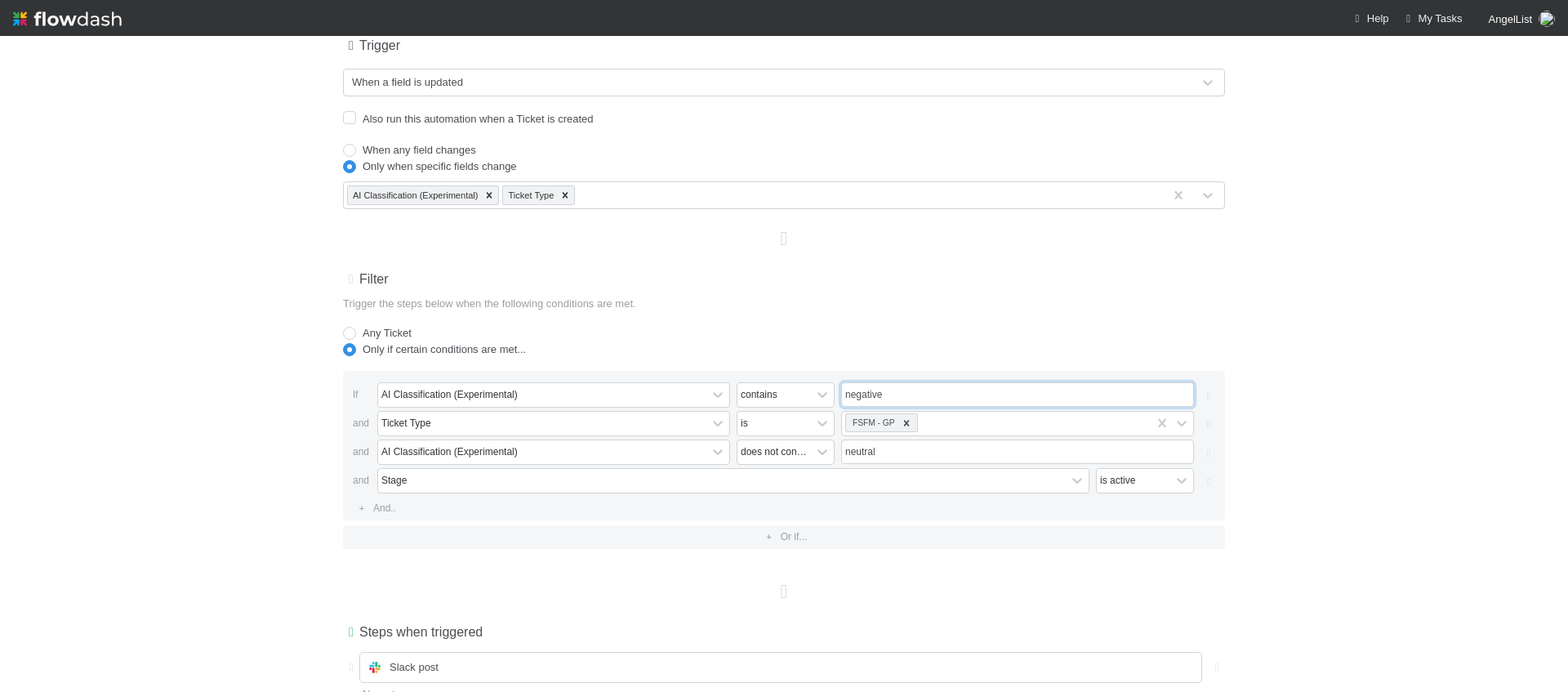 drag, startPoint x: 898, startPoint y: 384, endPoint x: 904, endPoint y: 390, distance: 8.485281 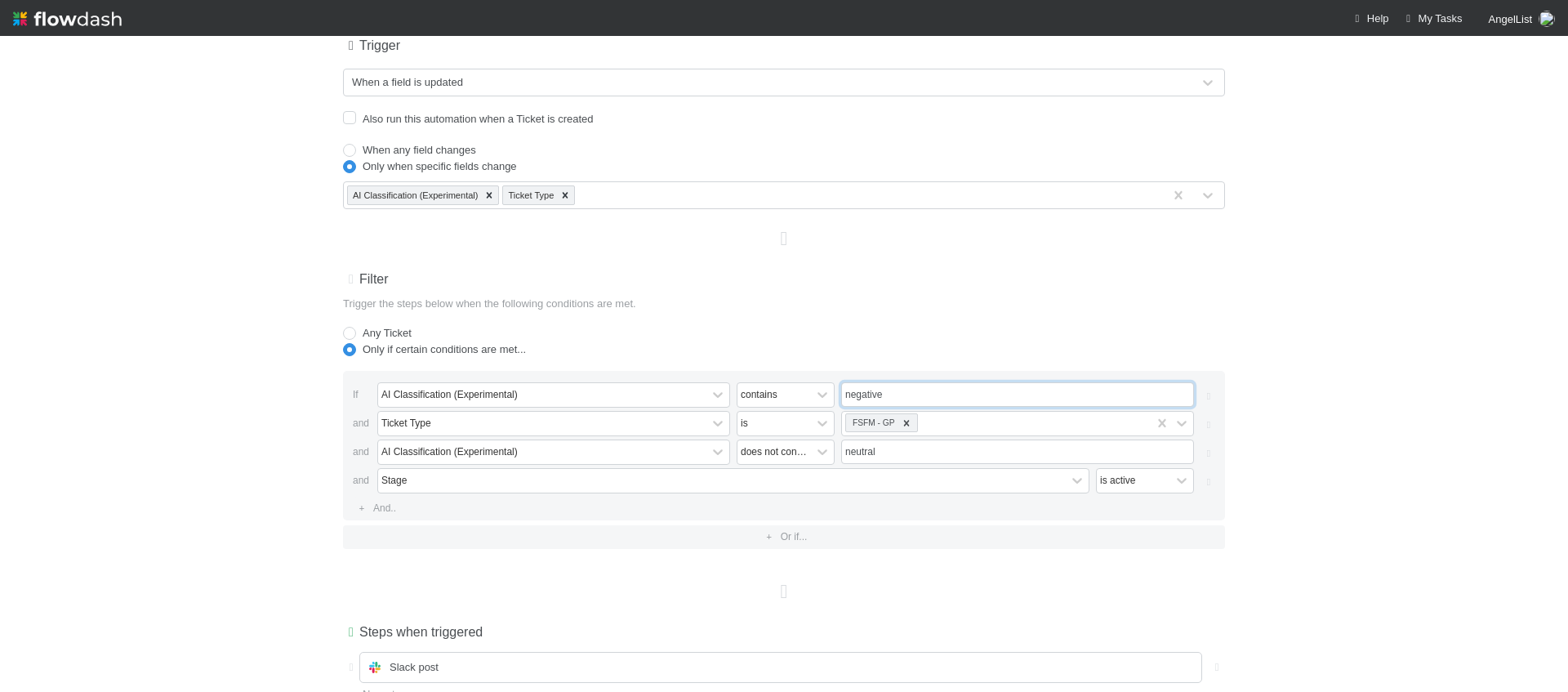 click on "negative" at bounding box center (1018, 395) 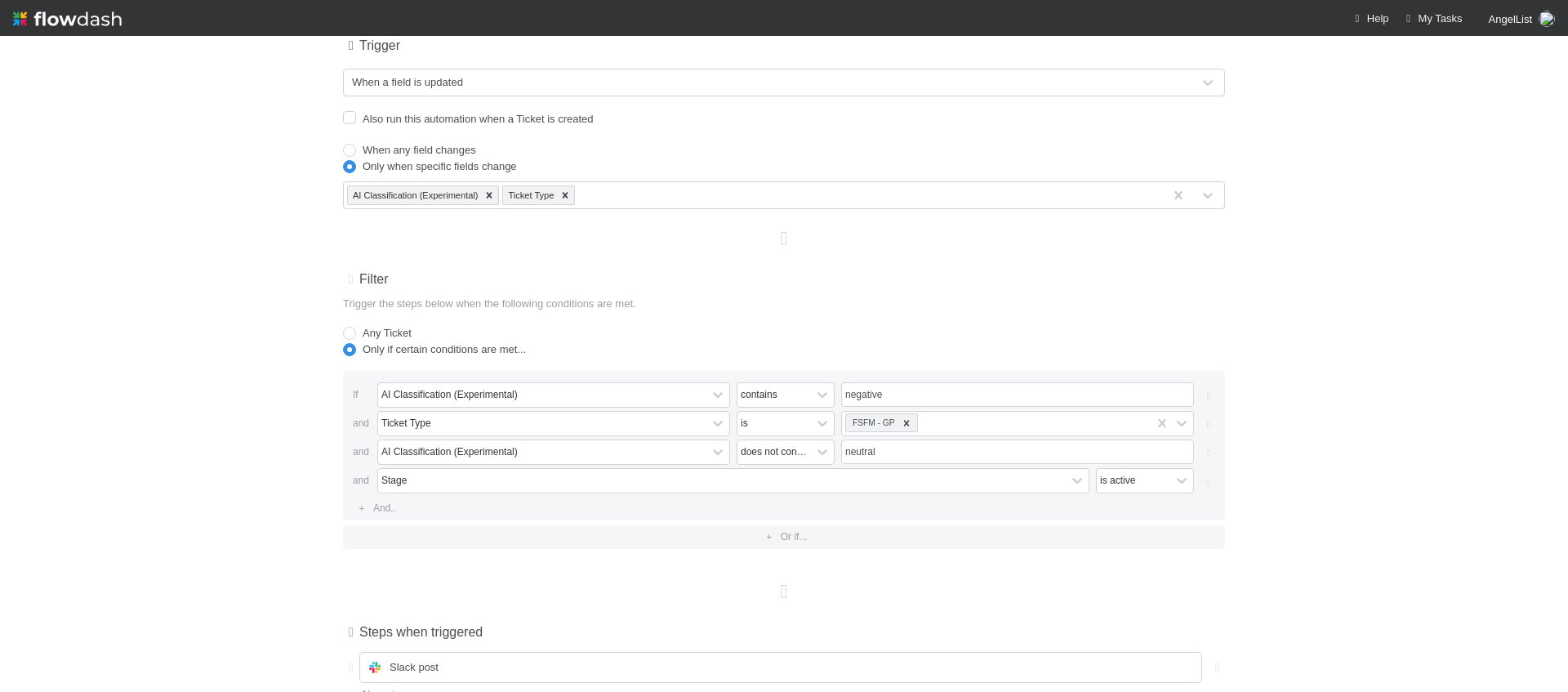 click on "Any Ticket" at bounding box center [784, 333] 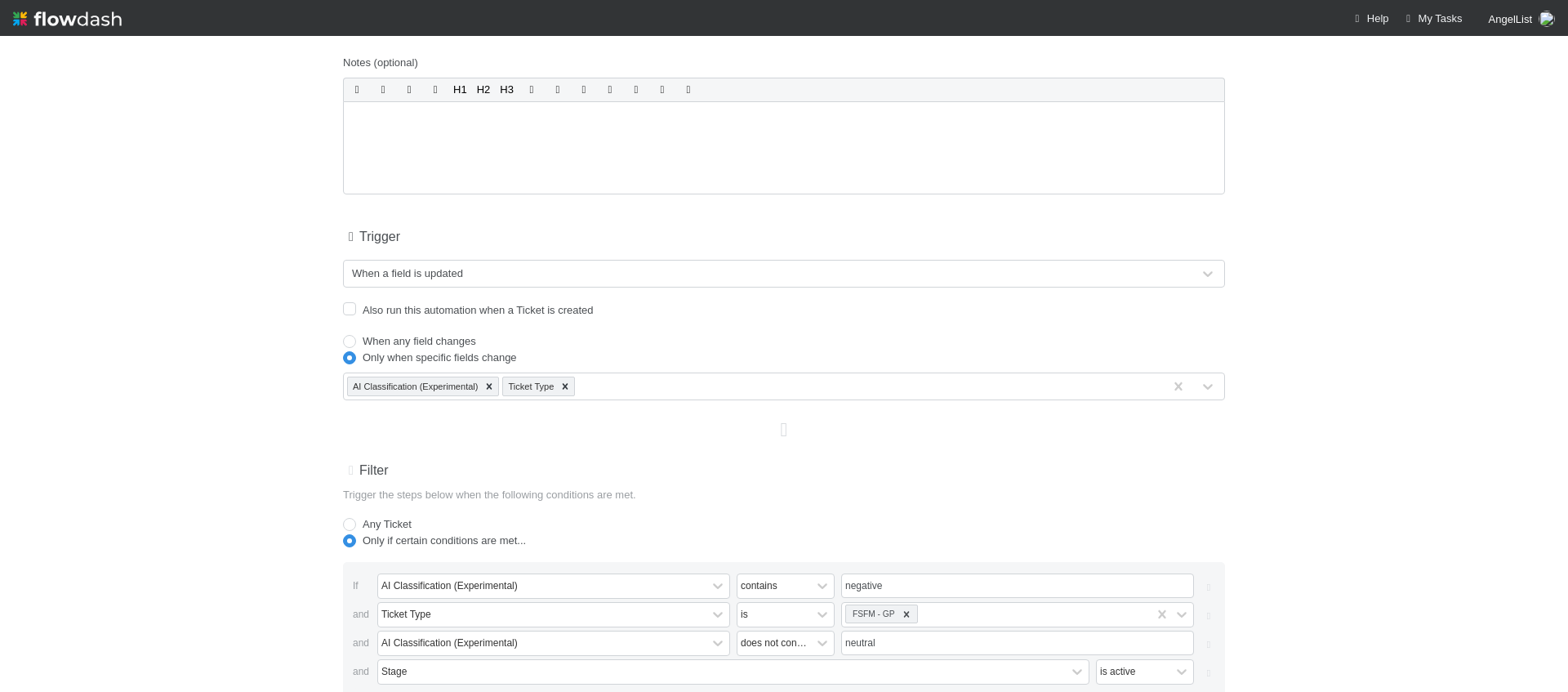 scroll, scrollTop: 0, scrollLeft: 0, axis: both 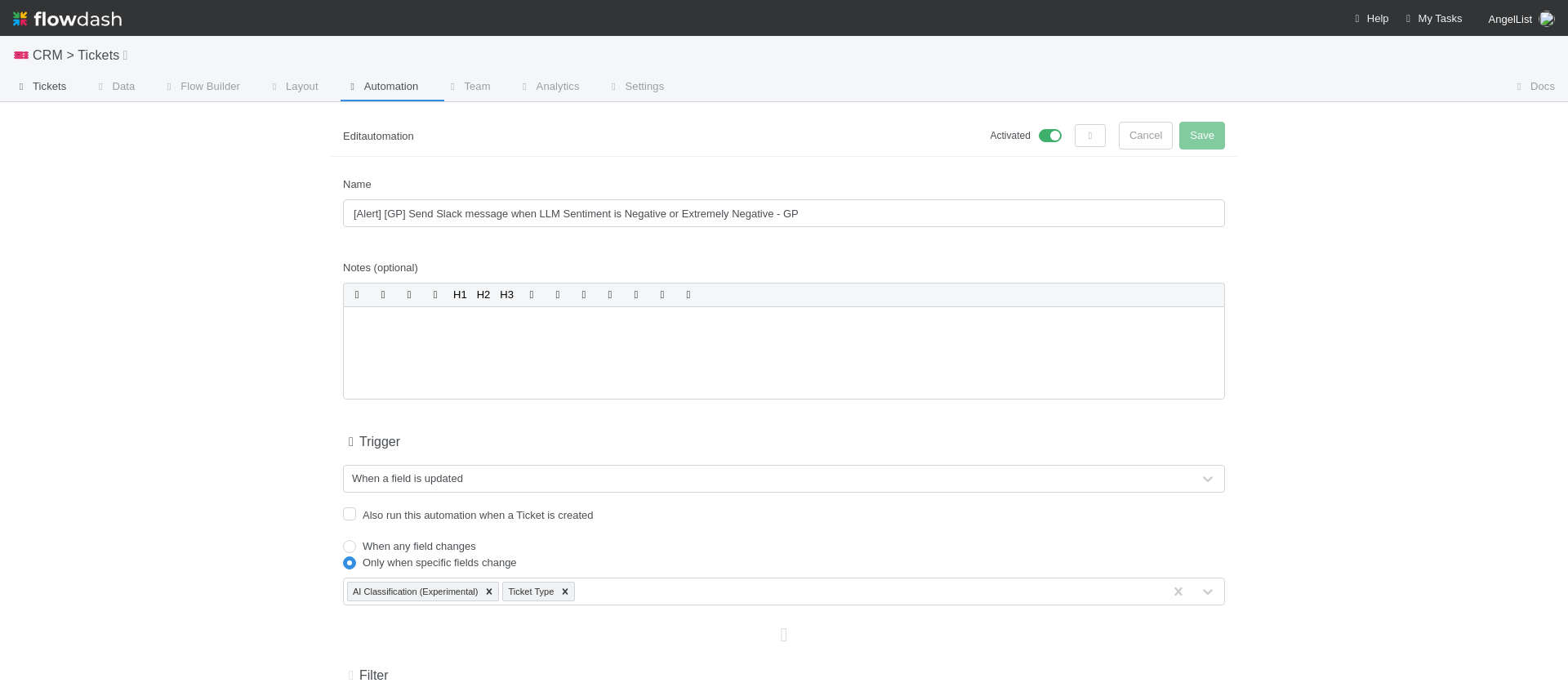 click on "Tickets" at bounding box center [39, 87] 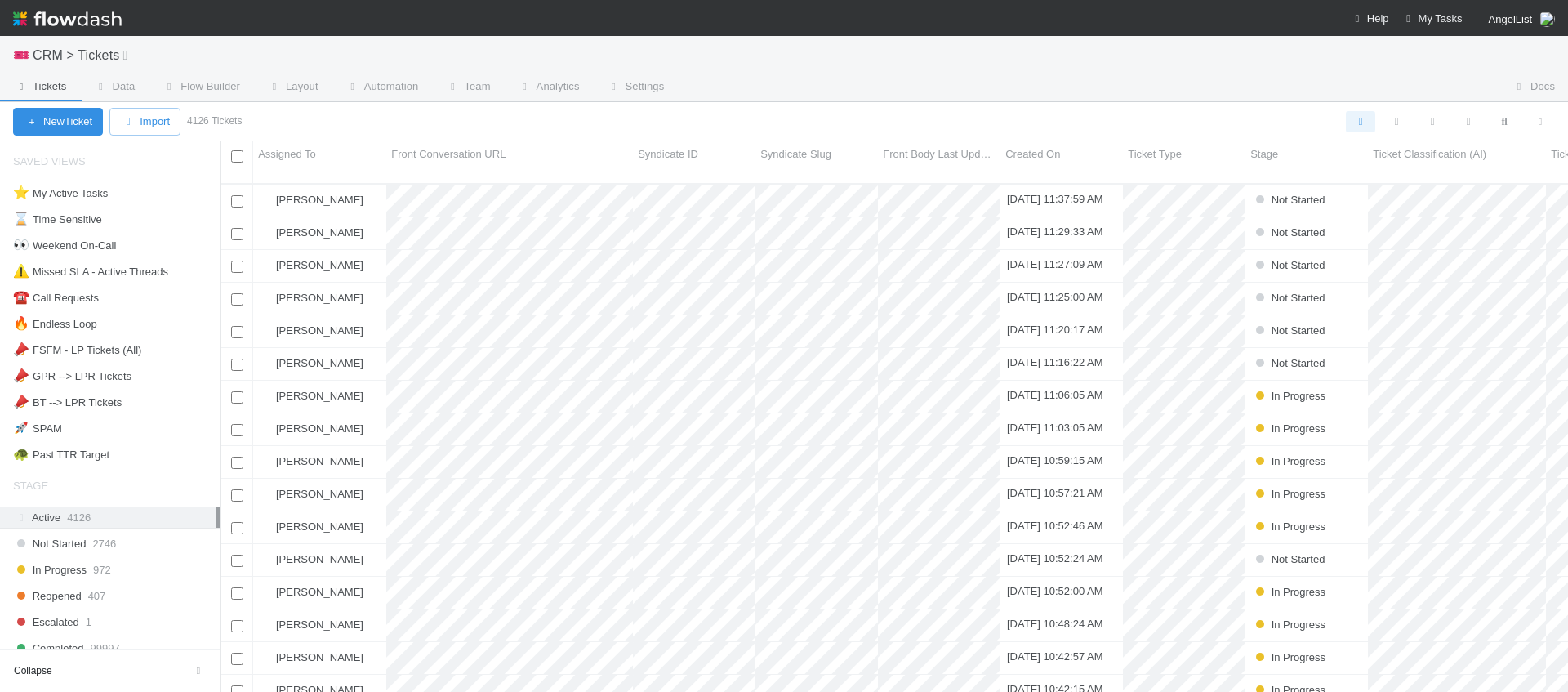 scroll, scrollTop: 0, scrollLeft: 1, axis: horizontal 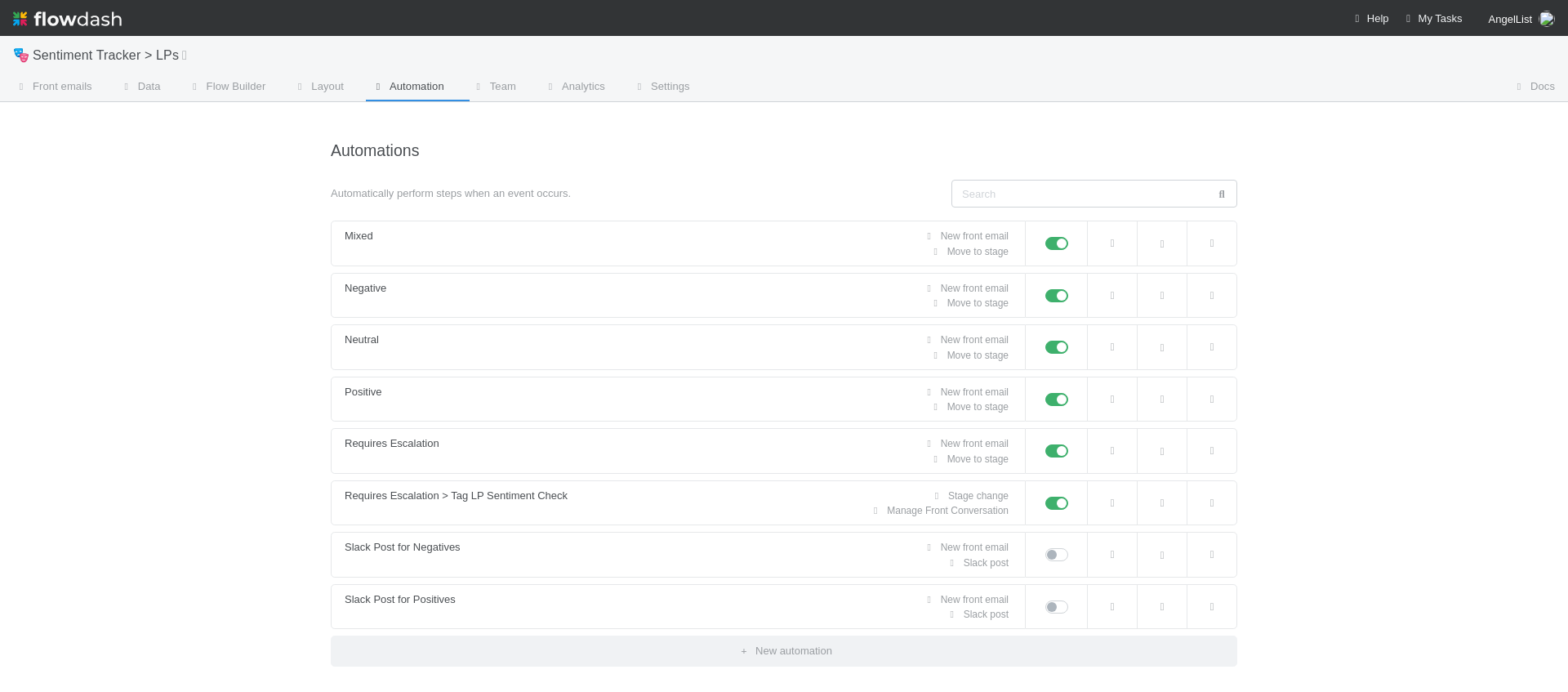 click at bounding box center [67, 19] 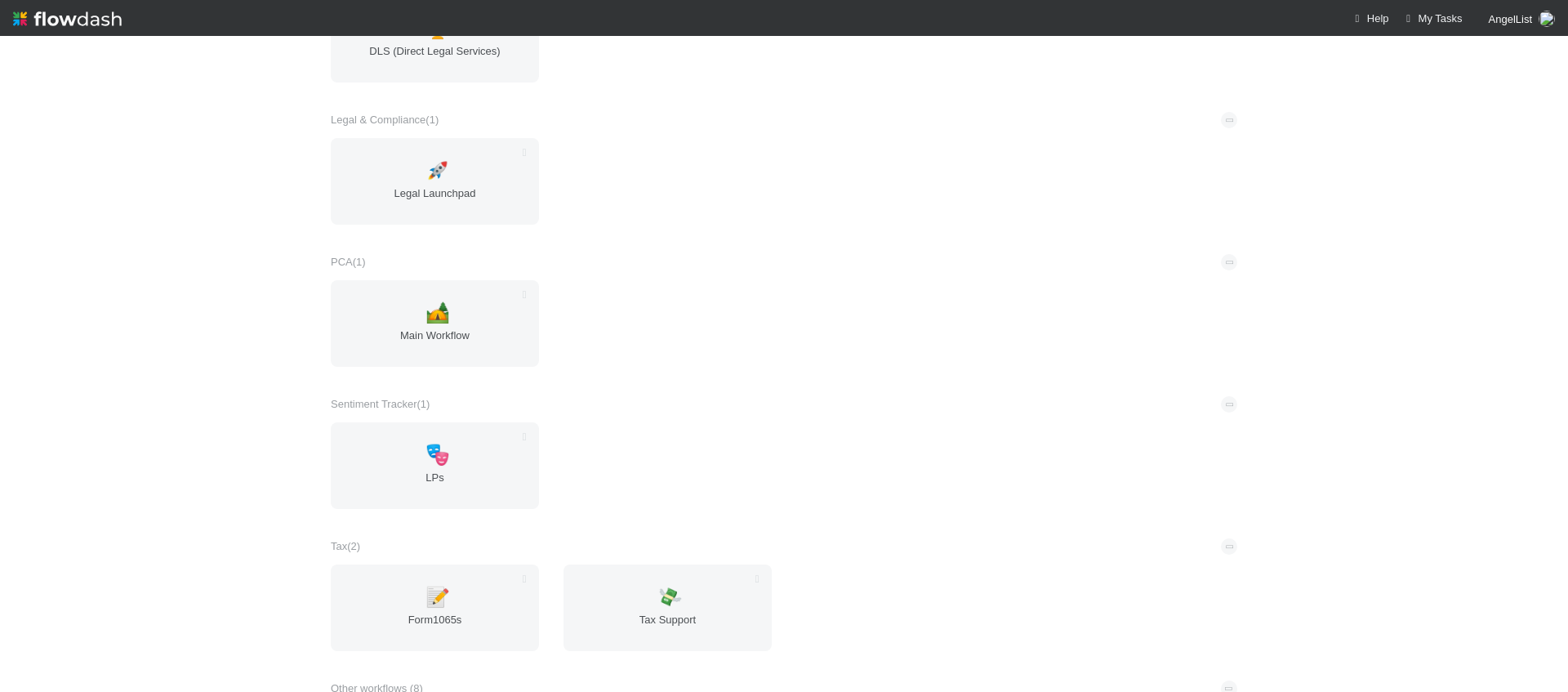 scroll, scrollTop: 1578, scrollLeft: 0, axis: vertical 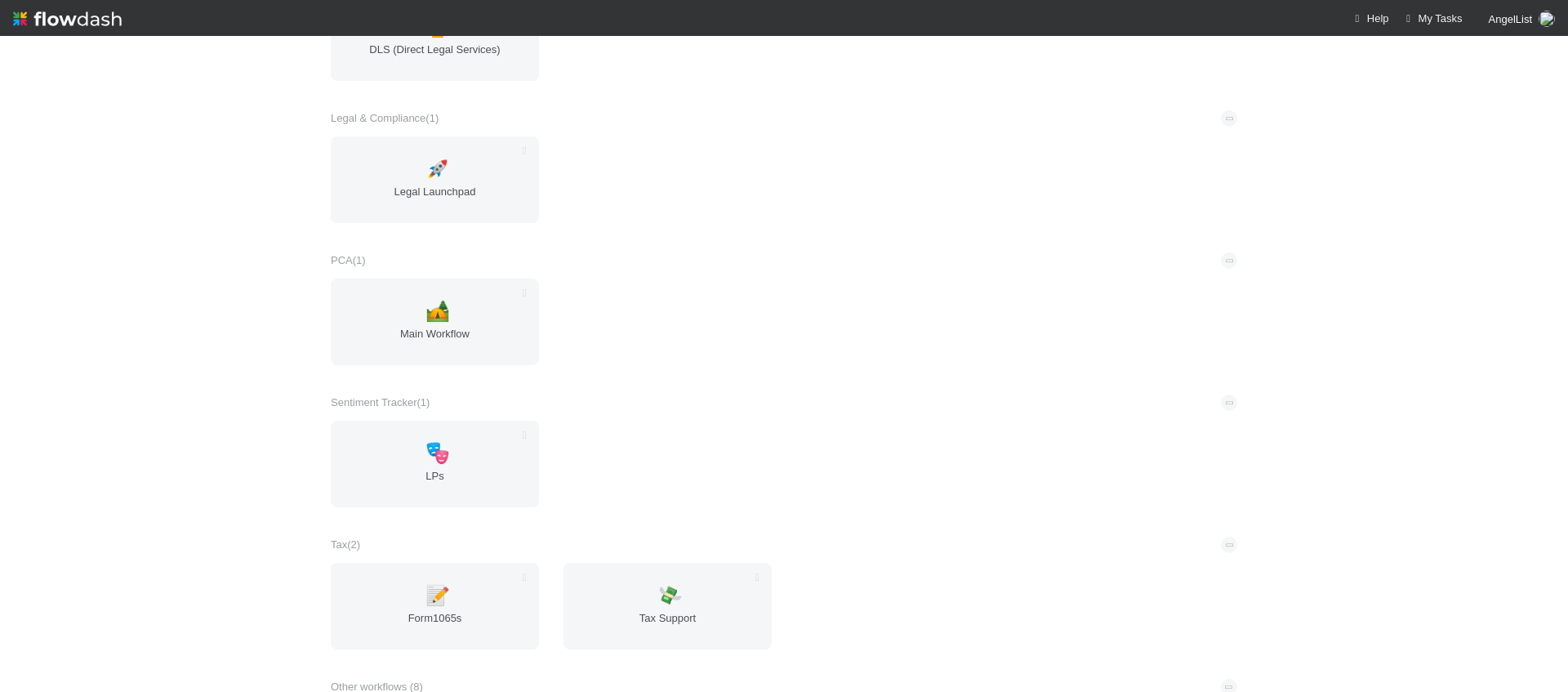 drag, startPoint x: 408, startPoint y: 667, endPoint x: 441, endPoint y: 650, distance: 37.12142 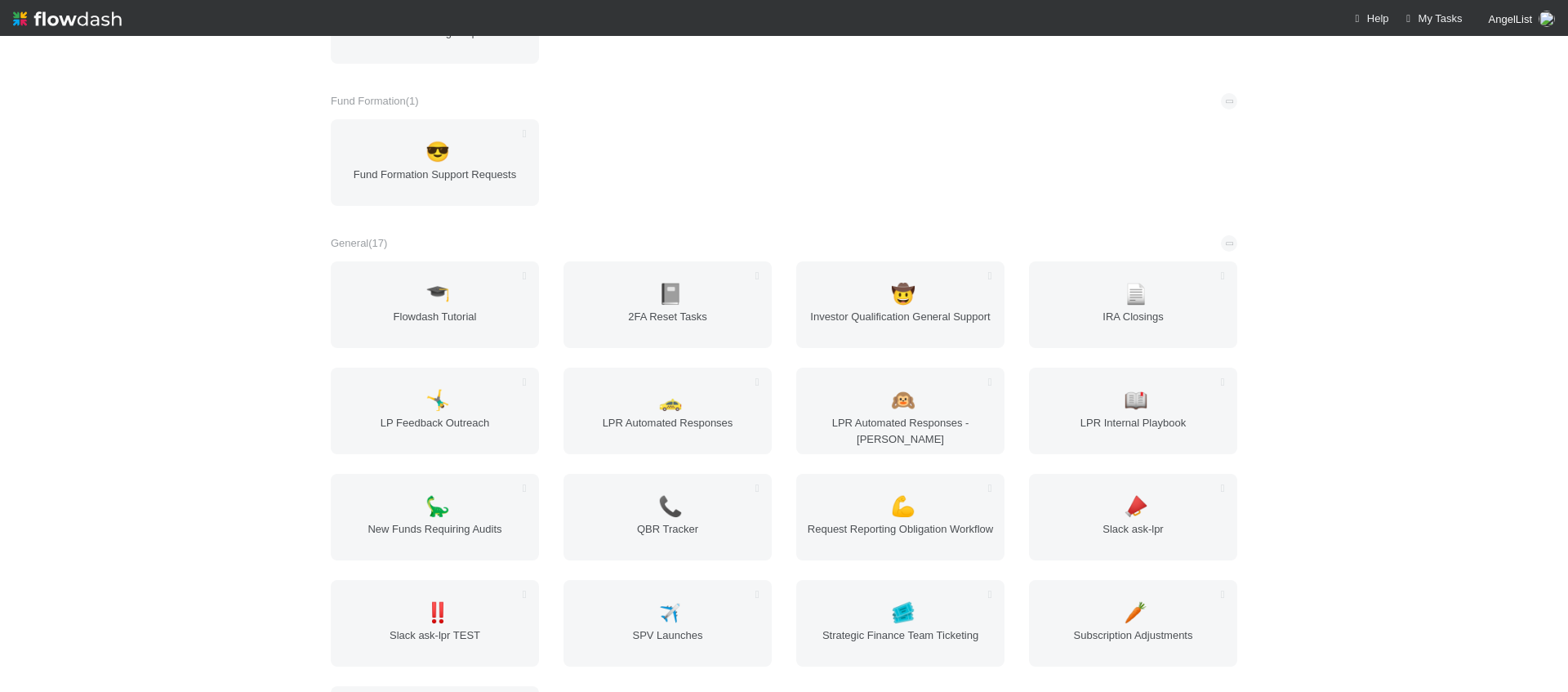 scroll, scrollTop: 0, scrollLeft: 0, axis: both 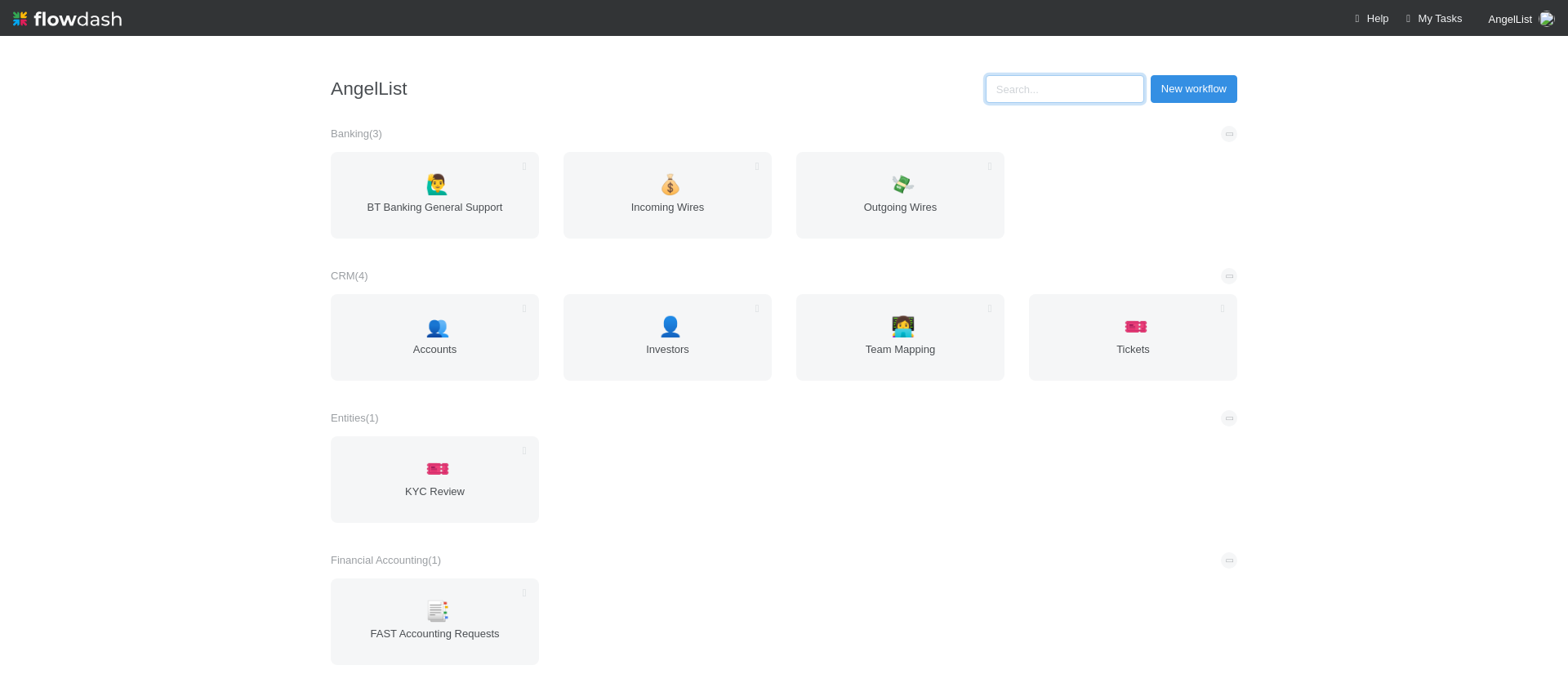 click at bounding box center [1065, 89] 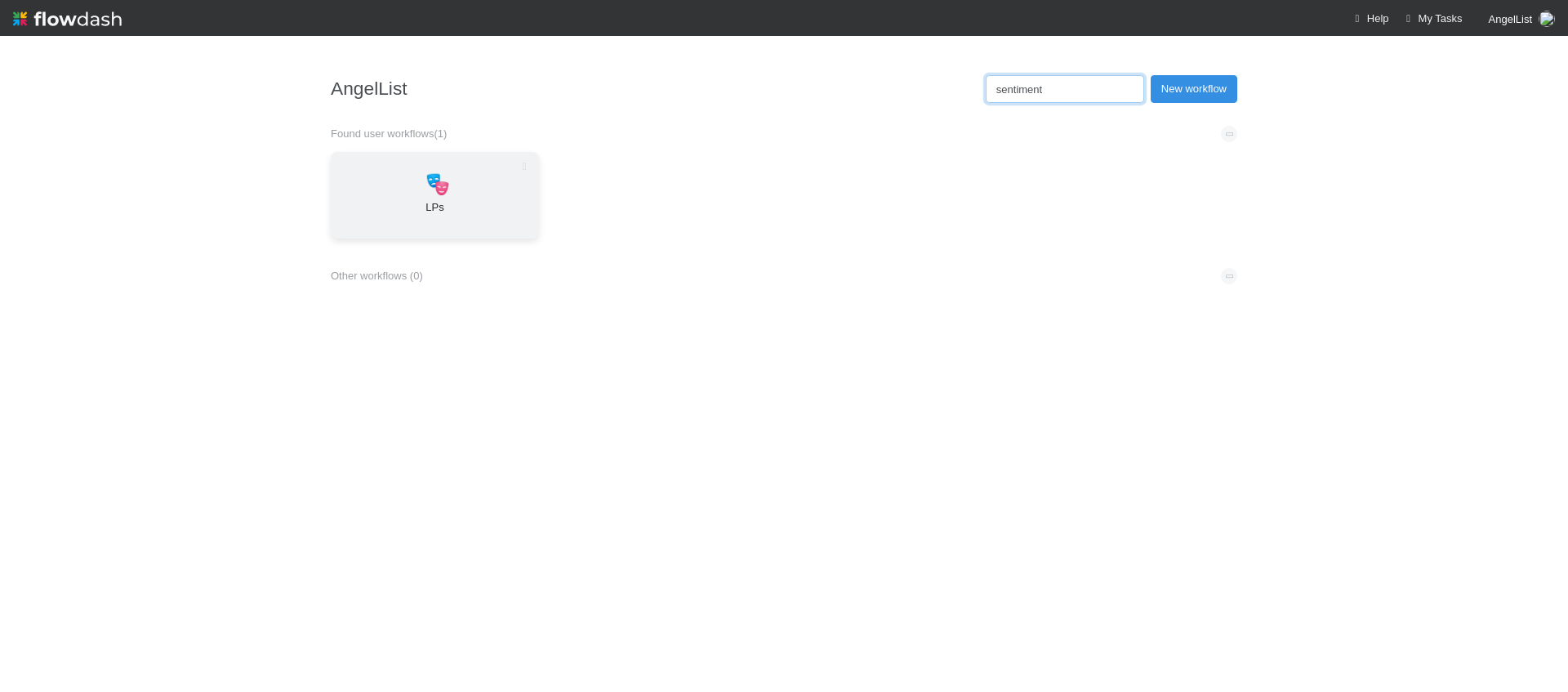 type on "sentiment" 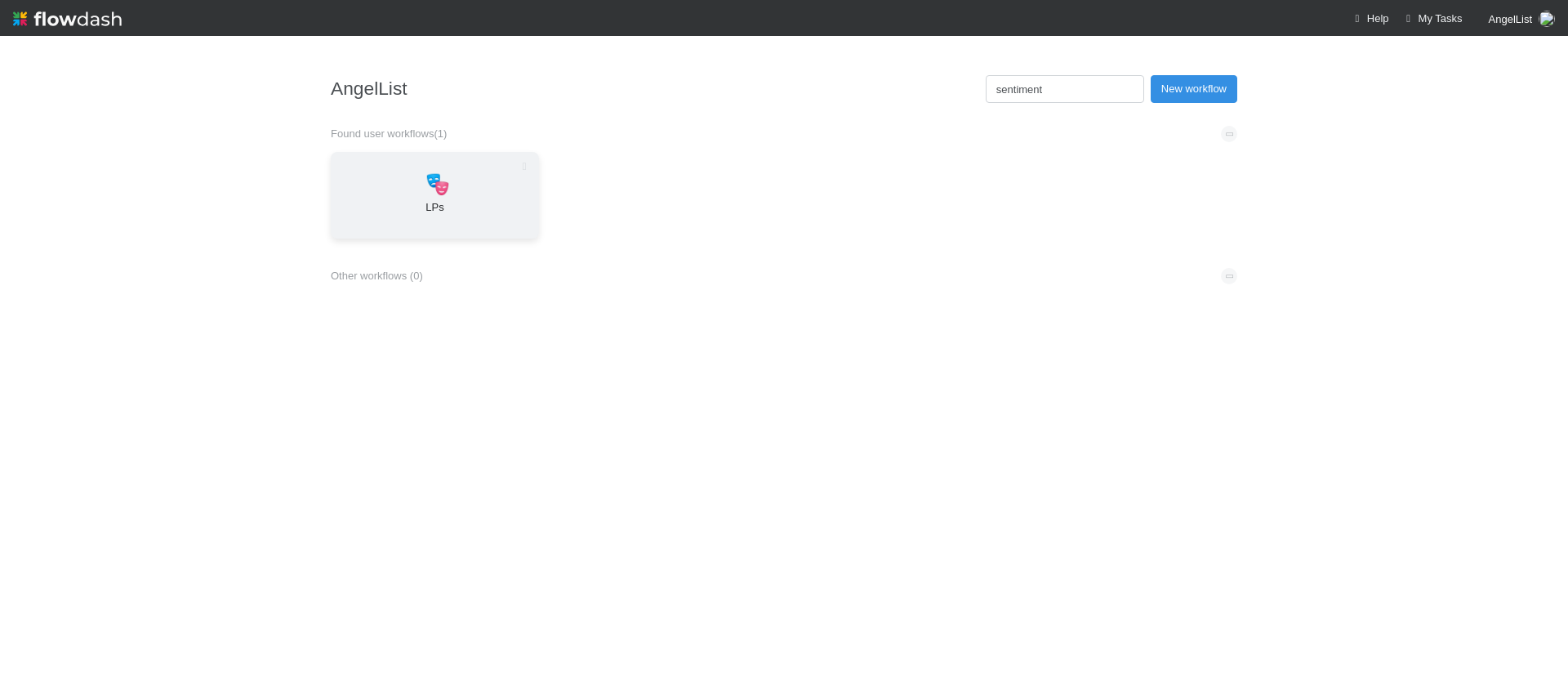 click on "🎭 LPs" at bounding box center (434, 195) 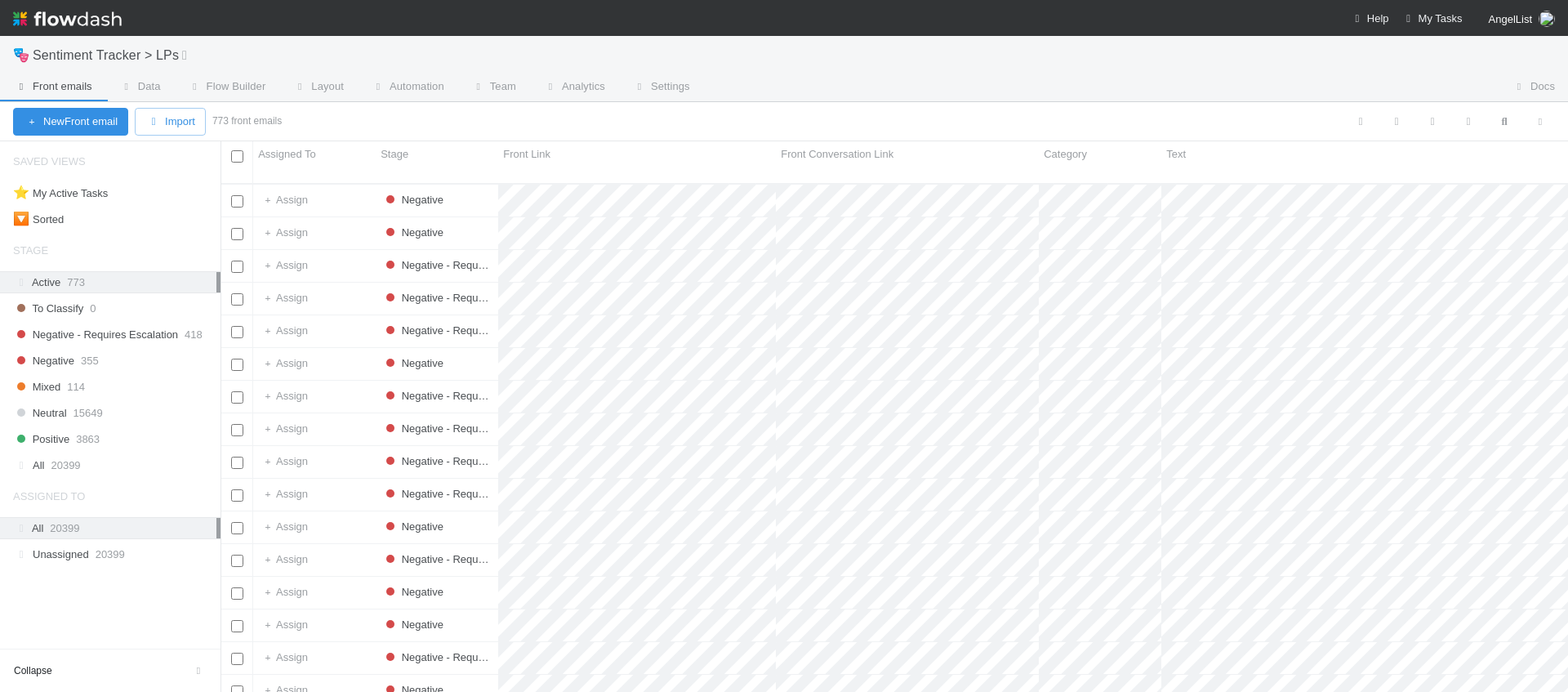 scroll, scrollTop: 0, scrollLeft: 1, axis: horizontal 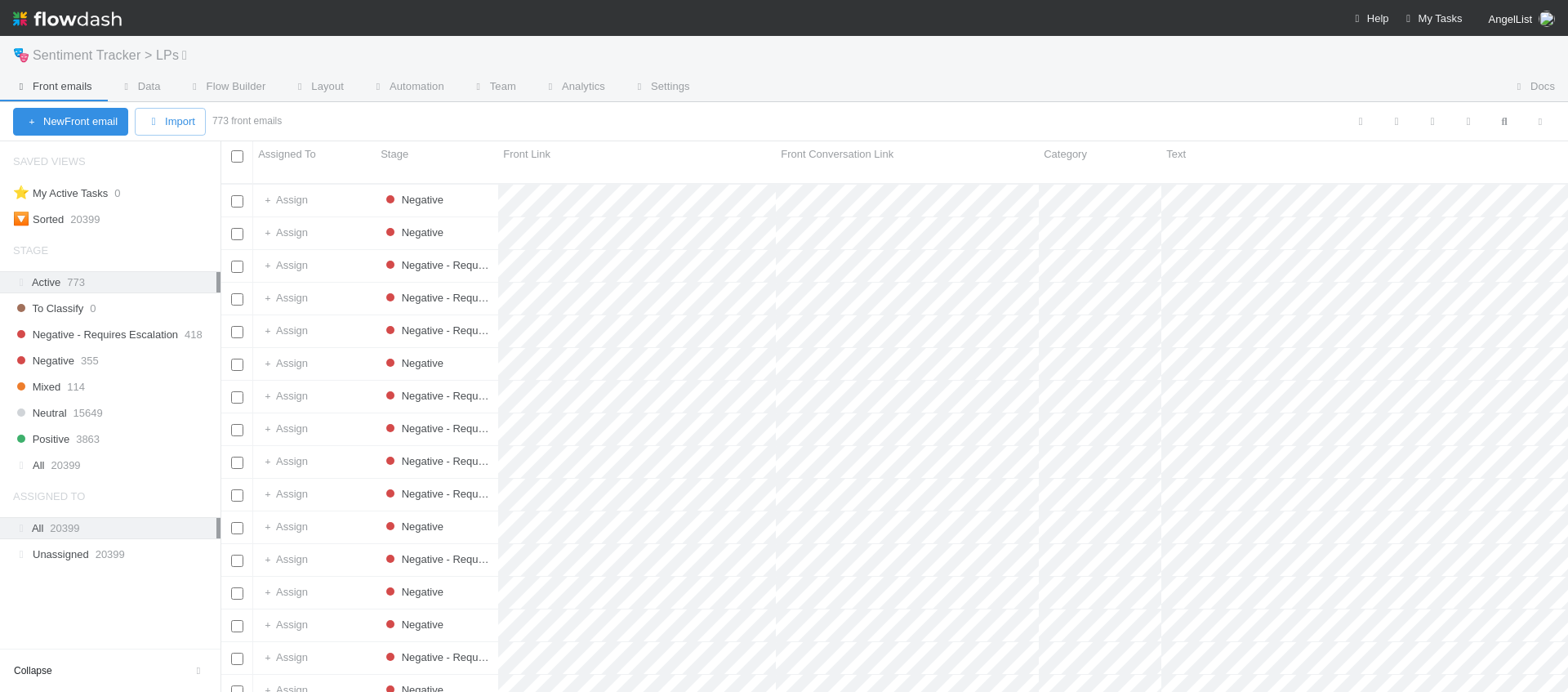 click on "Sentiment Tracker > LPs" at bounding box center [117, 55] 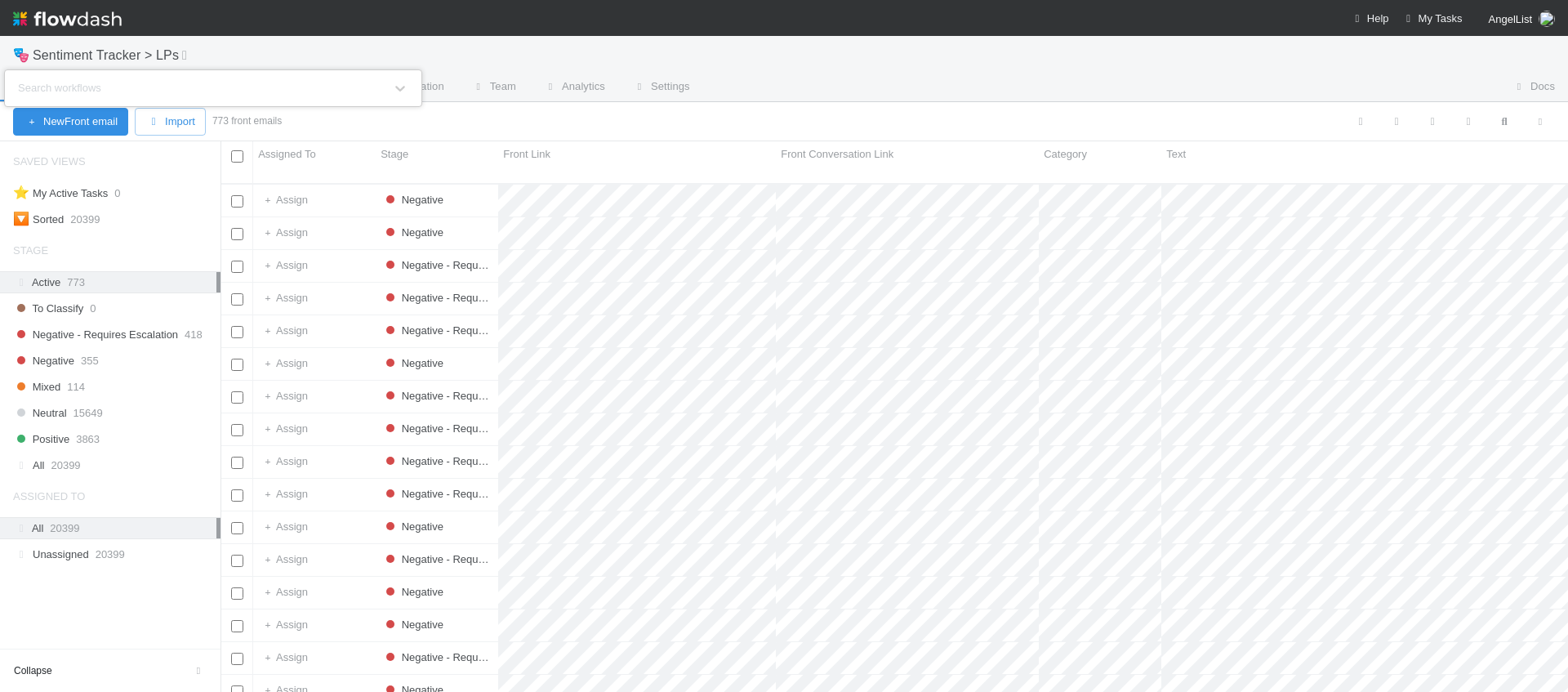 click on "Search workflows" at bounding box center (784, 346) 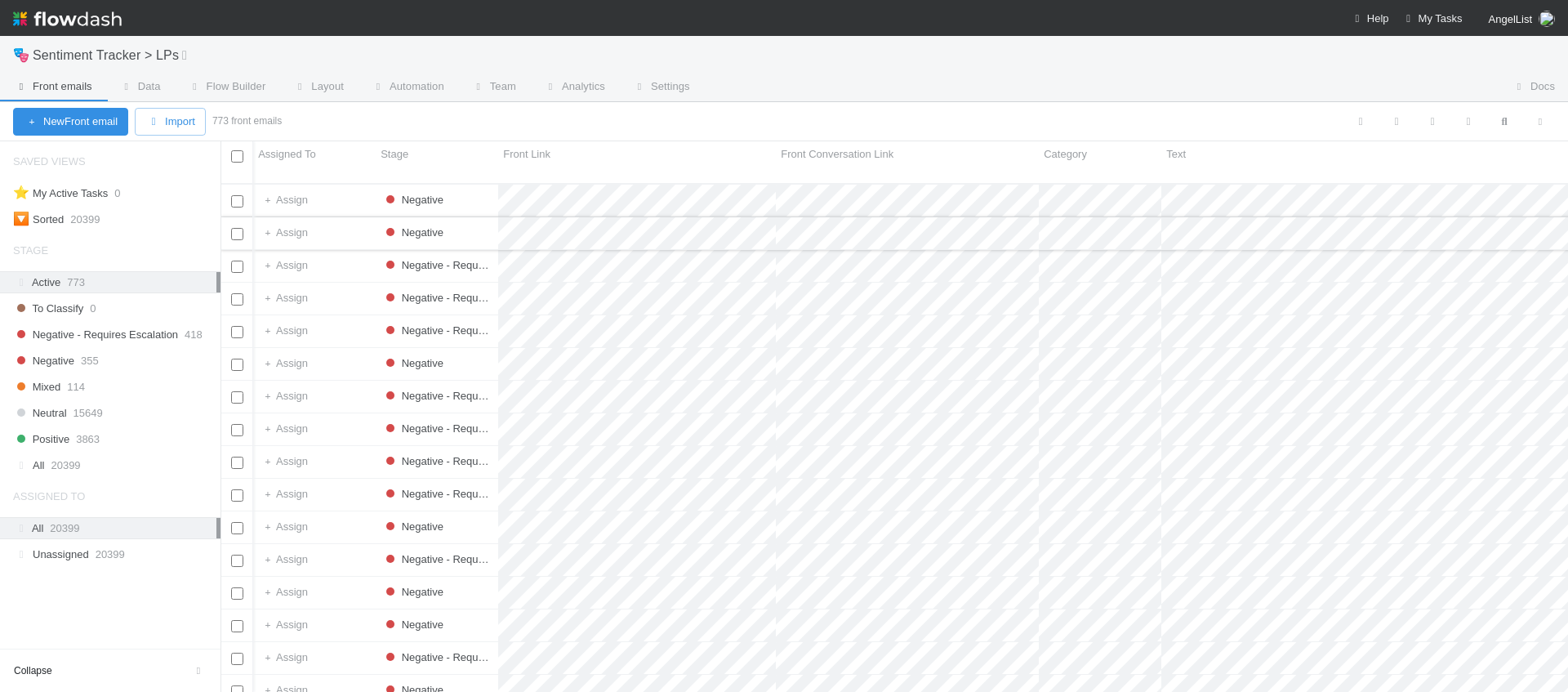 scroll, scrollTop: 0, scrollLeft: 52, axis: horizontal 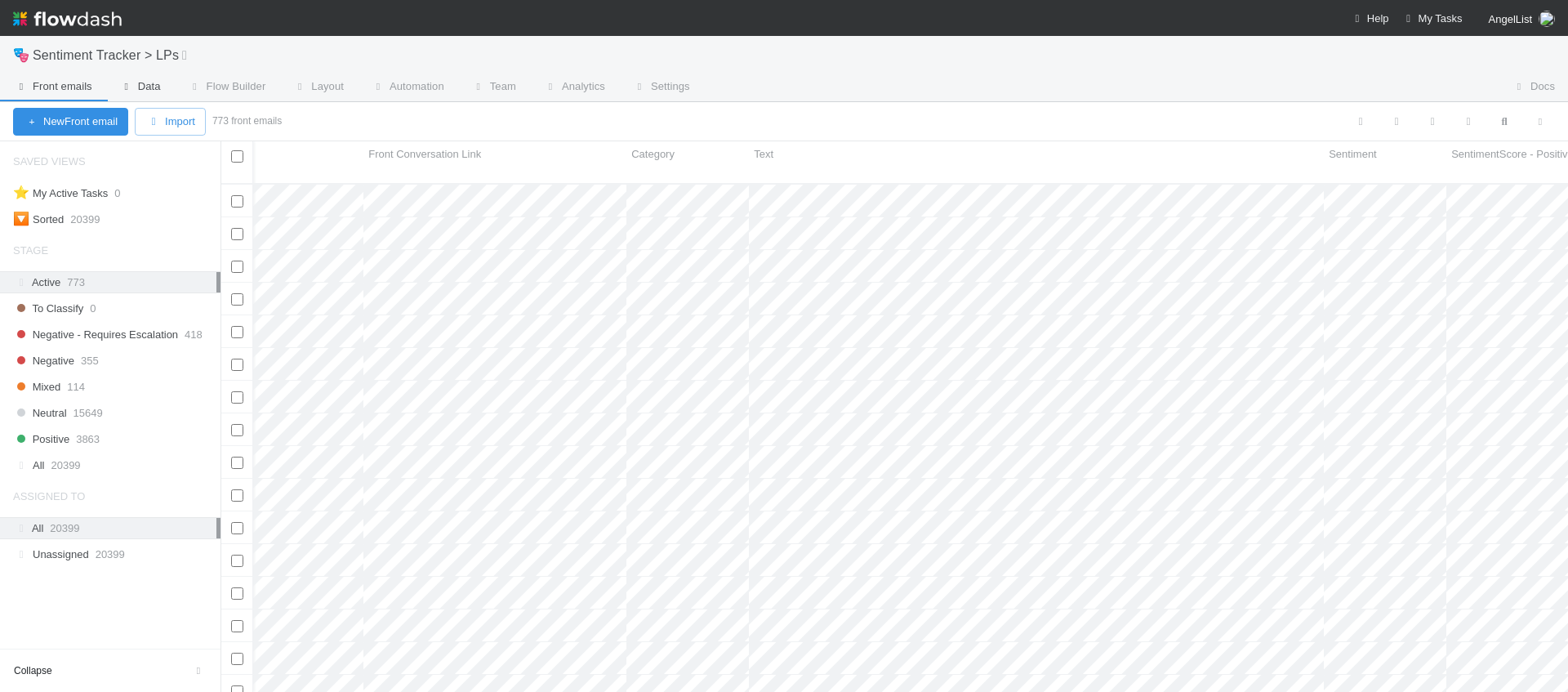 click on "Data" at bounding box center (140, 88) 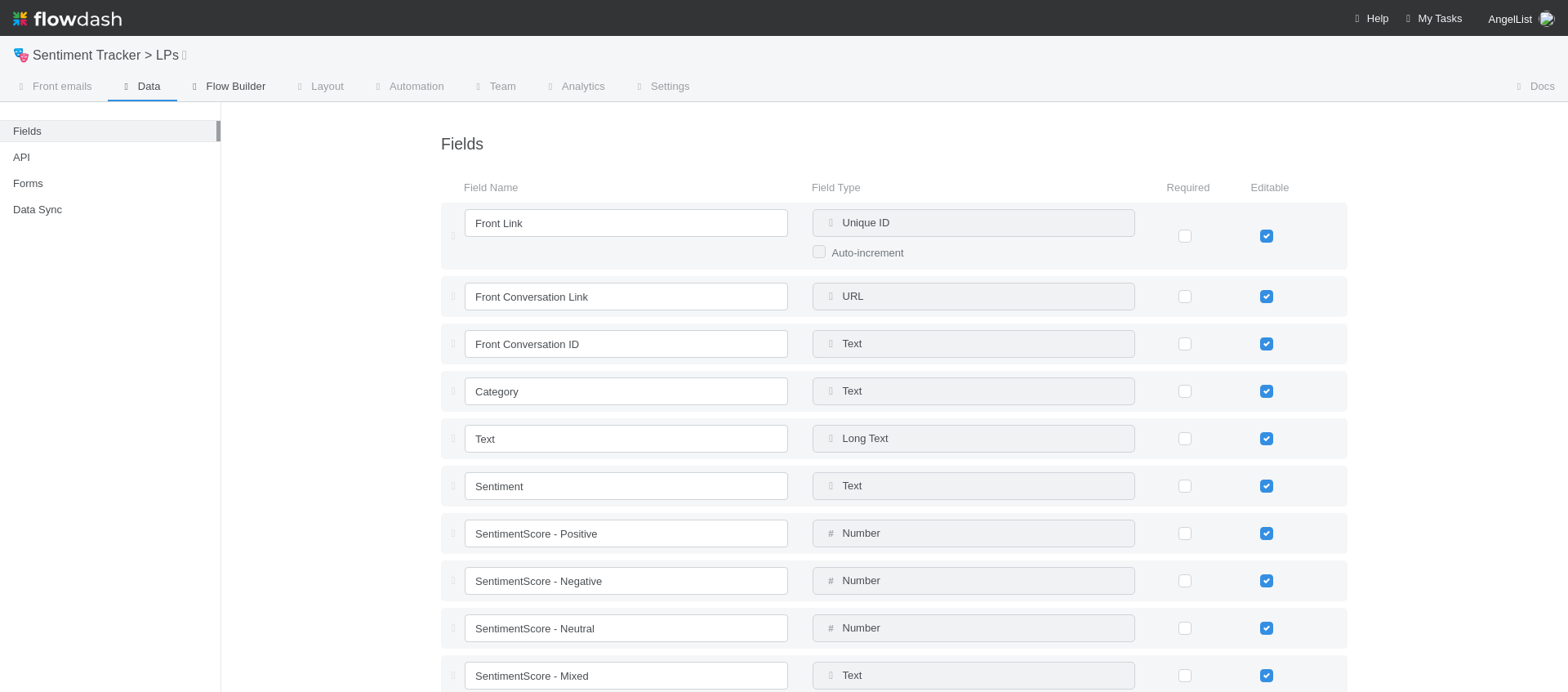 click on "Flow Builder" at bounding box center (226, 87) 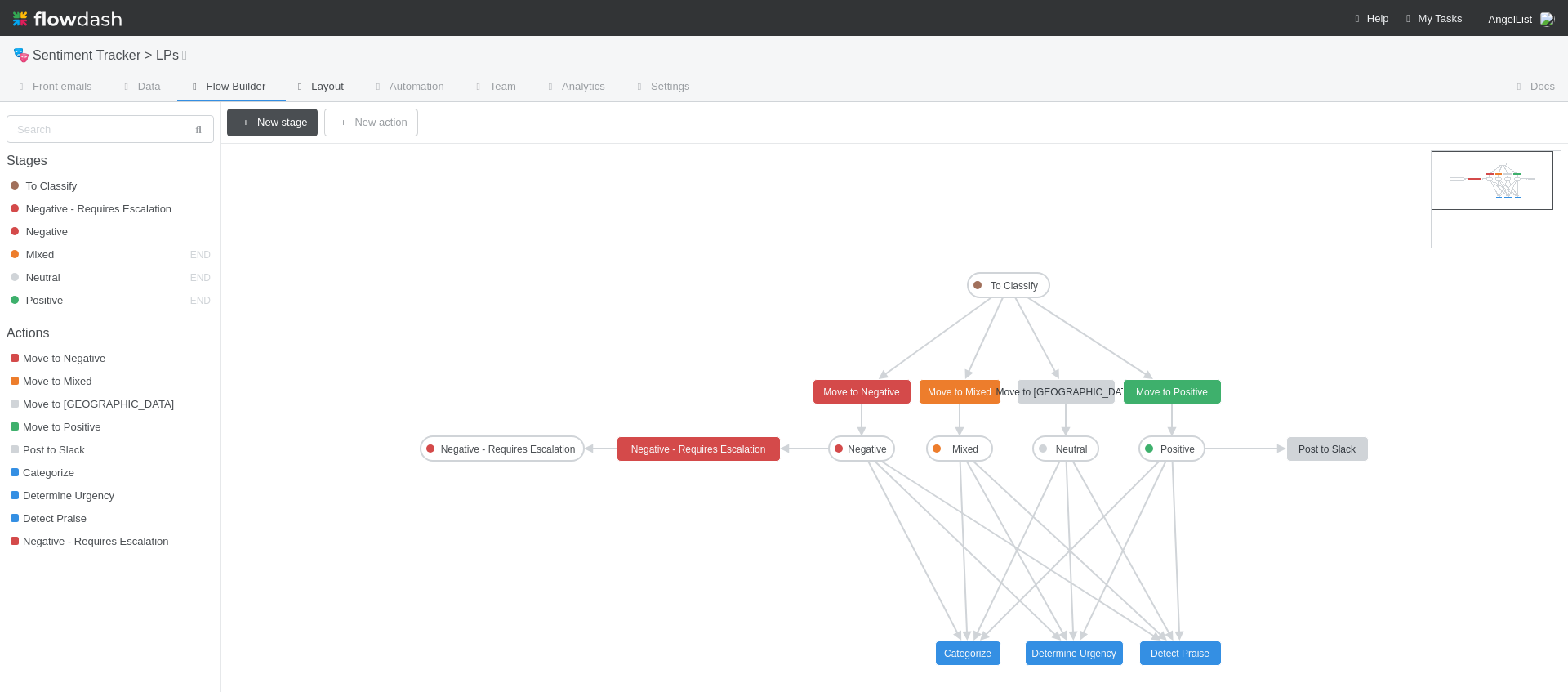 click on "Layout" at bounding box center (318, 88) 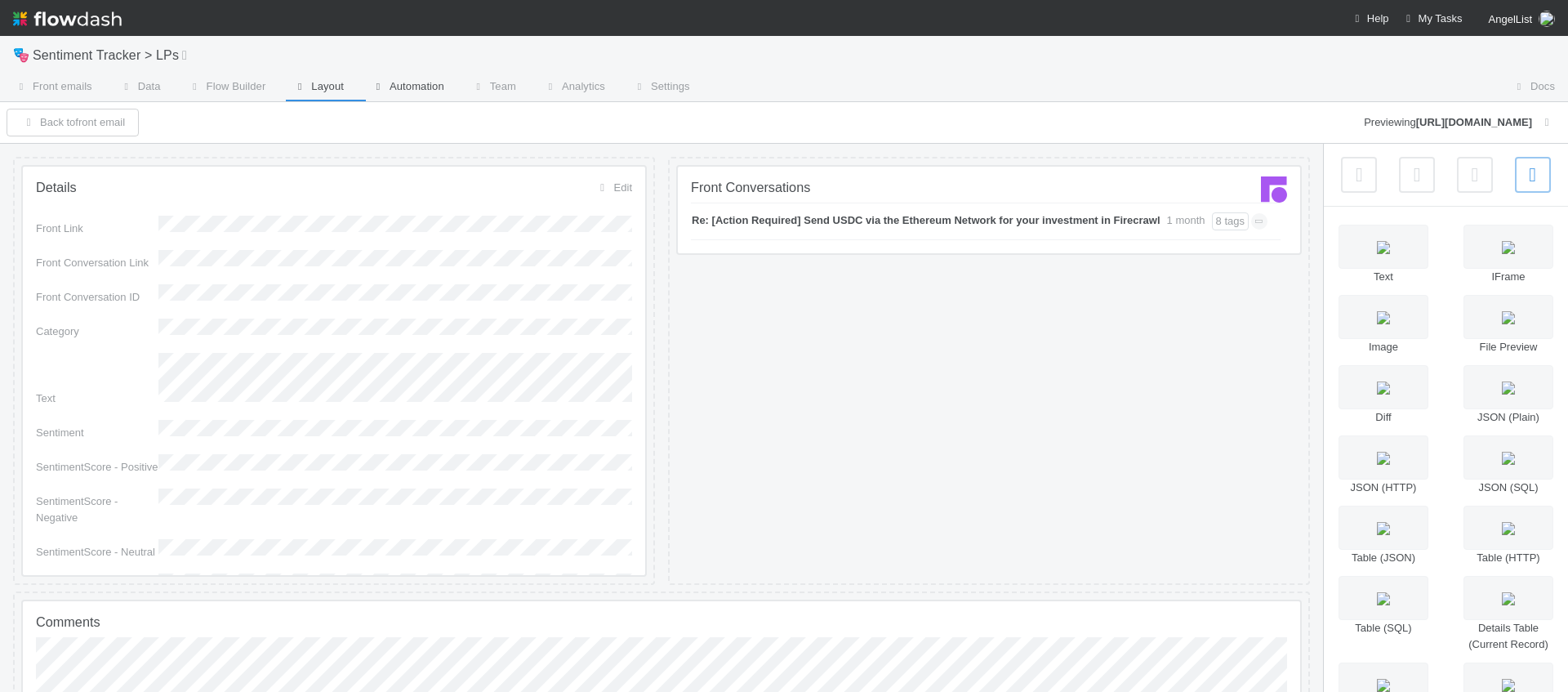 click on "Automation" at bounding box center (407, 88) 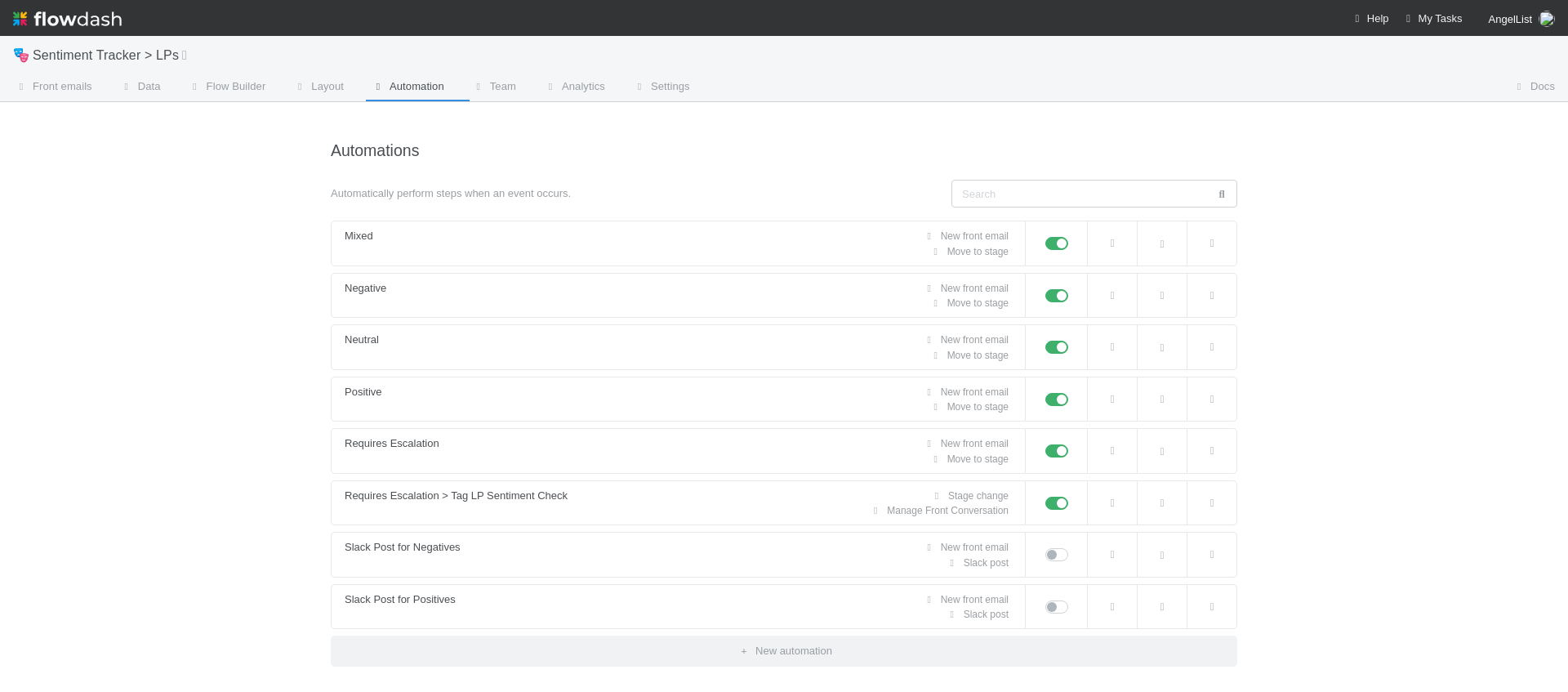 click on "Team" at bounding box center [493, 88] 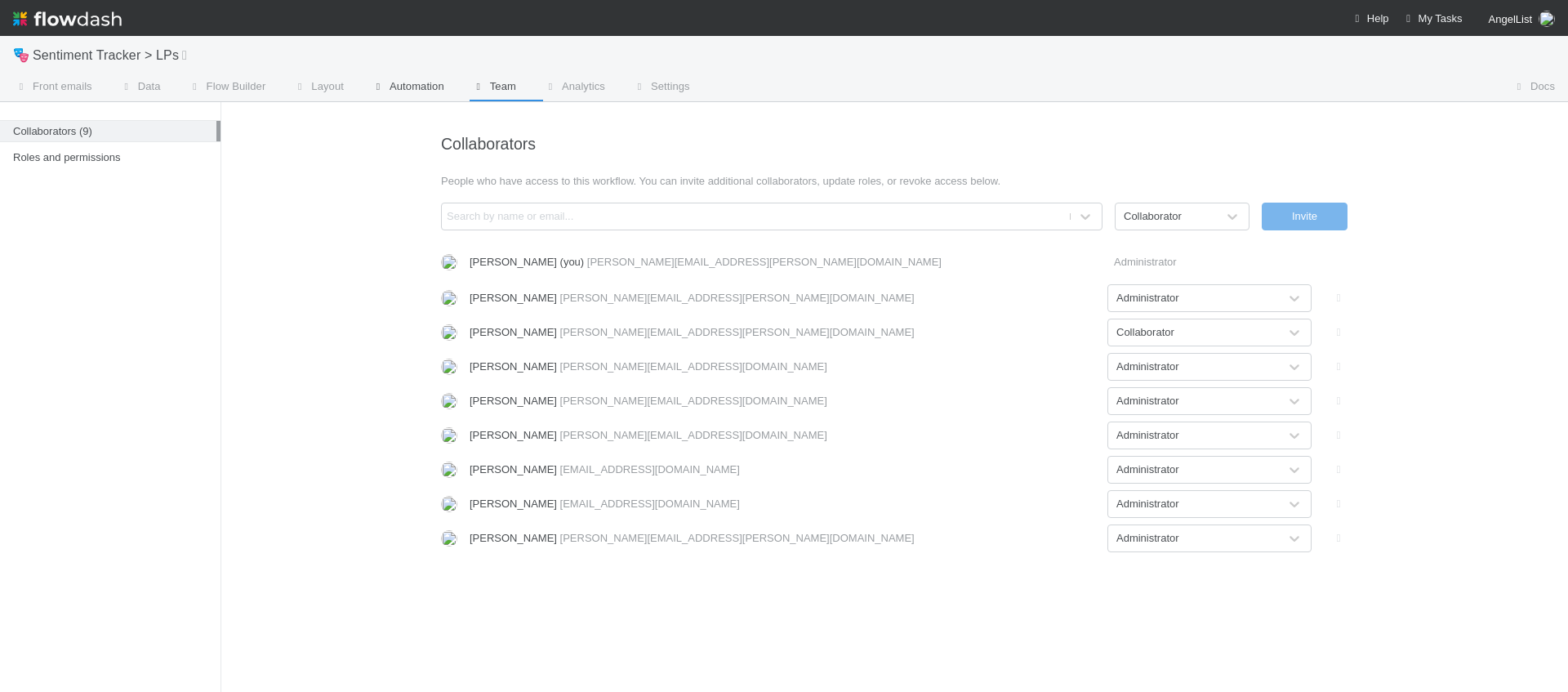 click on "Automation" at bounding box center [407, 88] 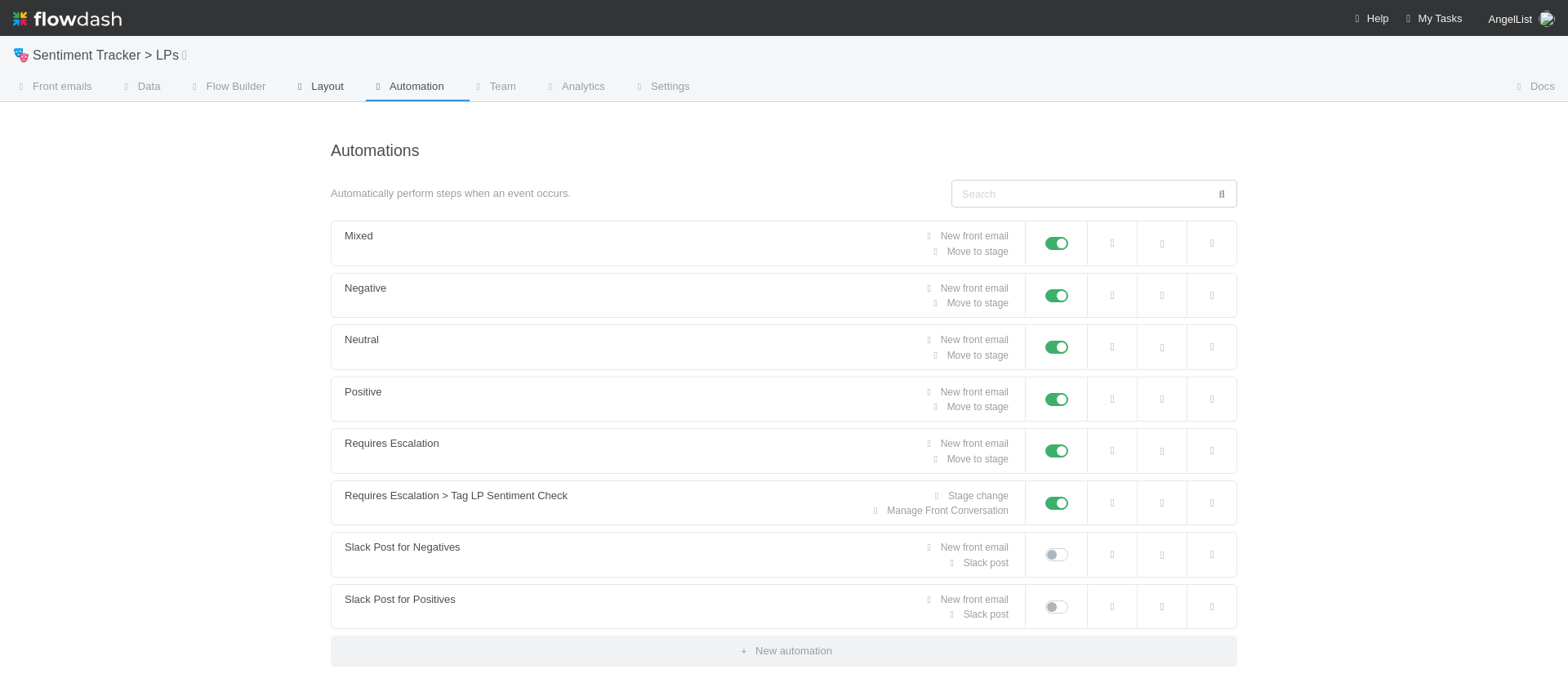 click on "Layout" at bounding box center (318, 88) 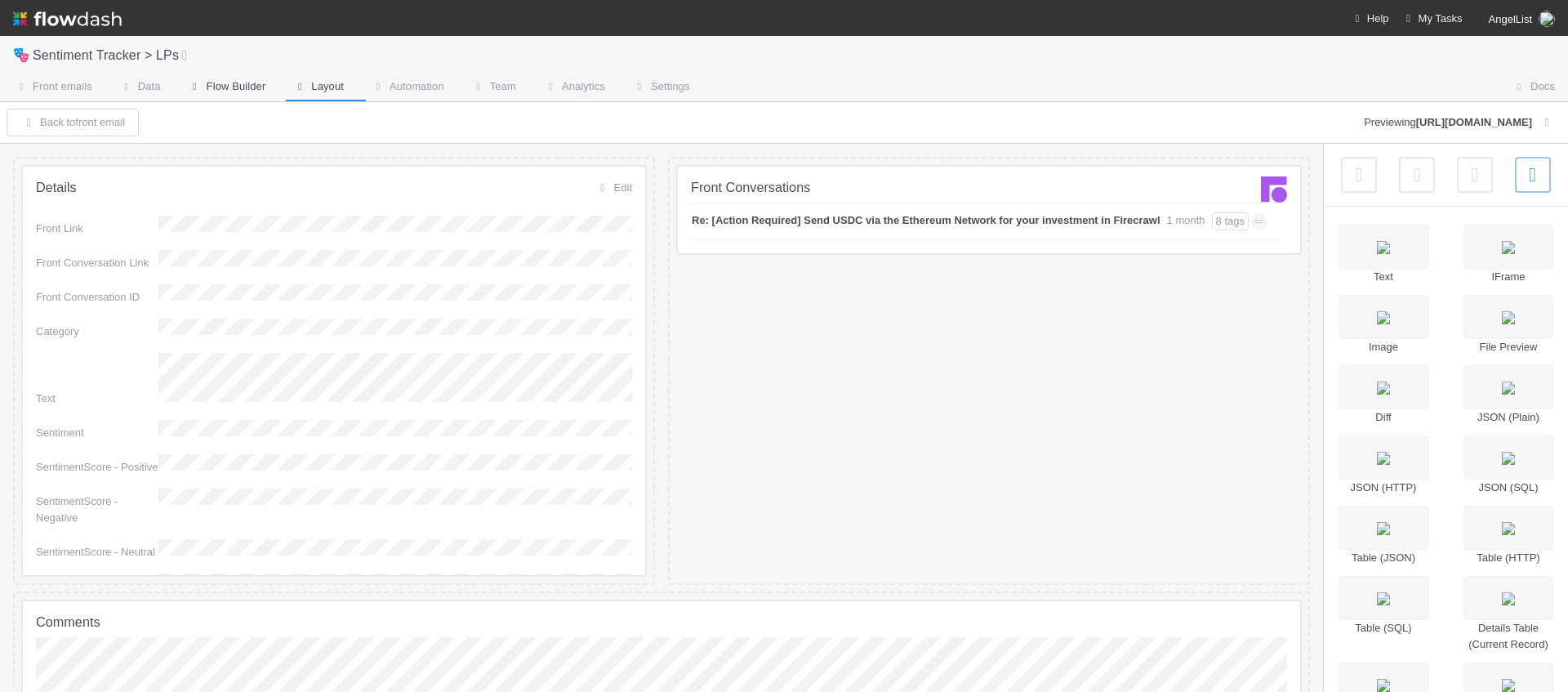 click on "Flow Builder" at bounding box center (226, 87) 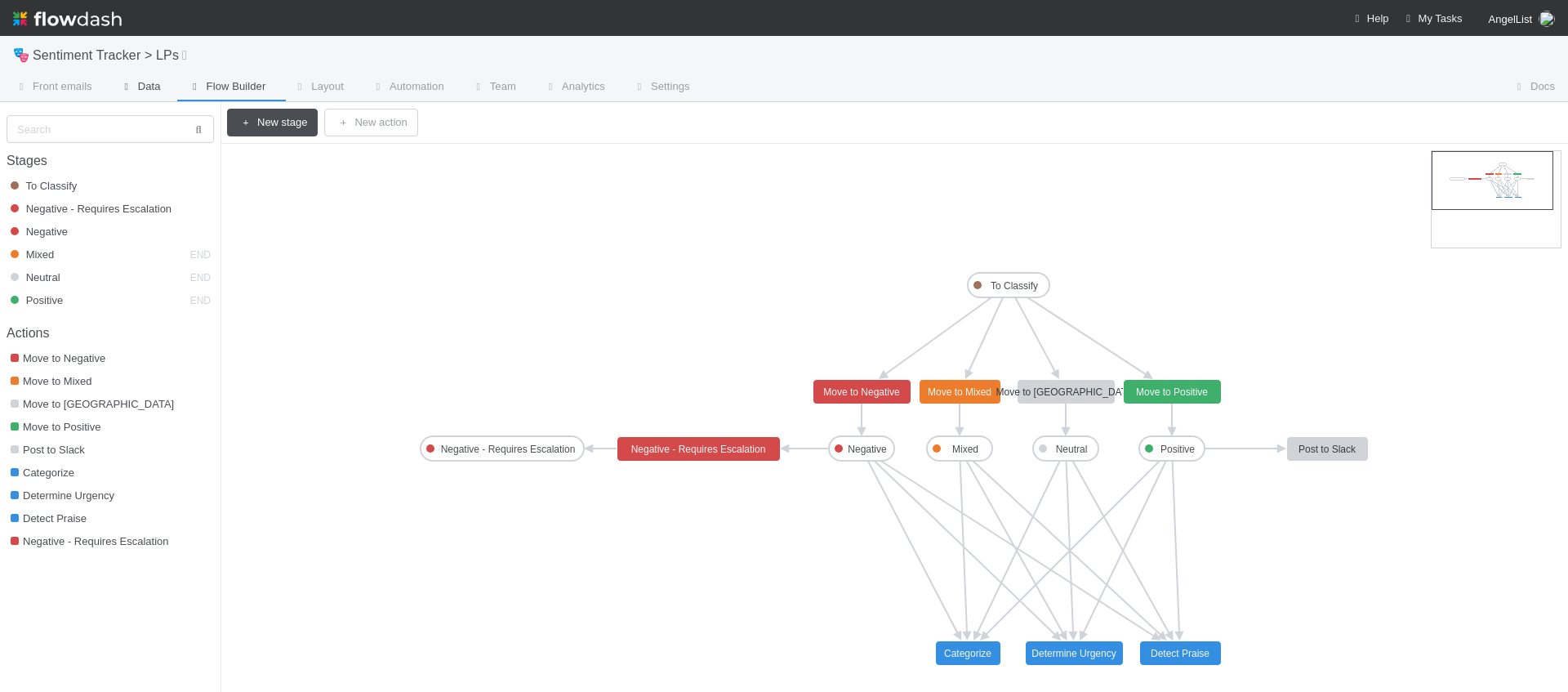 click at bounding box center (127, 87) 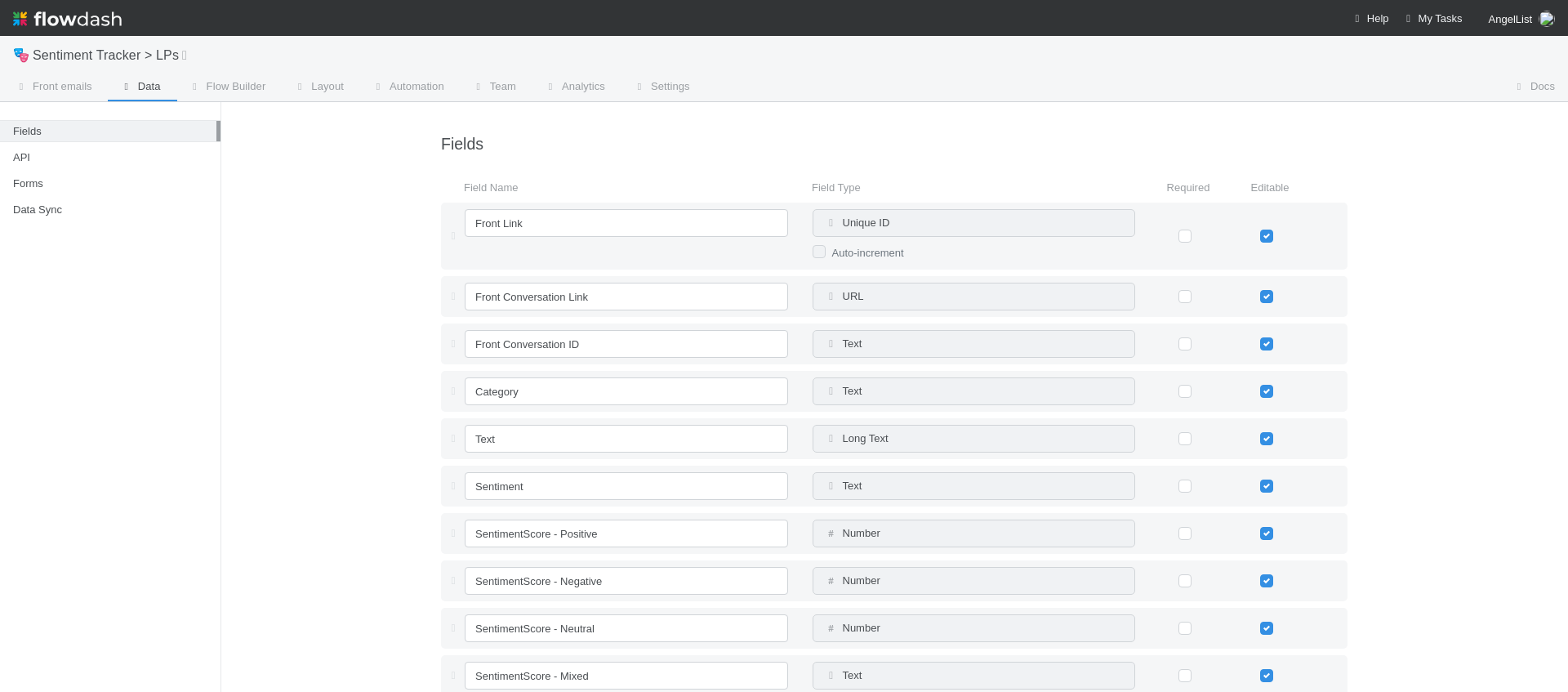 click on "Front emails" at bounding box center (52, 87) 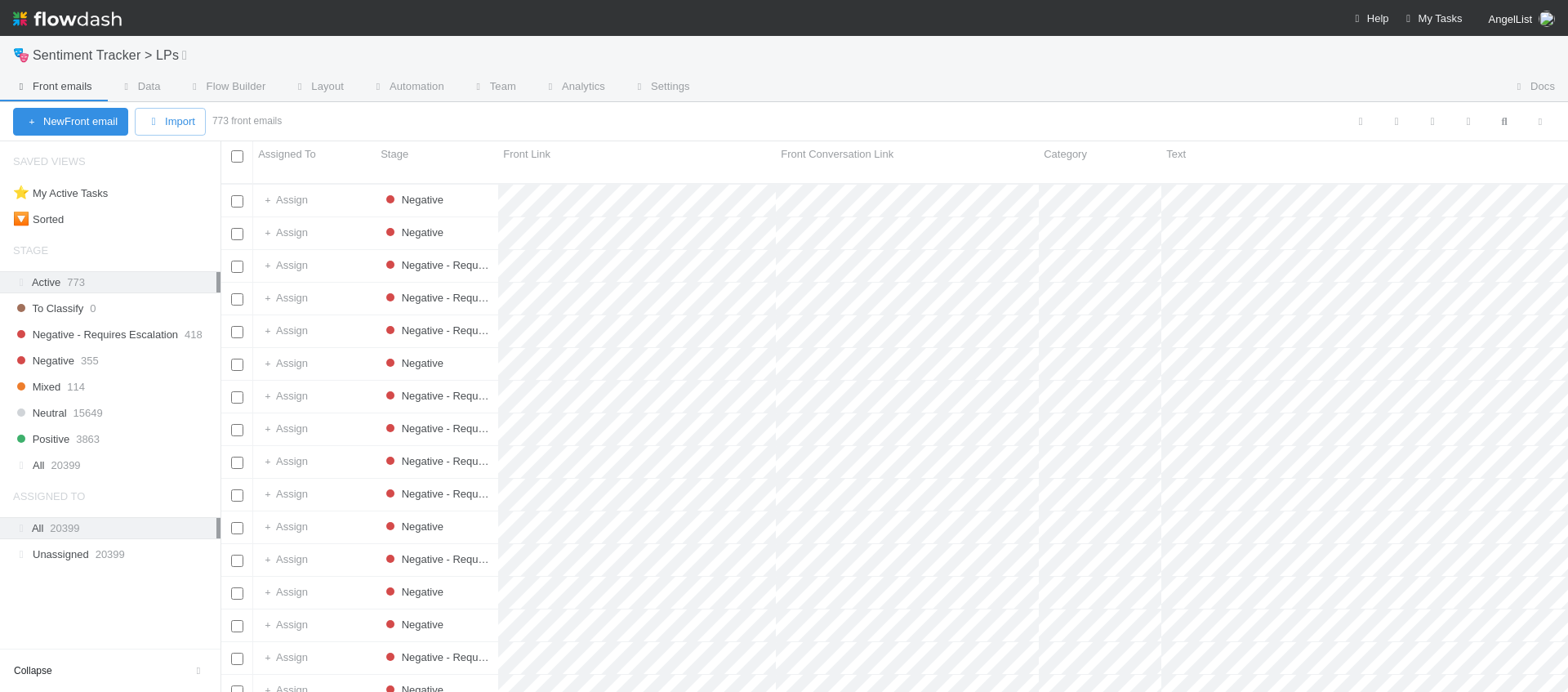 scroll, scrollTop: 0, scrollLeft: 1, axis: horizontal 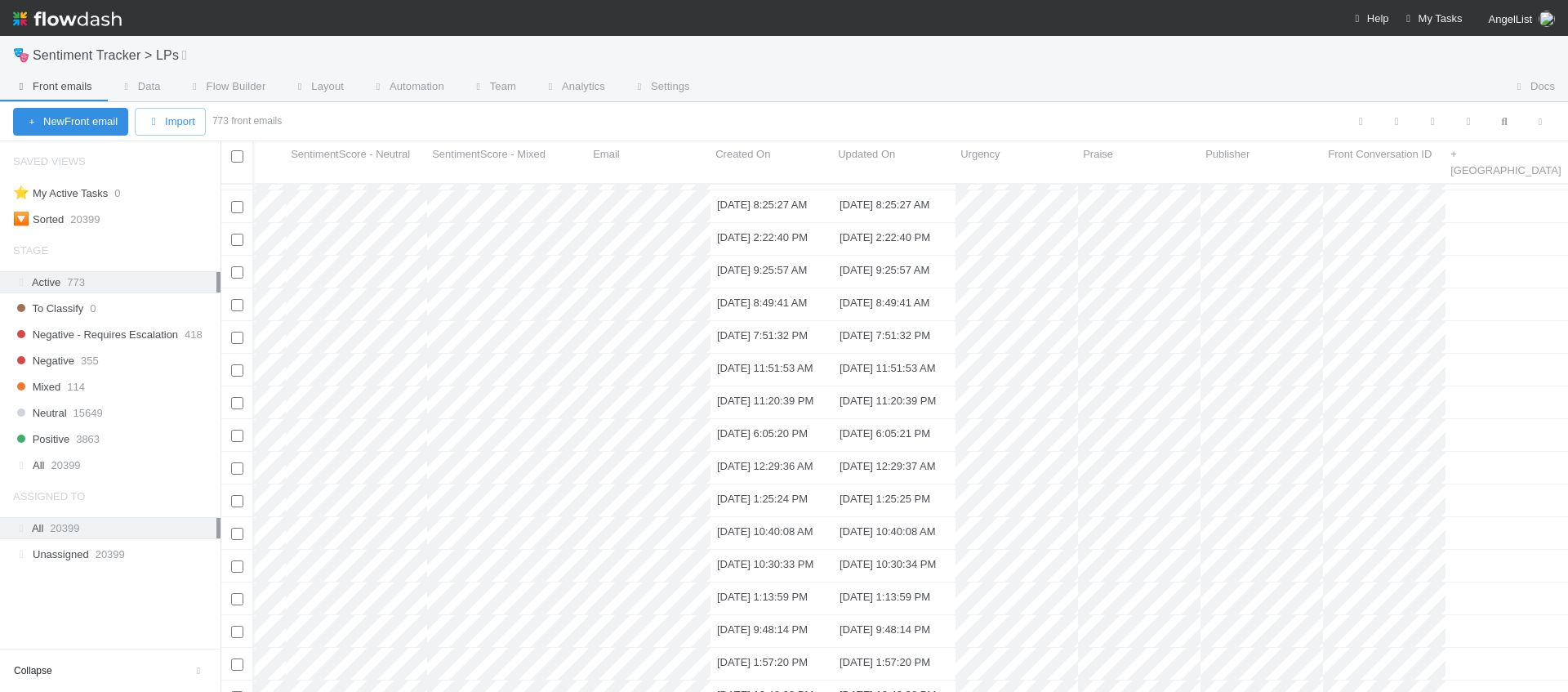 click on "All 20399" at bounding box center (114, 528) 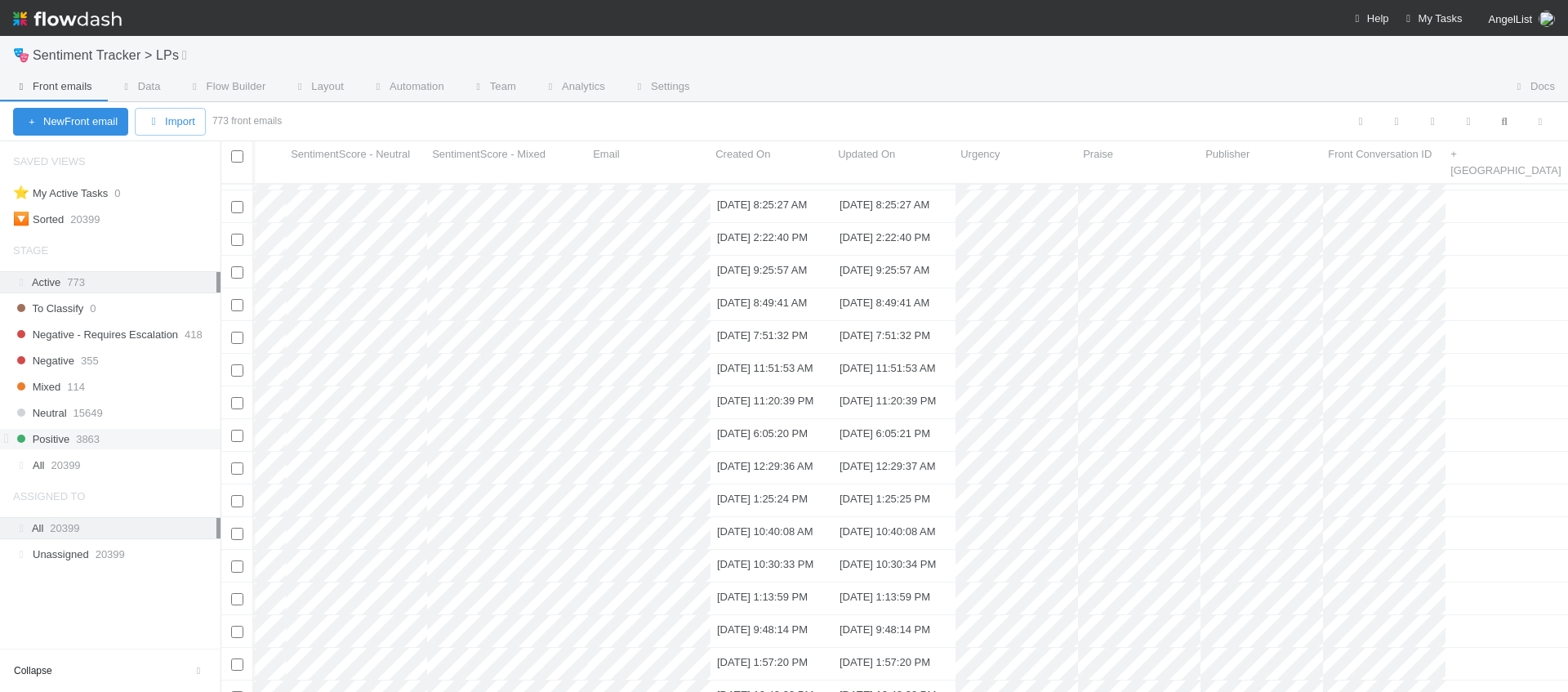 click on "Positive   3863" at bounding box center [117, 439] 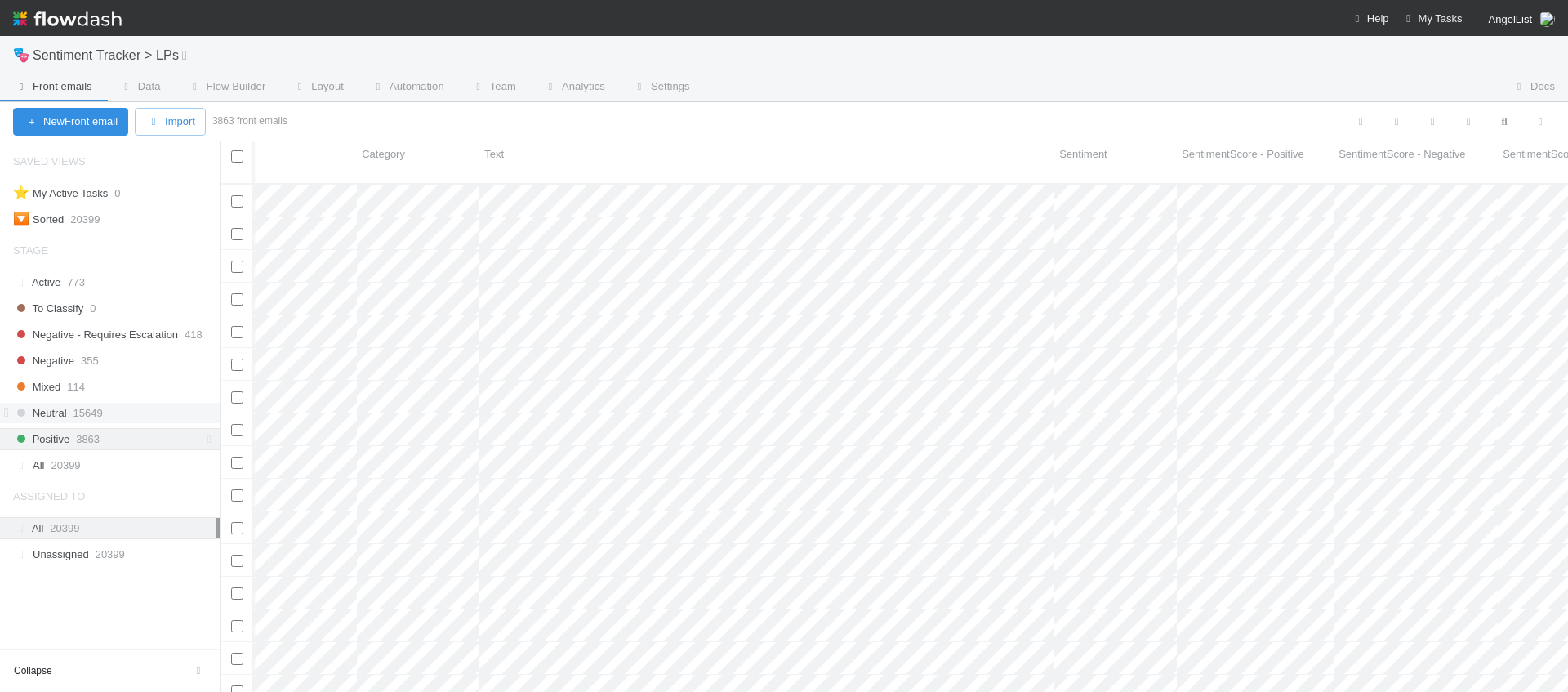 click on "Neutral   15649" at bounding box center [117, 413] 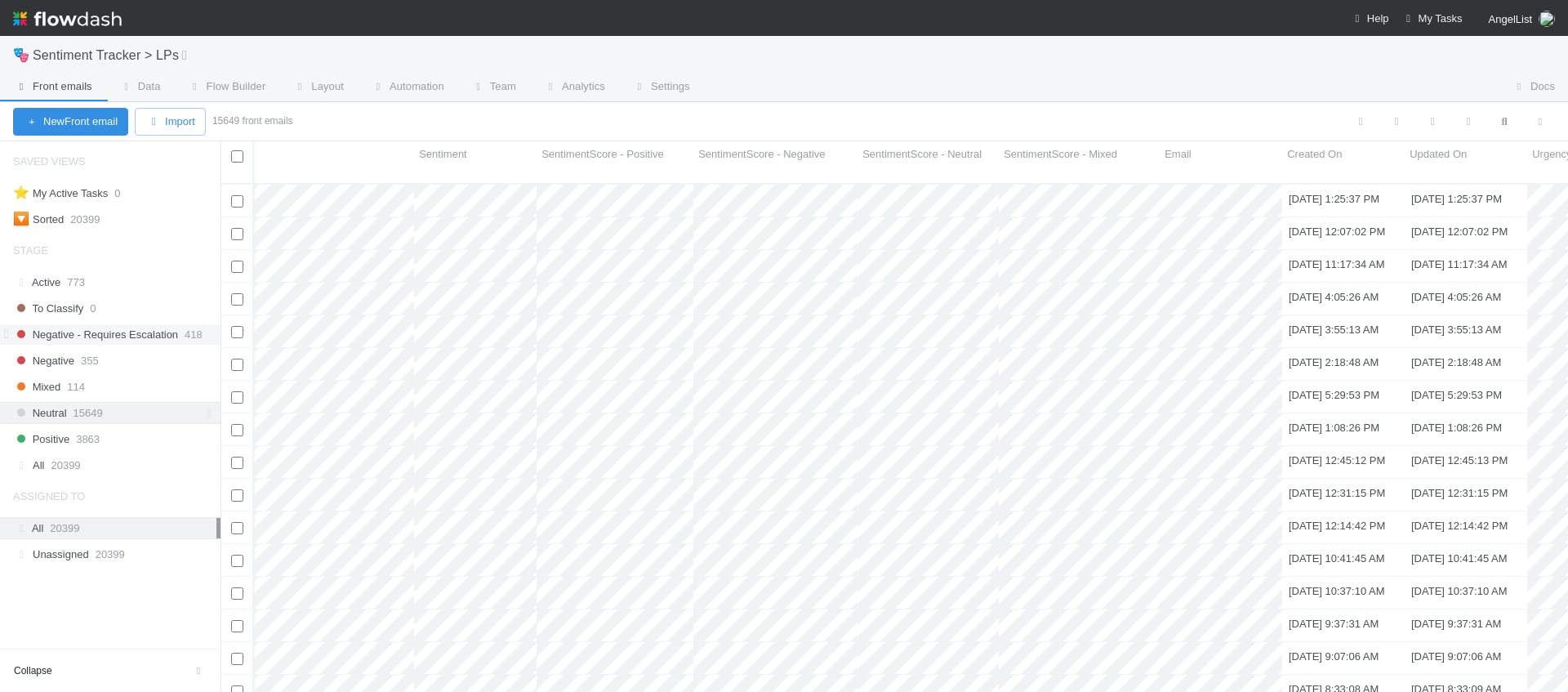 click on "Negative - Requires Escalation" at bounding box center [96, 334] 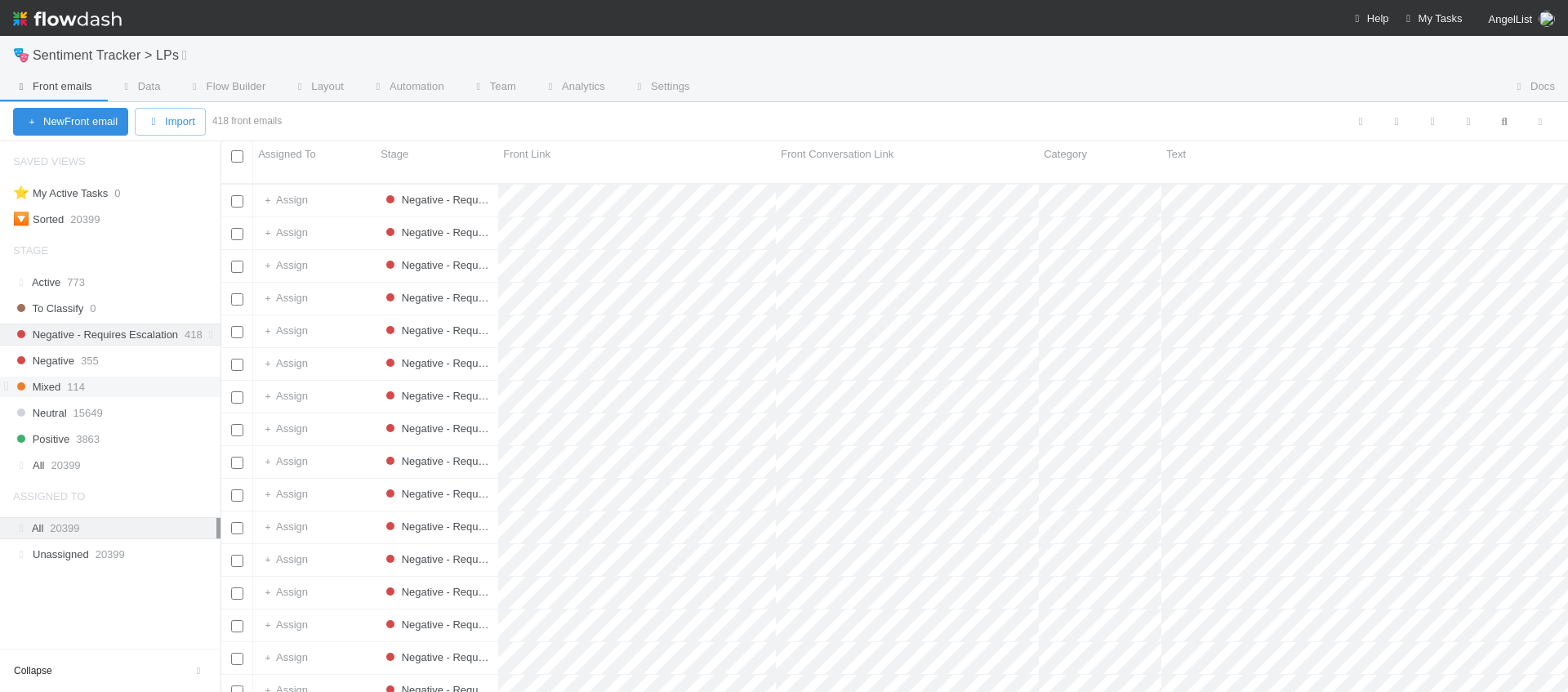 click on "Mixed   114" at bounding box center (117, 386) 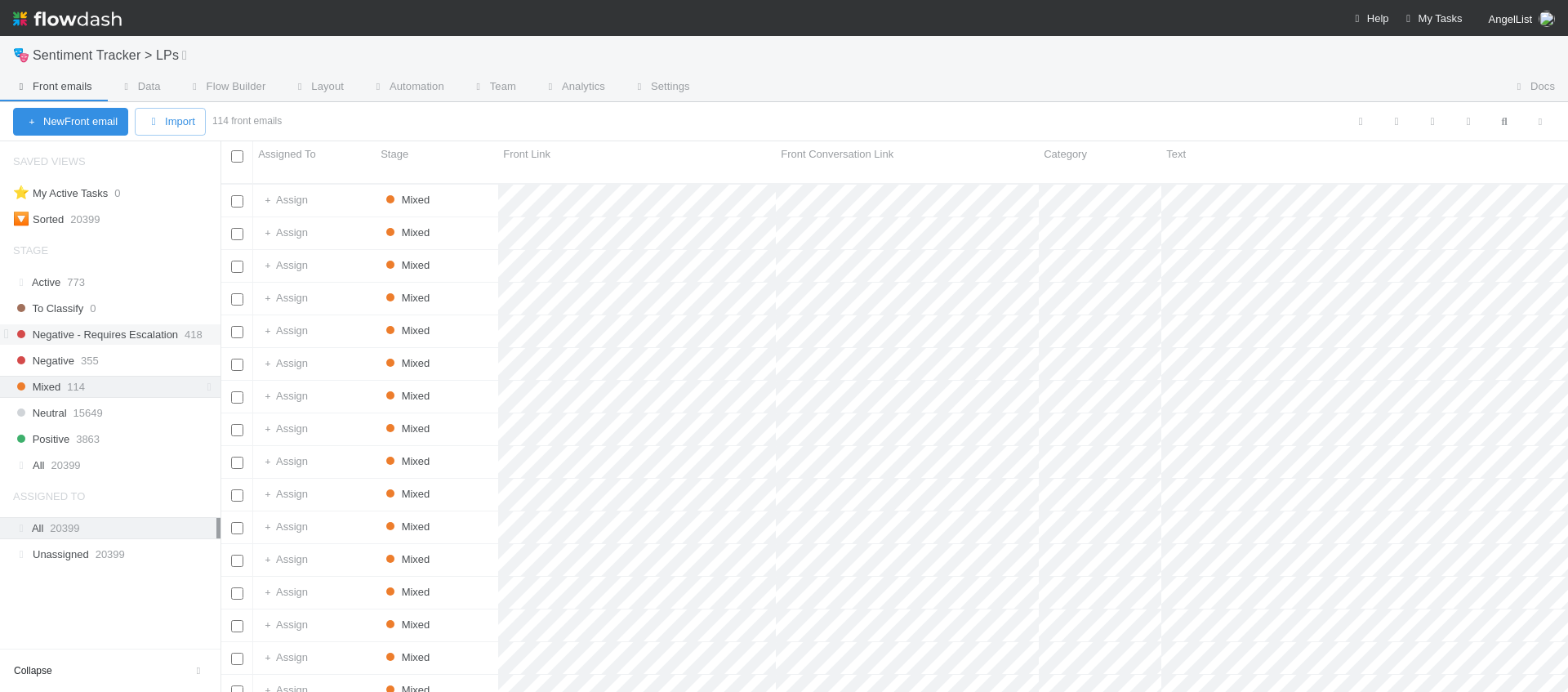 click on "Negative - Requires Escalation" at bounding box center [96, 334] 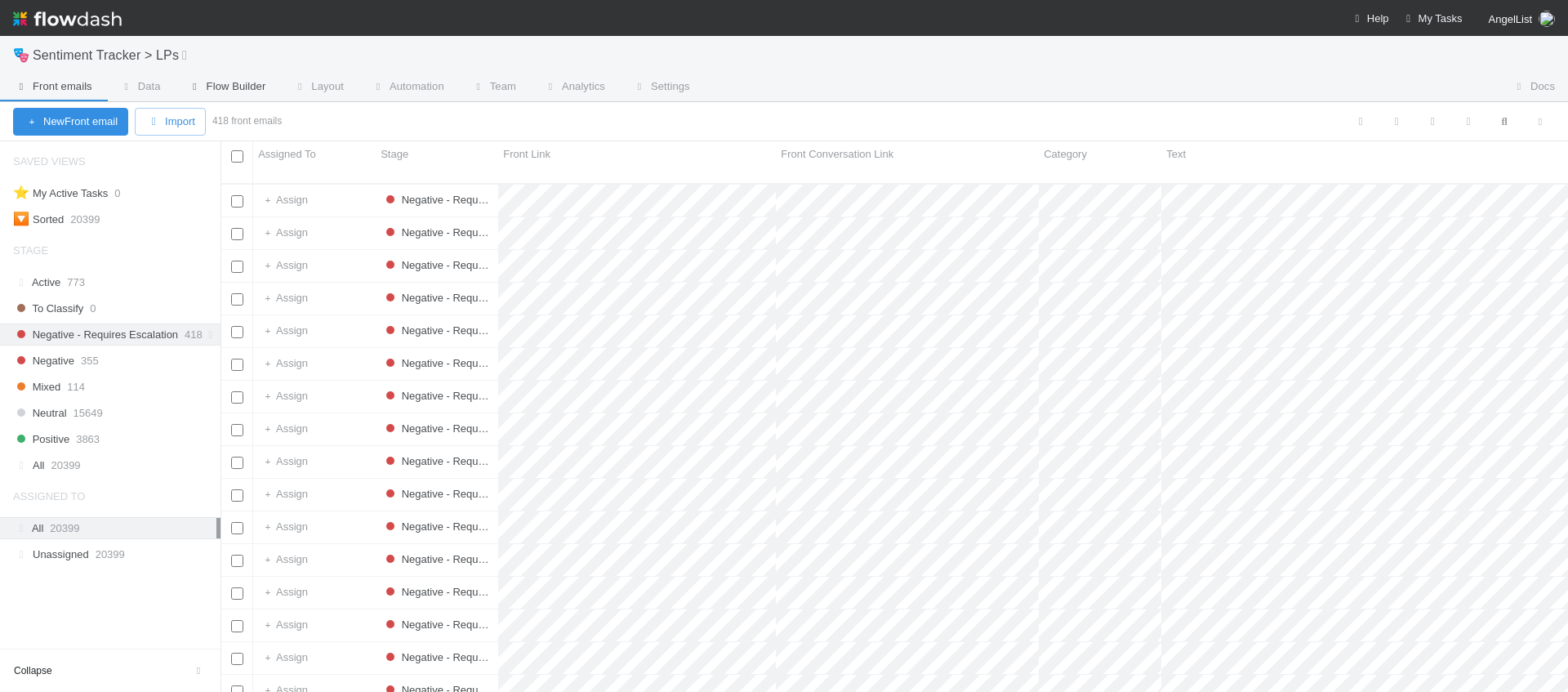 click on "Flow Builder" at bounding box center (226, 87) 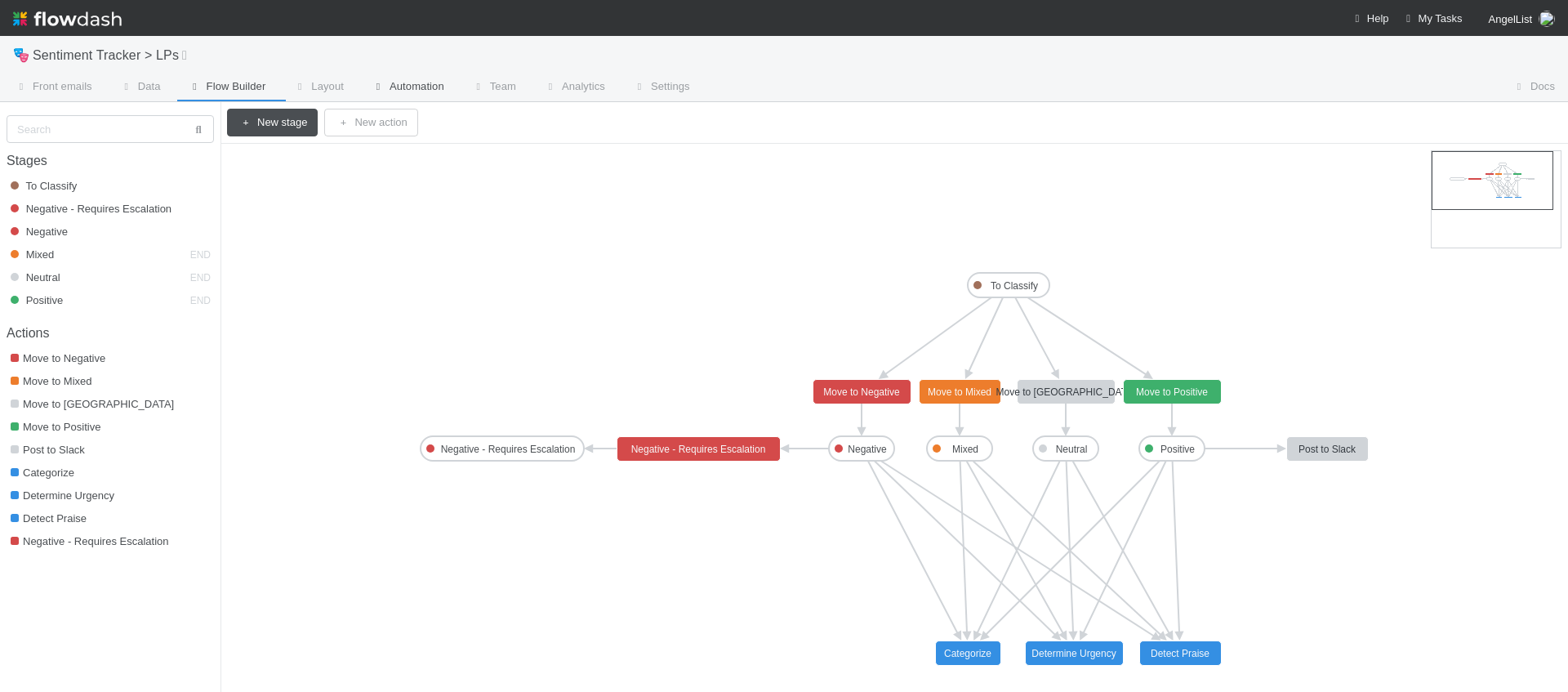 click on "Automation" at bounding box center (407, 88) 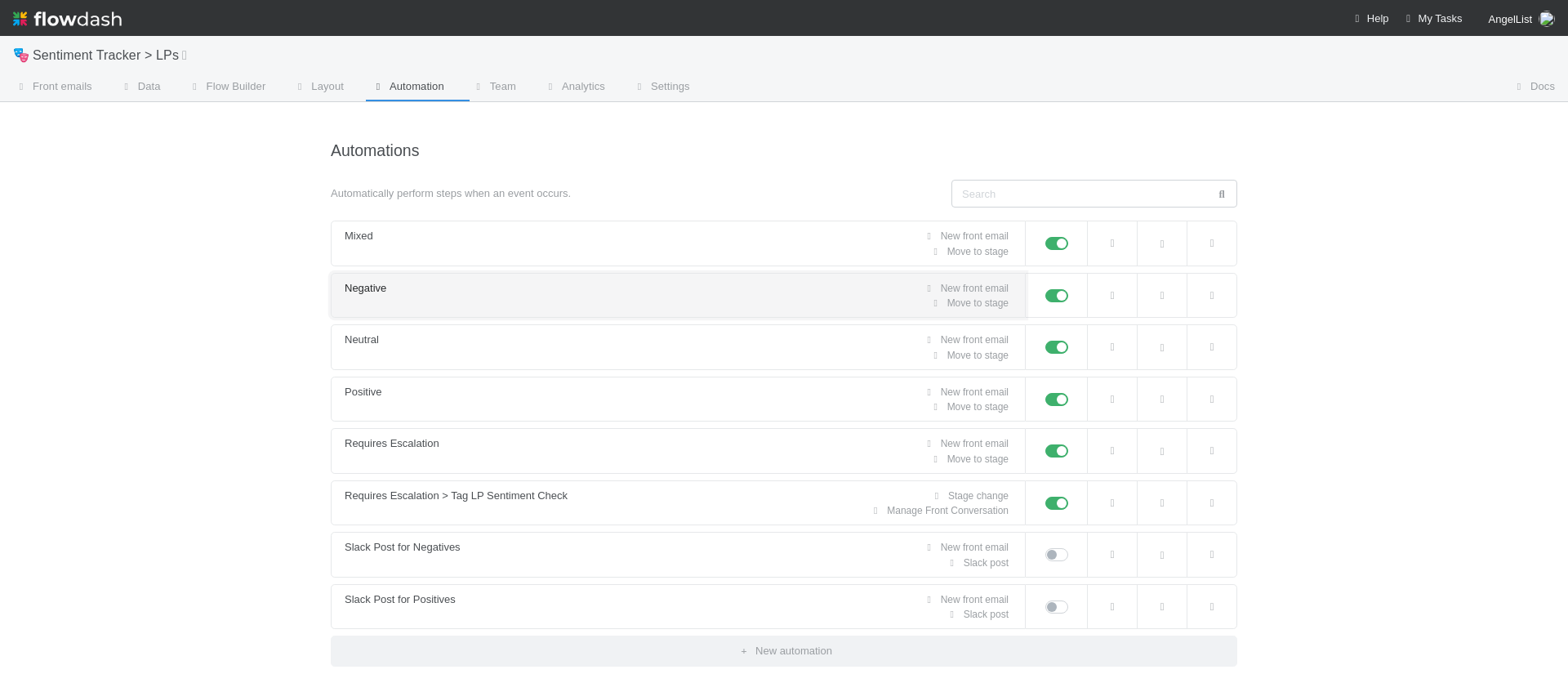 click on "Negative New front email" at bounding box center [676, 288] 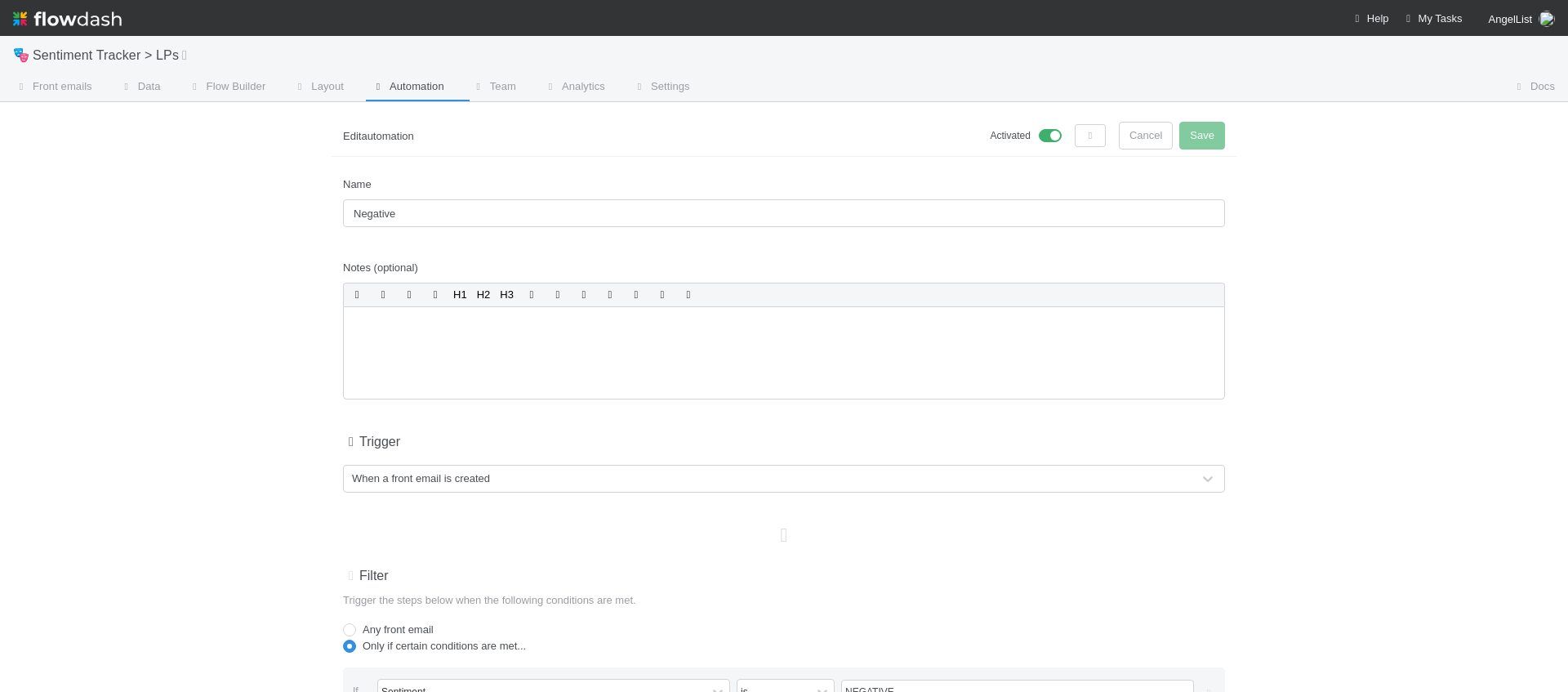 drag, startPoint x: 421, startPoint y: 105, endPoint x: 416, endPoint y: 93, distance: 13 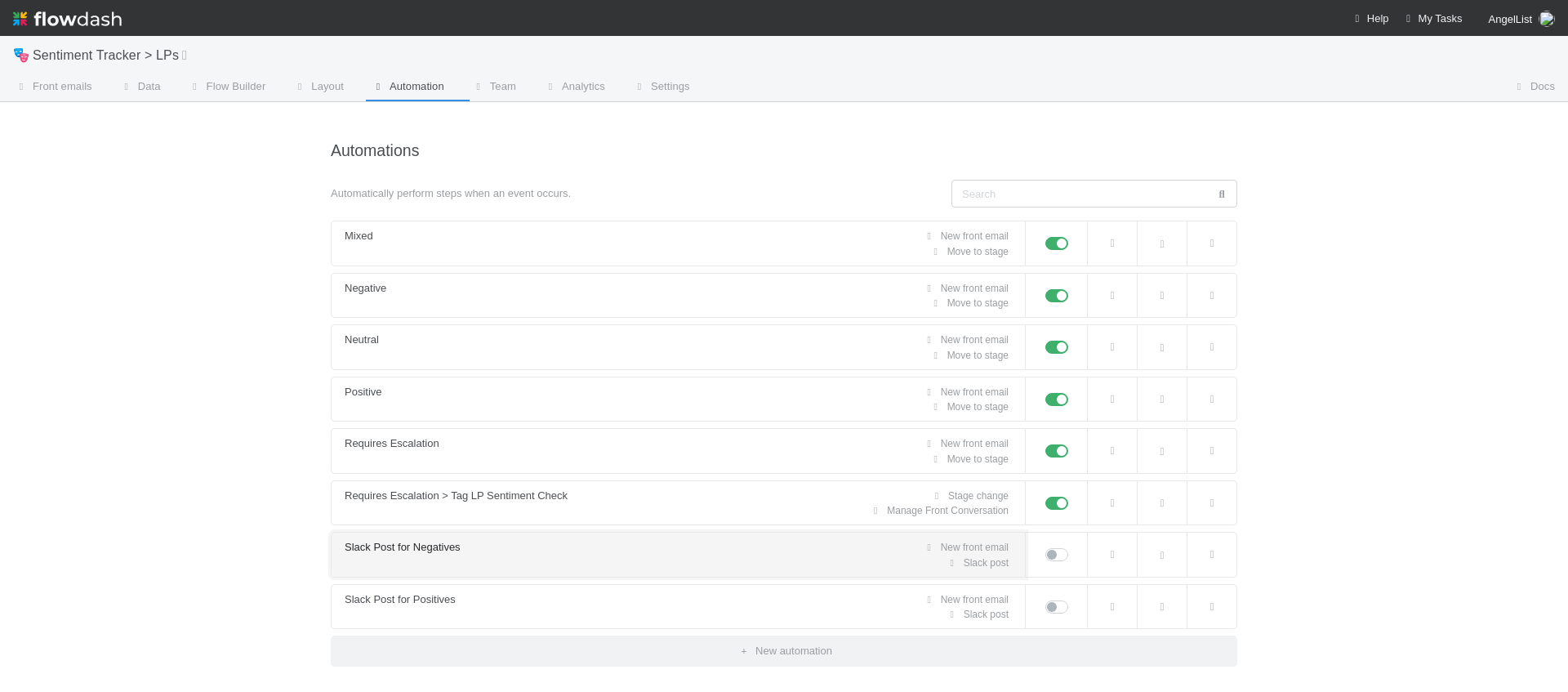 click on "Slack Post for Negatives New front email" at bounding box center (676, 547) 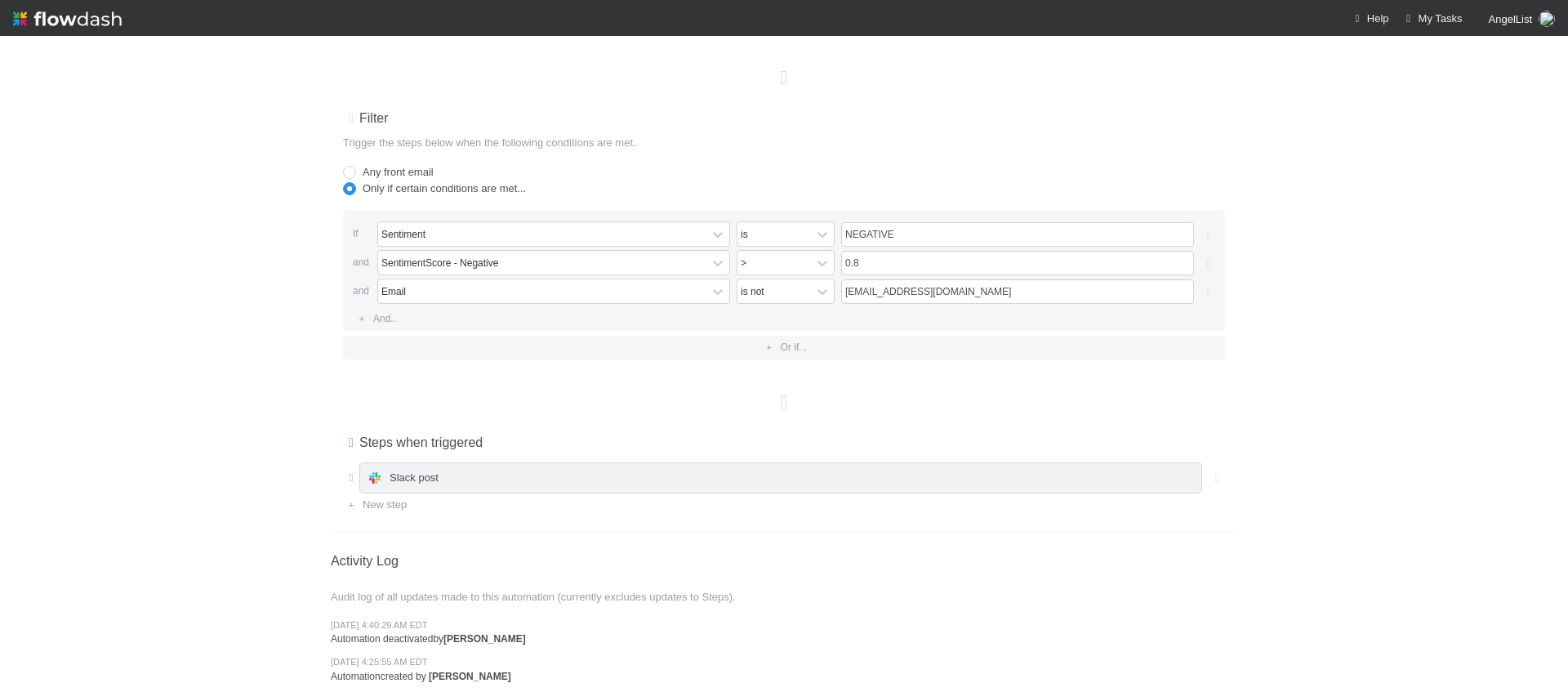 click on "Slack post" at bounding box center (781, 478) 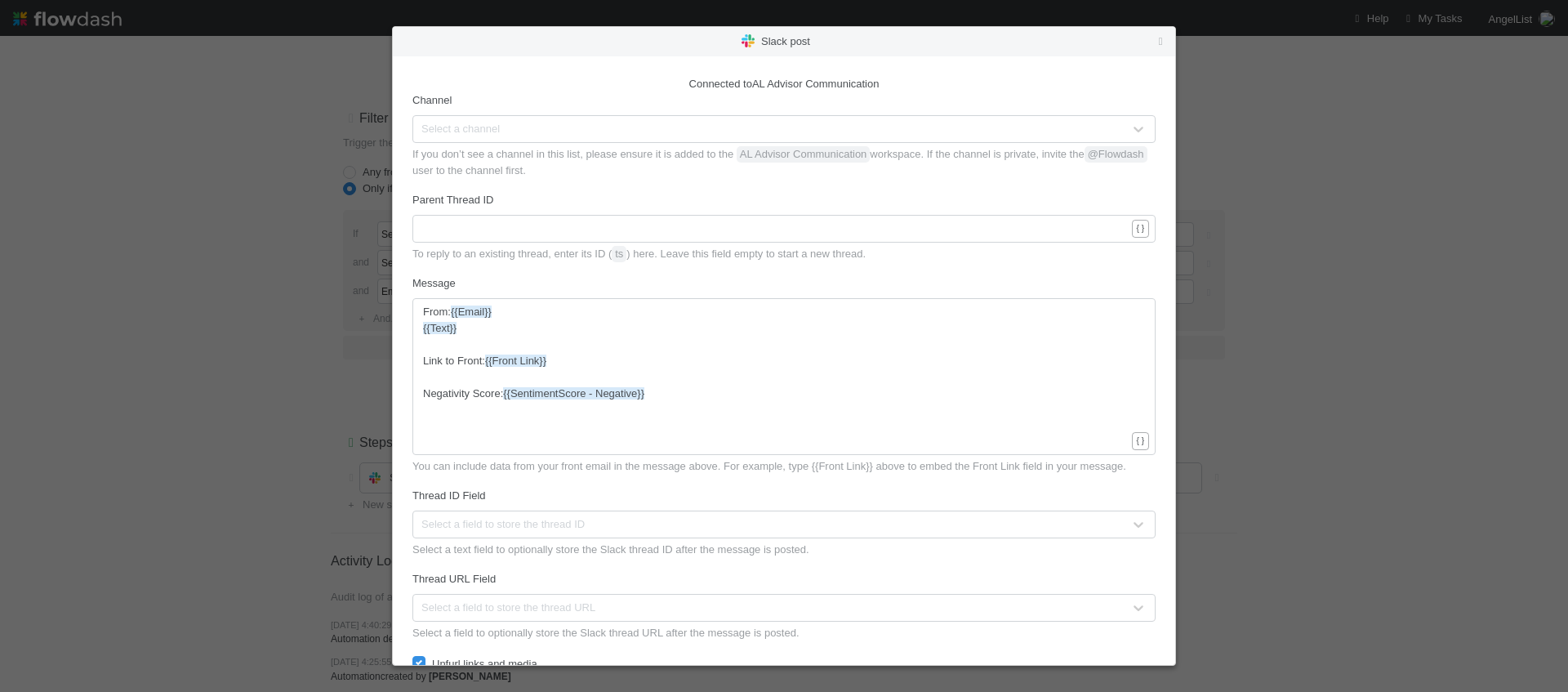 click on "Slack post Connected to  AL Advisor Communication Channel Select a channel If you don’t see a channel in this list, please ensure it is added to the   AL Advisor Communication  workspace. If the channel is private, invite the  @Flowdash  user to the channel first. Parent Thread ID ​ x   ​ { } To reply to an existing thread, enter its ID ( ts ) here. Leave this field empty to start a new thread. Message xxxxxxxxxx   From:  {{Email}} {{Text}} ​ Link to Front:  {{Front Link}} ​ Negativity Score:  {{SentimentScore - Negative}} { } You can include data from your front email in the message above. For example, type {{Front Link}} above to embed the Front Link field in your message. Thread ID Field Select a field to store the thread ID Select a text field to optionally store the Slack thread ID after the message is posted. Thread URL Field Select a field to store the thread URL Select a field to optionally store the Slack thread URL after the message is posted. Unfurl links and media. Apply" at bounding box center [784, 346] 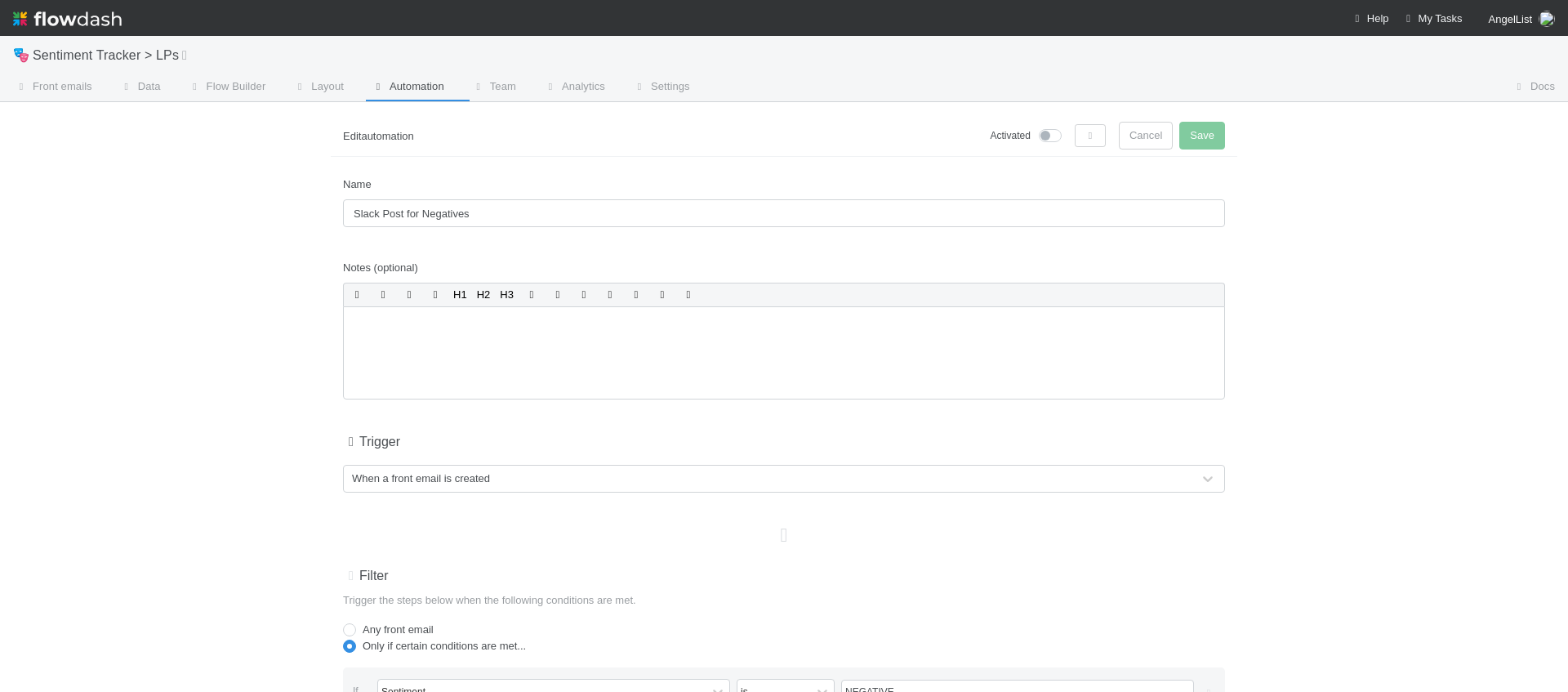 click on "Automation" at bounding box center (407, 88) 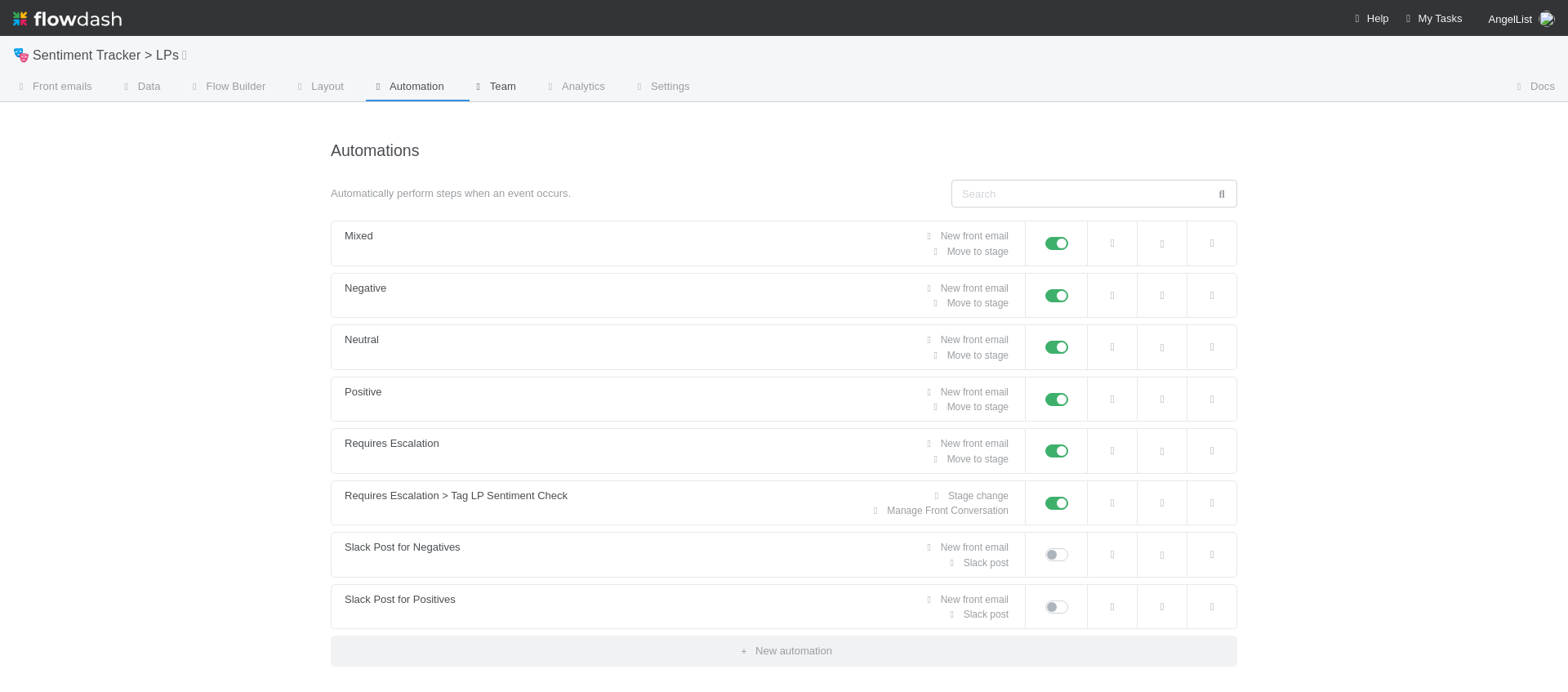 click on "Team" at bounding box center [493, 88] 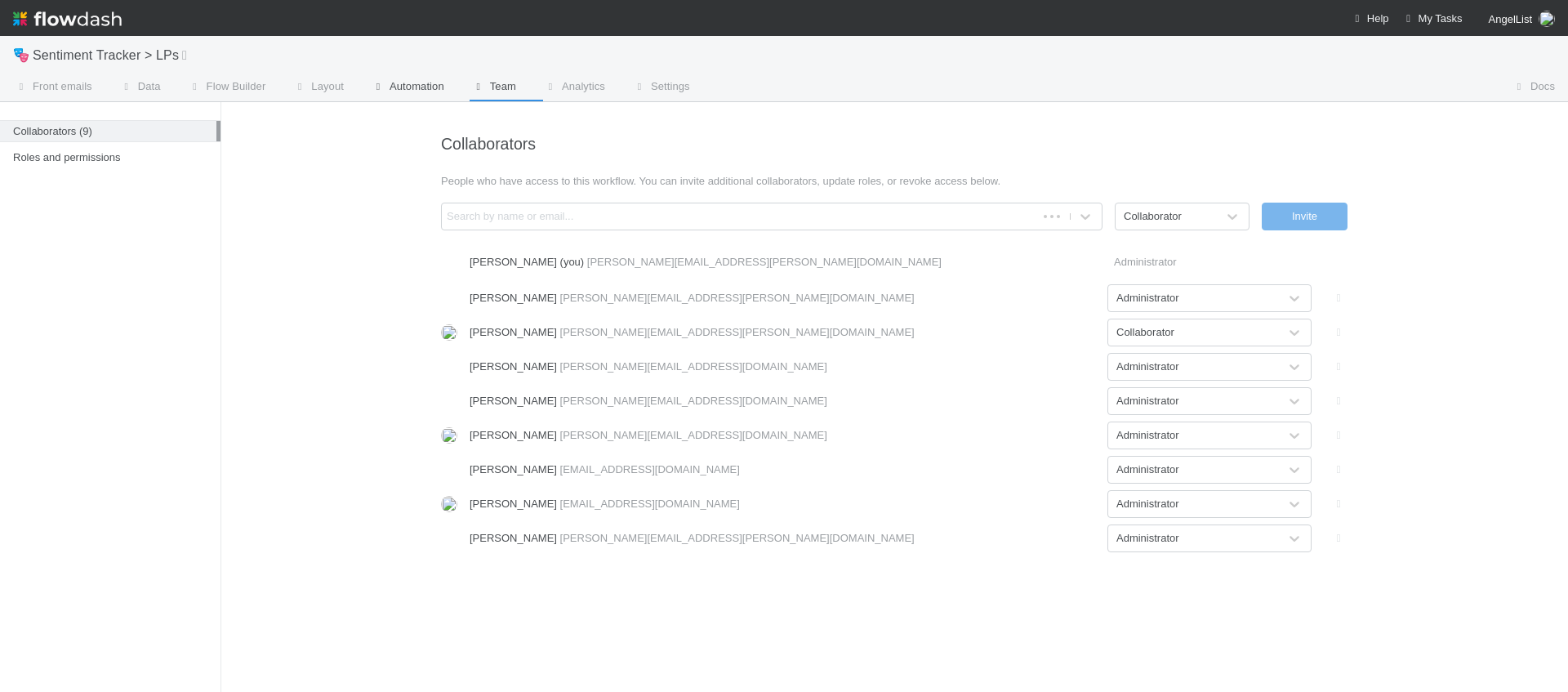 click on "Automation" at bounding box center (407, 88) 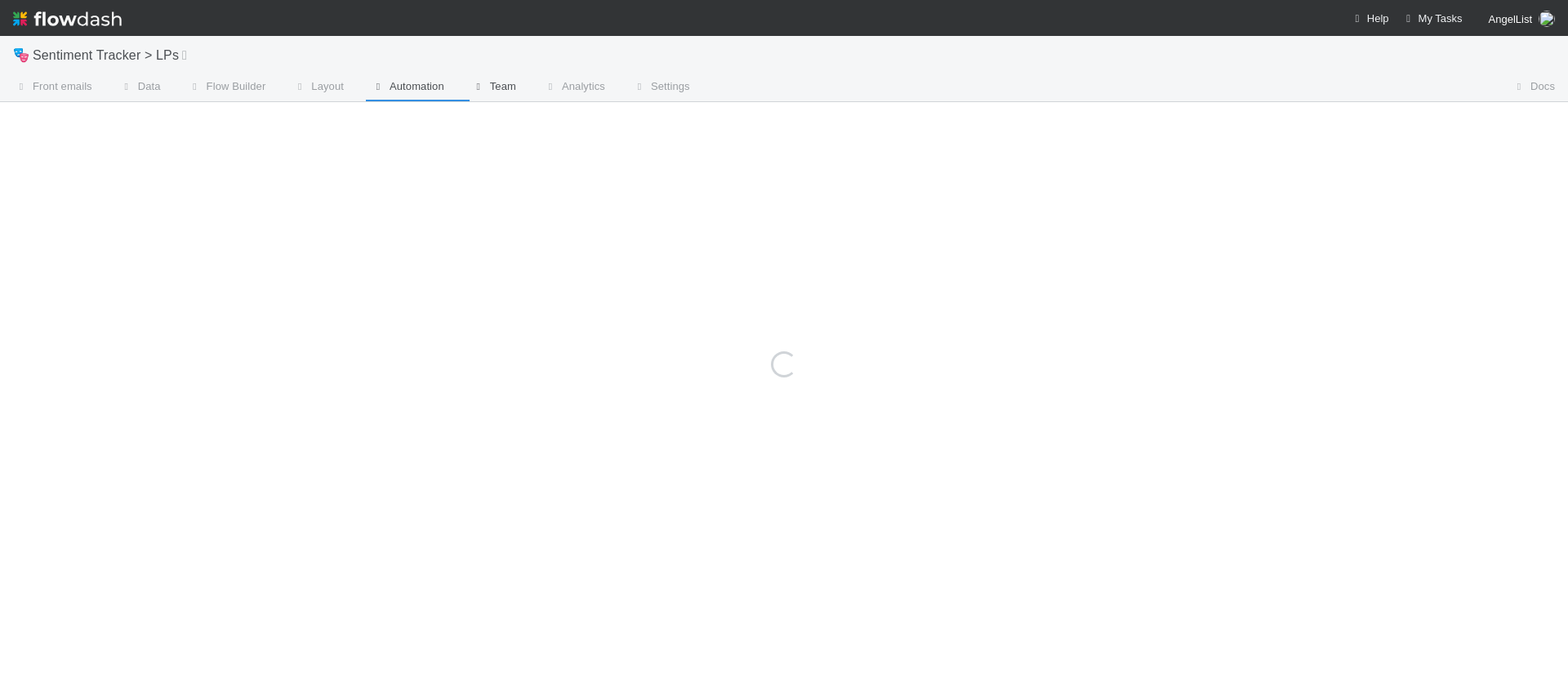 click on "Team" at bounding box center [493, 88] 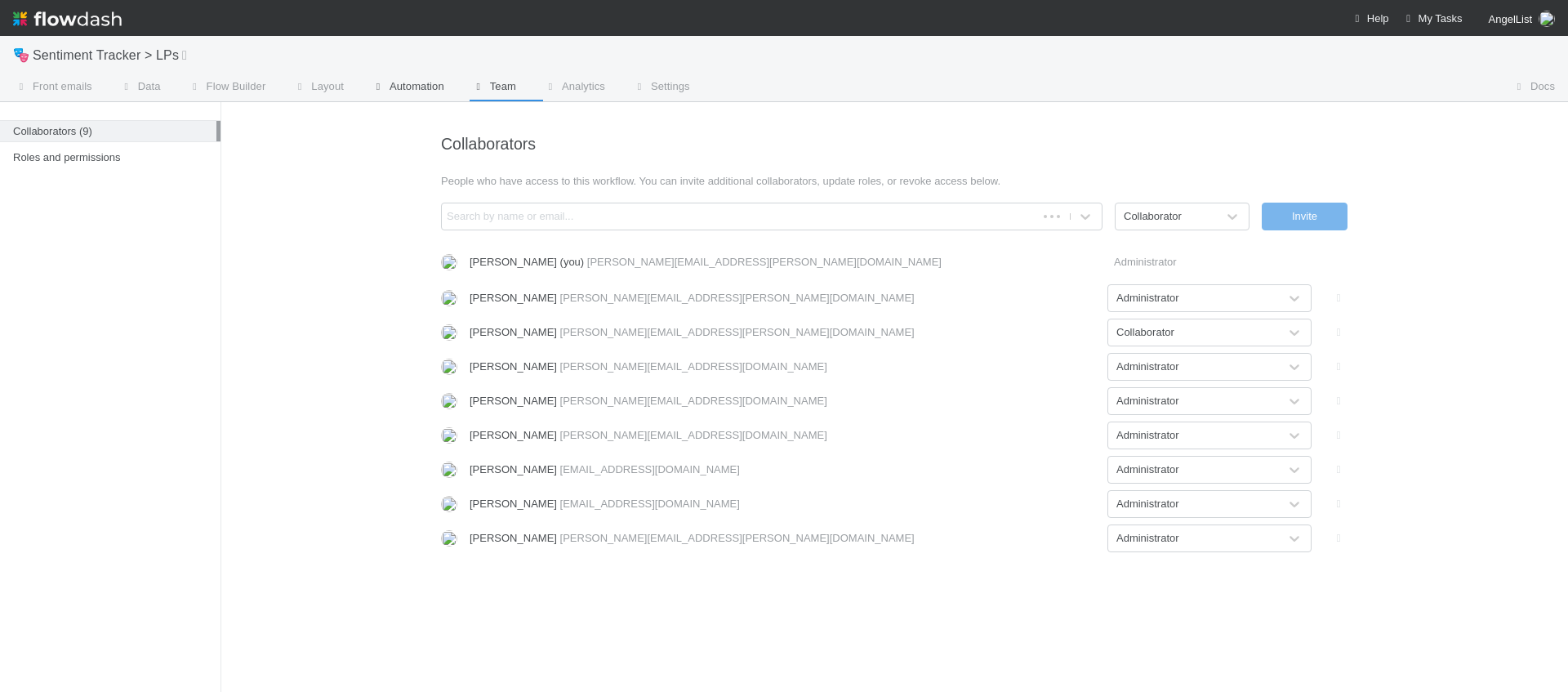 click on "Automation" at bounding box center (407, 88) 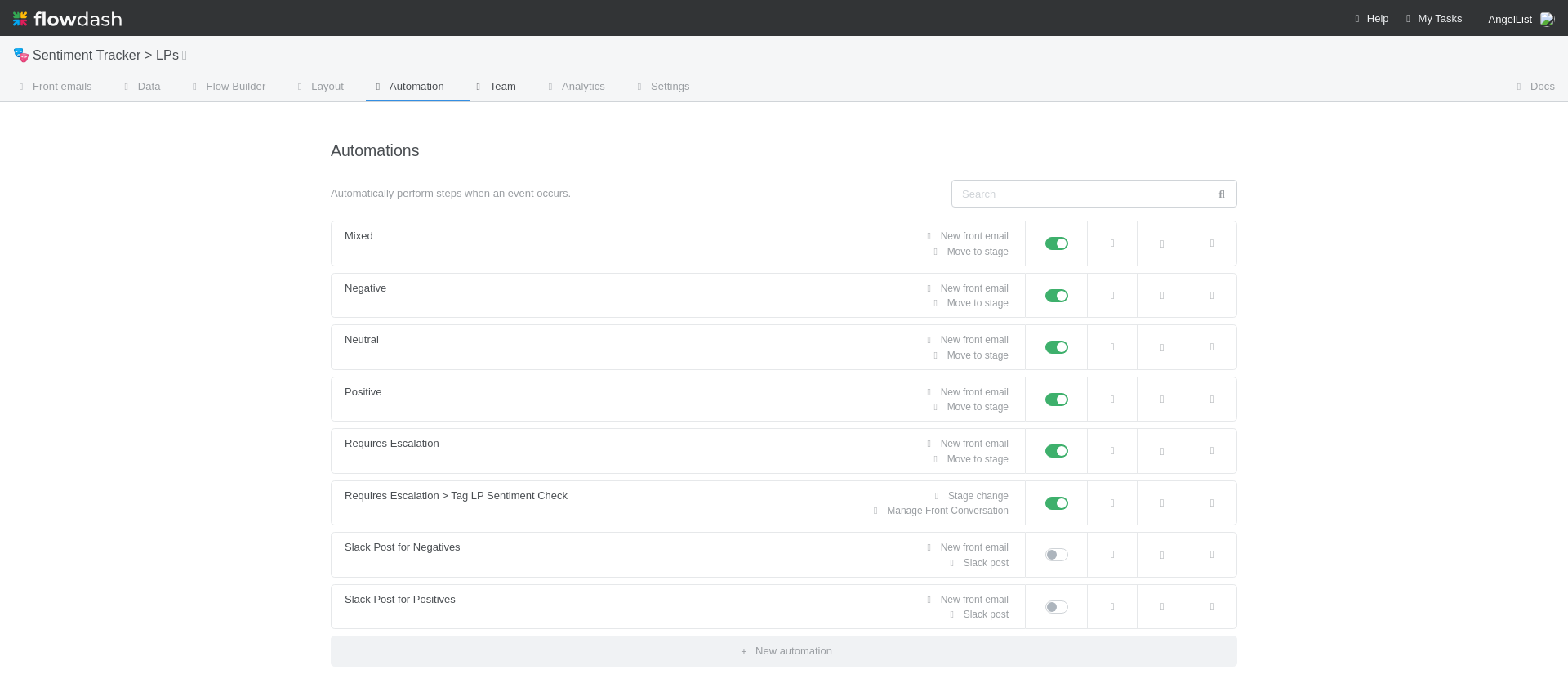 click on "Team" at bounding box center [493, 88] 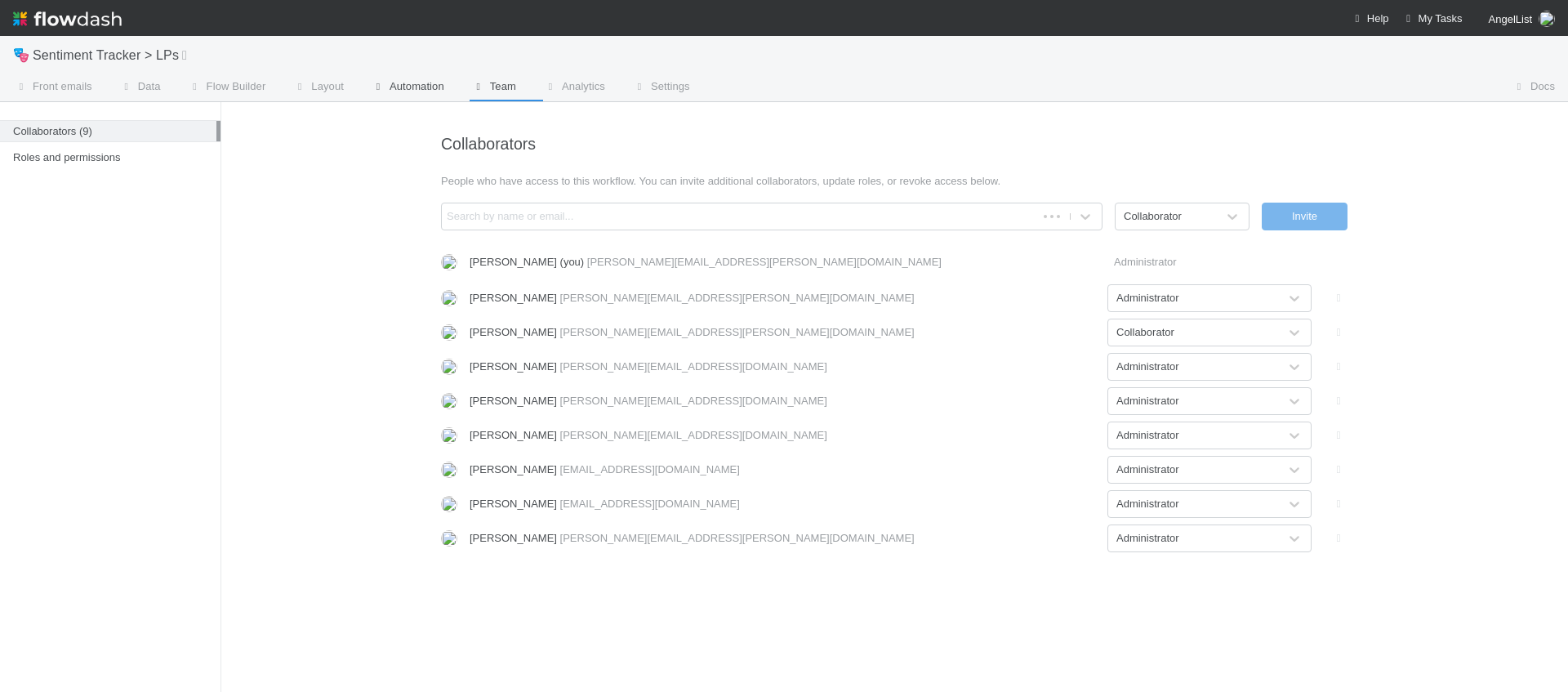 click on "Automation" at bounding box center (407, 88) 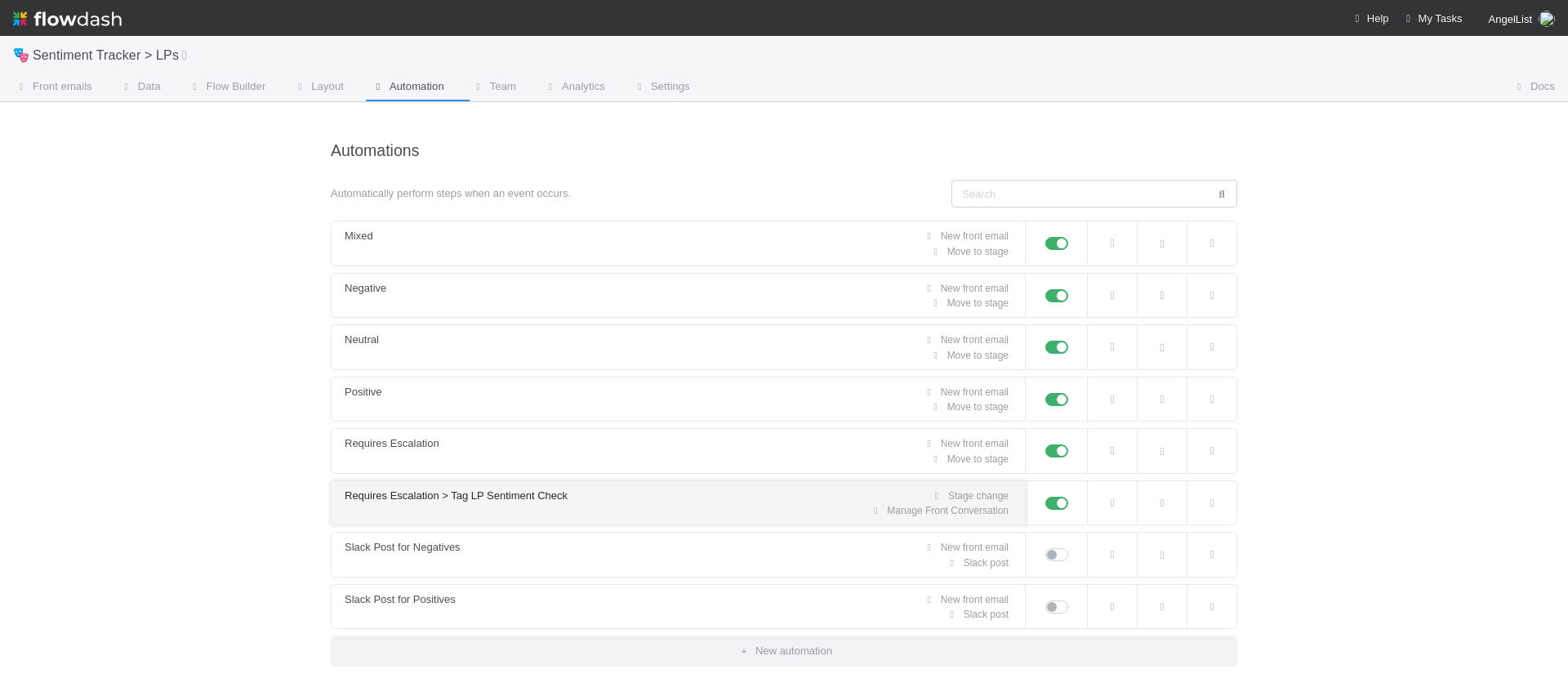 click on "Requires Escalation > Tag LP Sentiment Check  Stage change Manage Front Conversation" at bounding box center (678, 503) 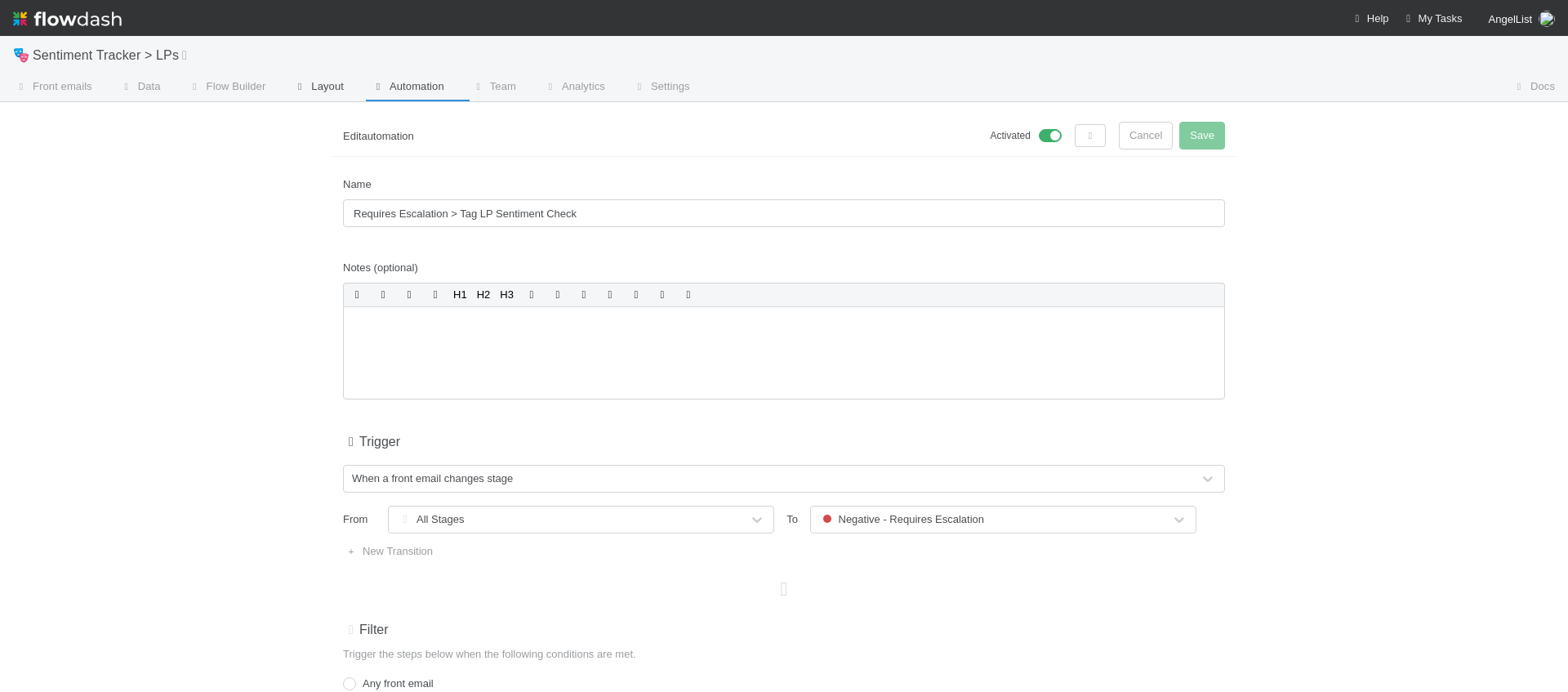 click on "Layout" at bounding box center [318, 88] 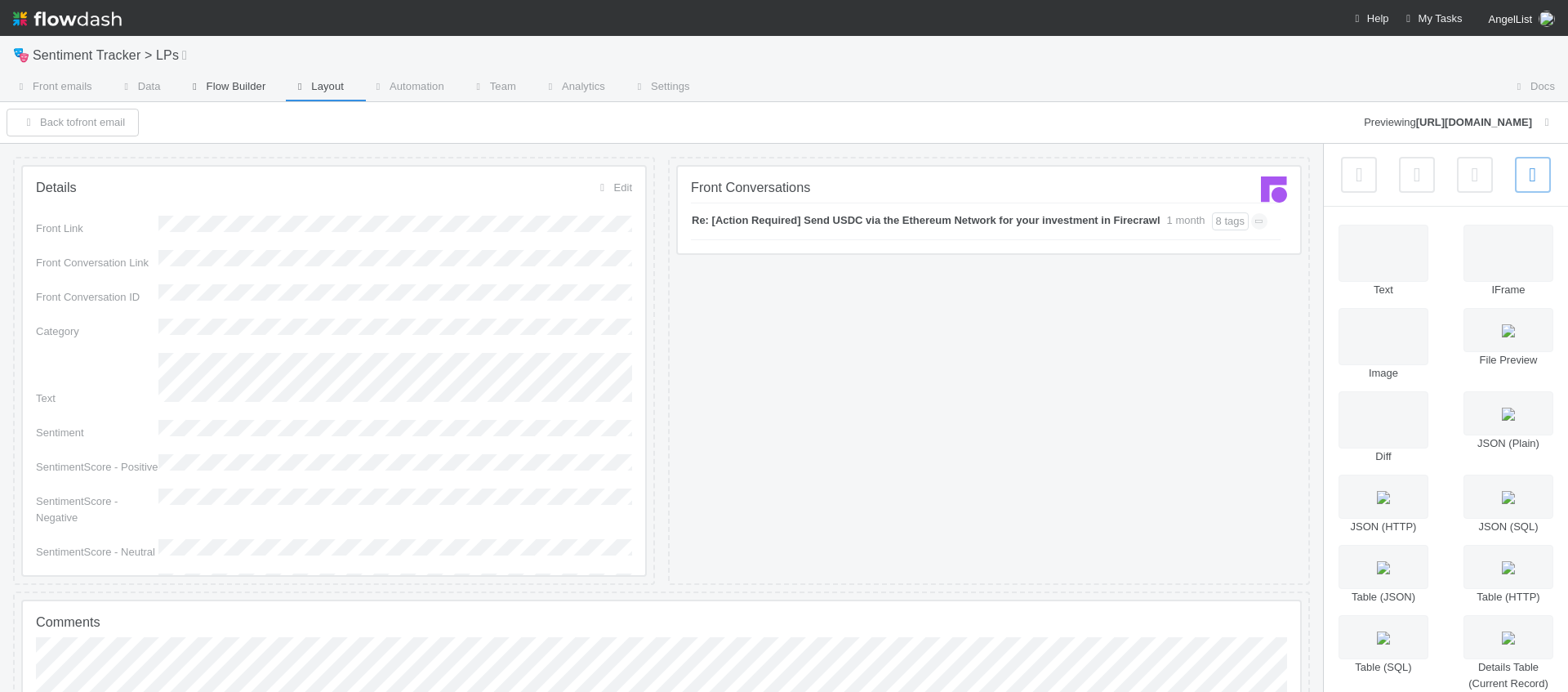 click on "Flow Builder" at bounding box center (226, 87) 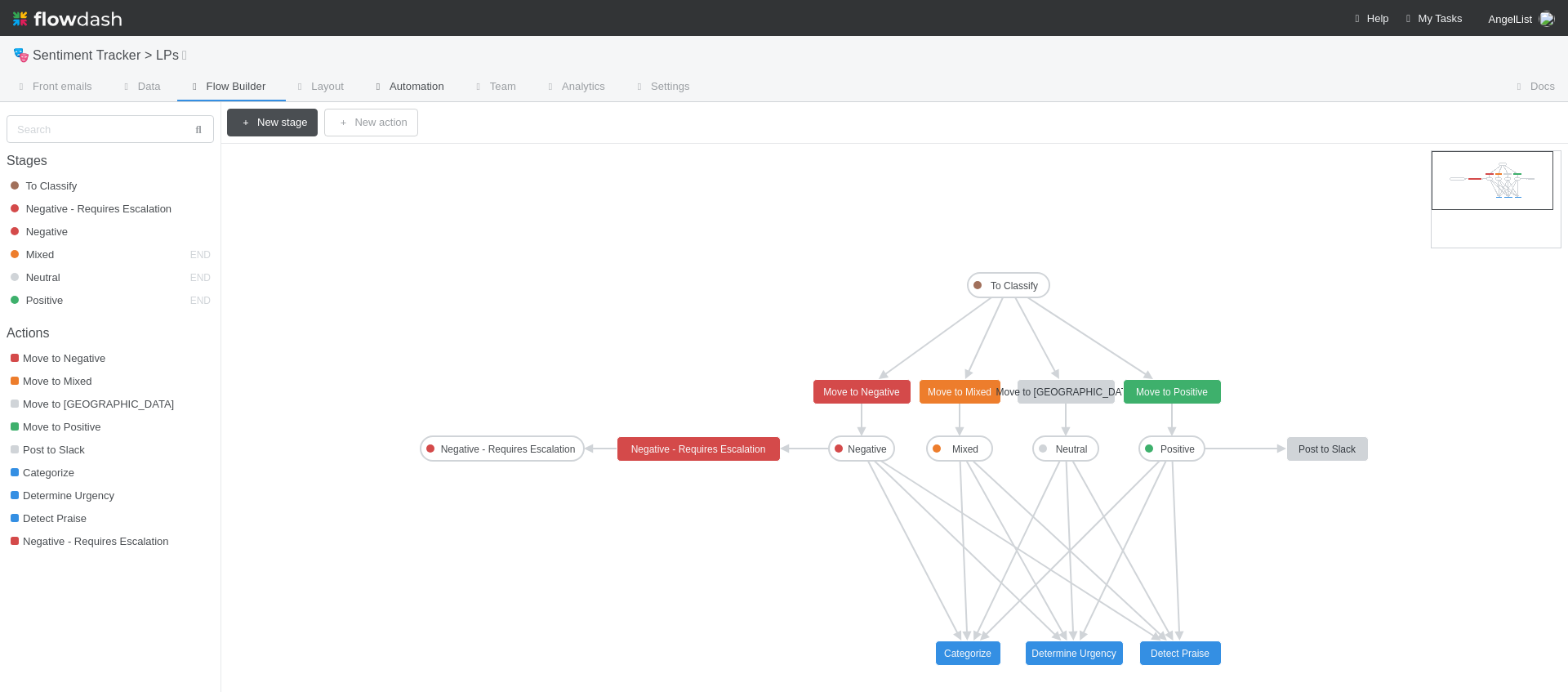 click on "Automation" at bounding box center (407, 88) 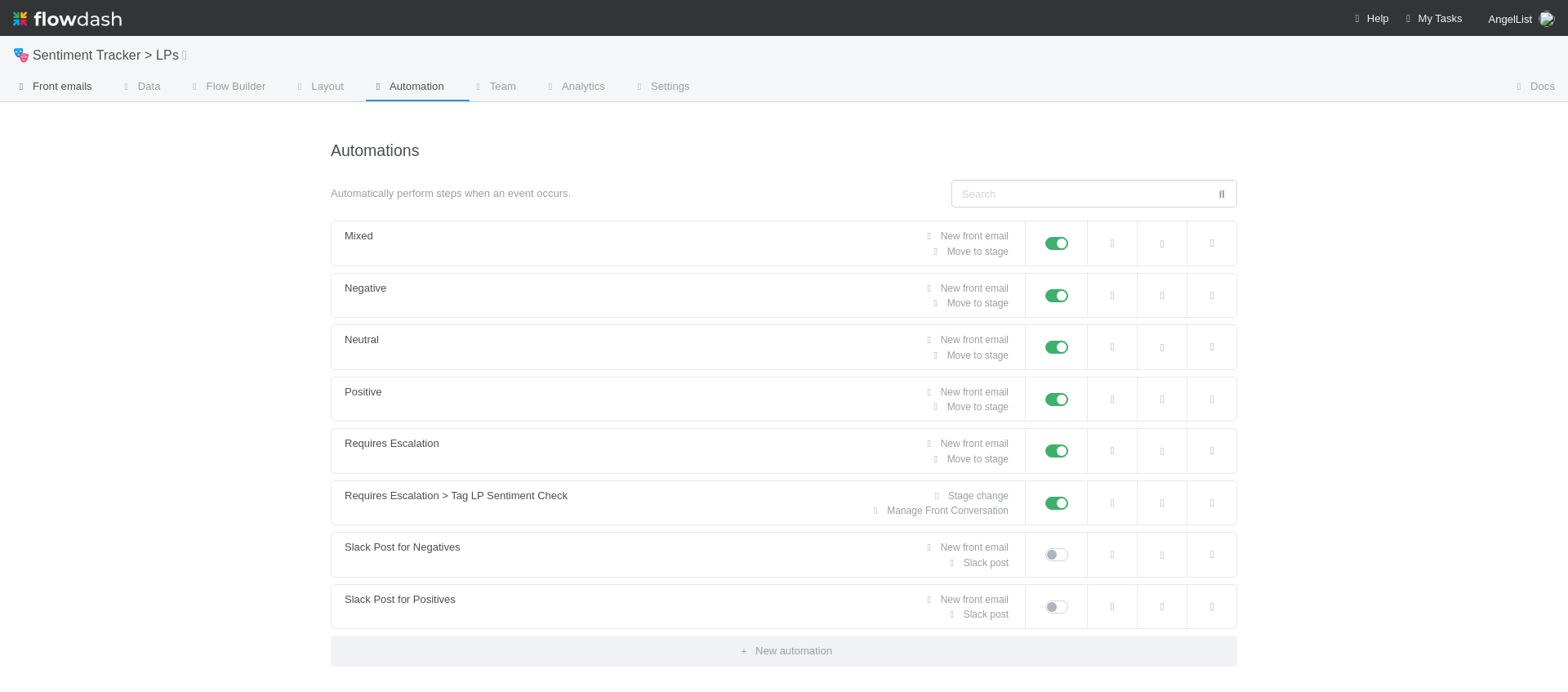click on "Front emails" at bounding box center (52, 87) 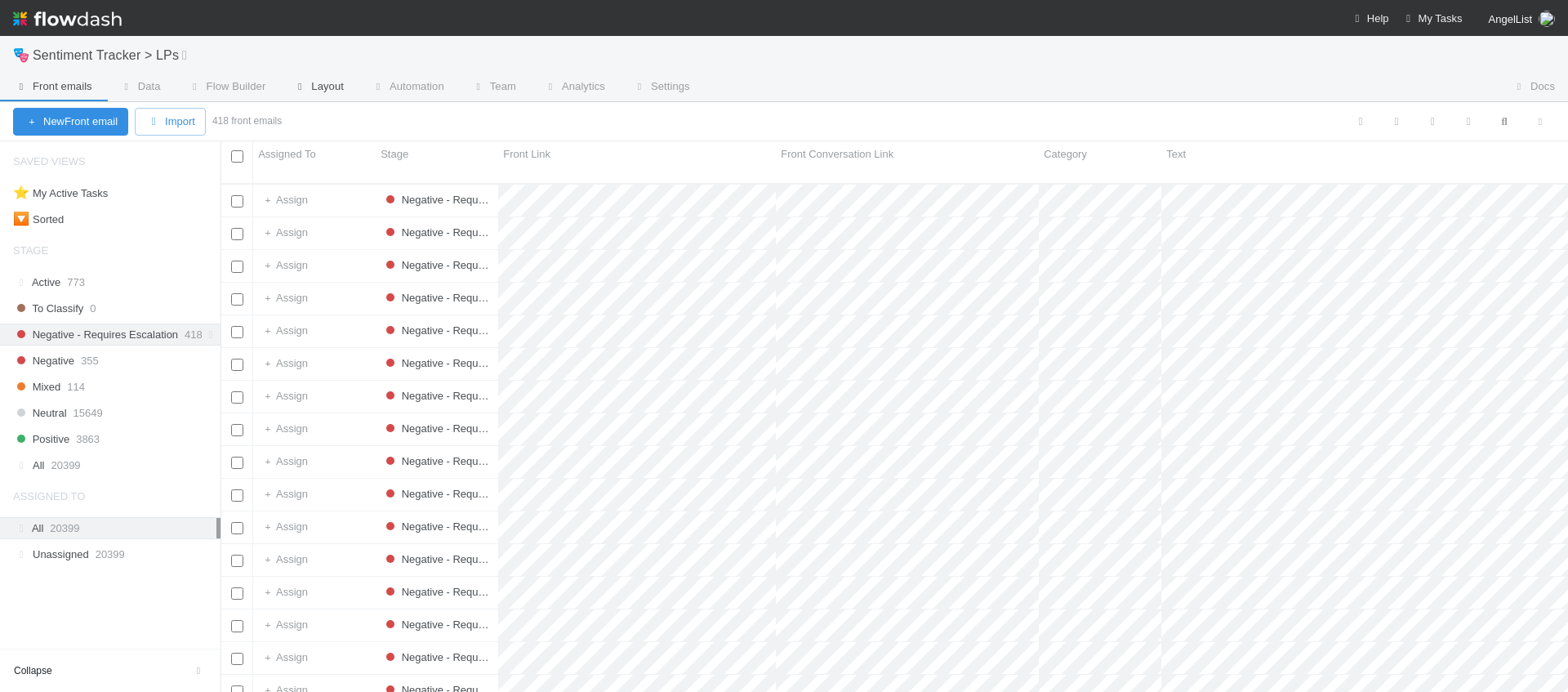scroll, scrollTop: 0, scrollLeft: 1, axis: horizontal 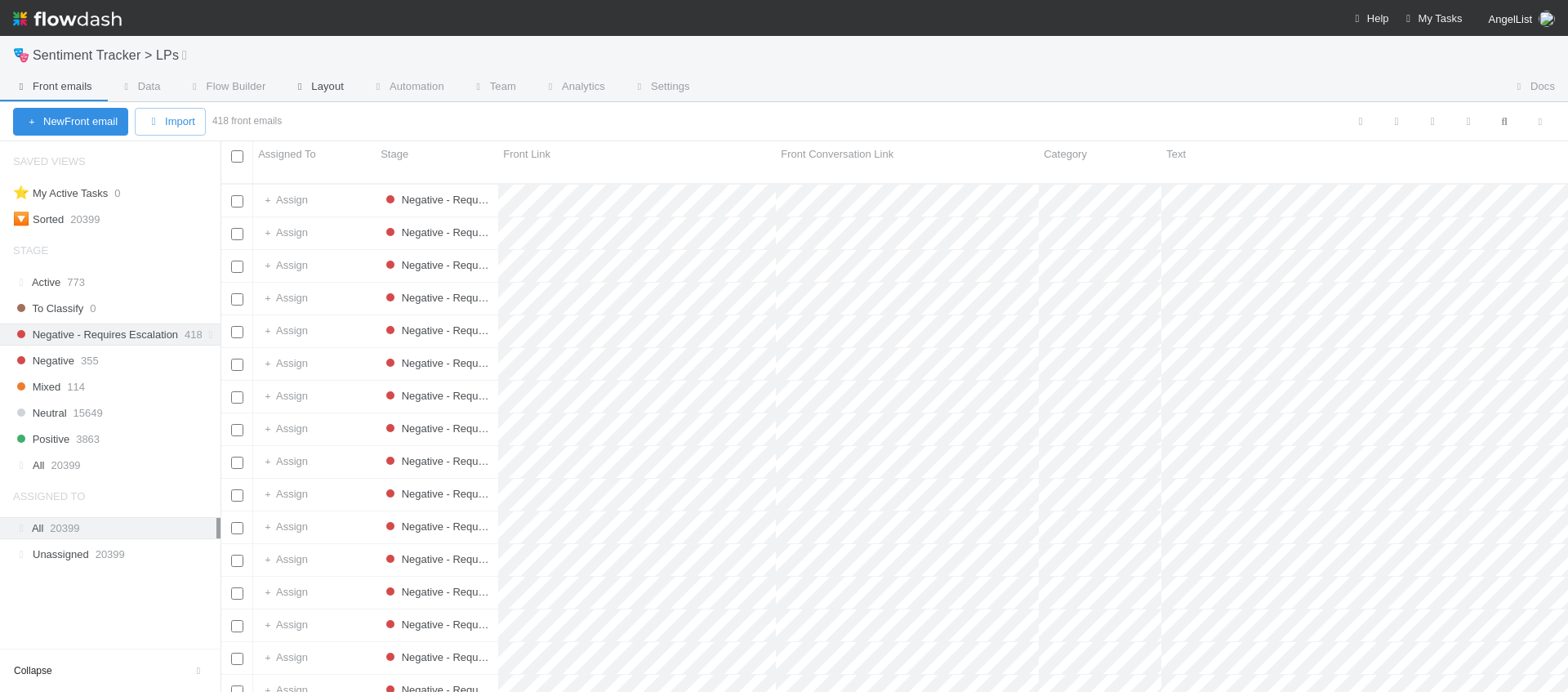 click on "Layout" at bounding box center (318, 88) 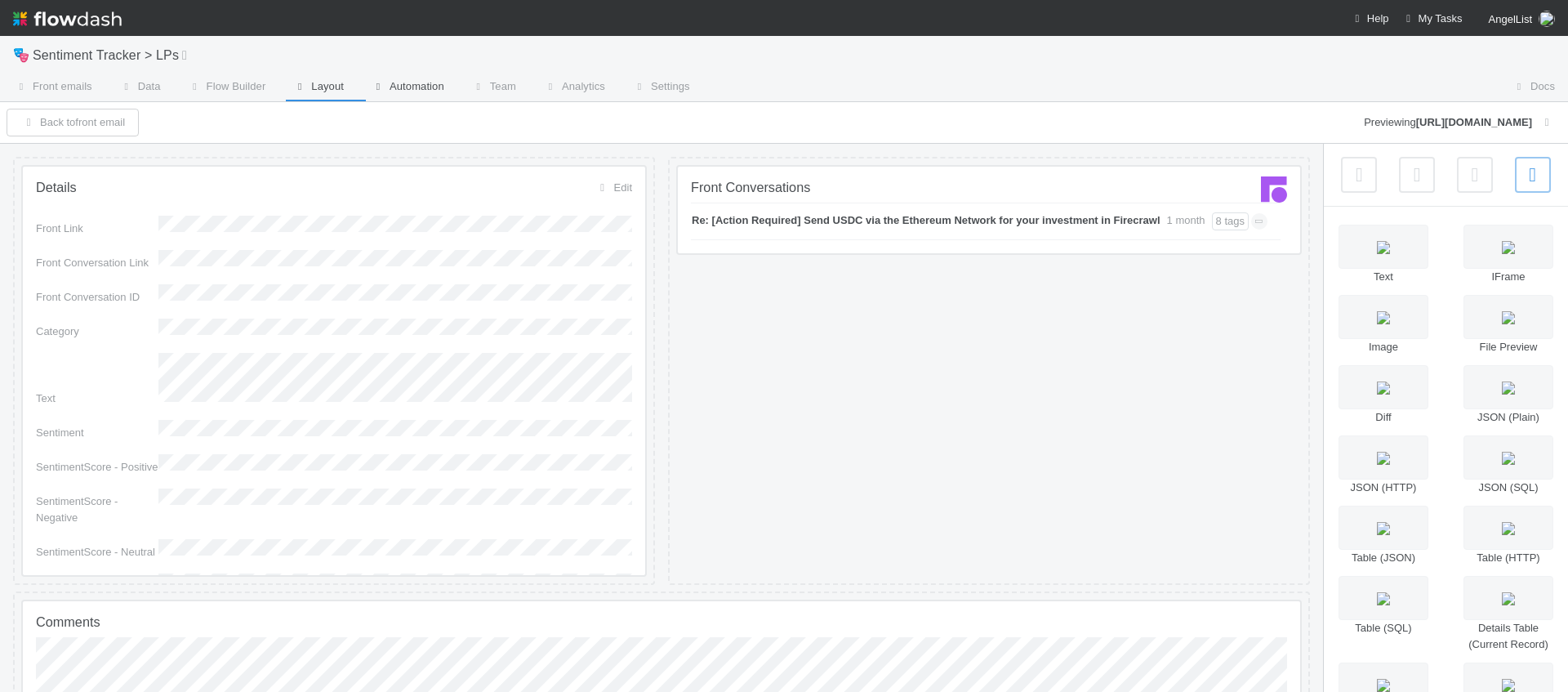 click at bounding box center [378, 87] 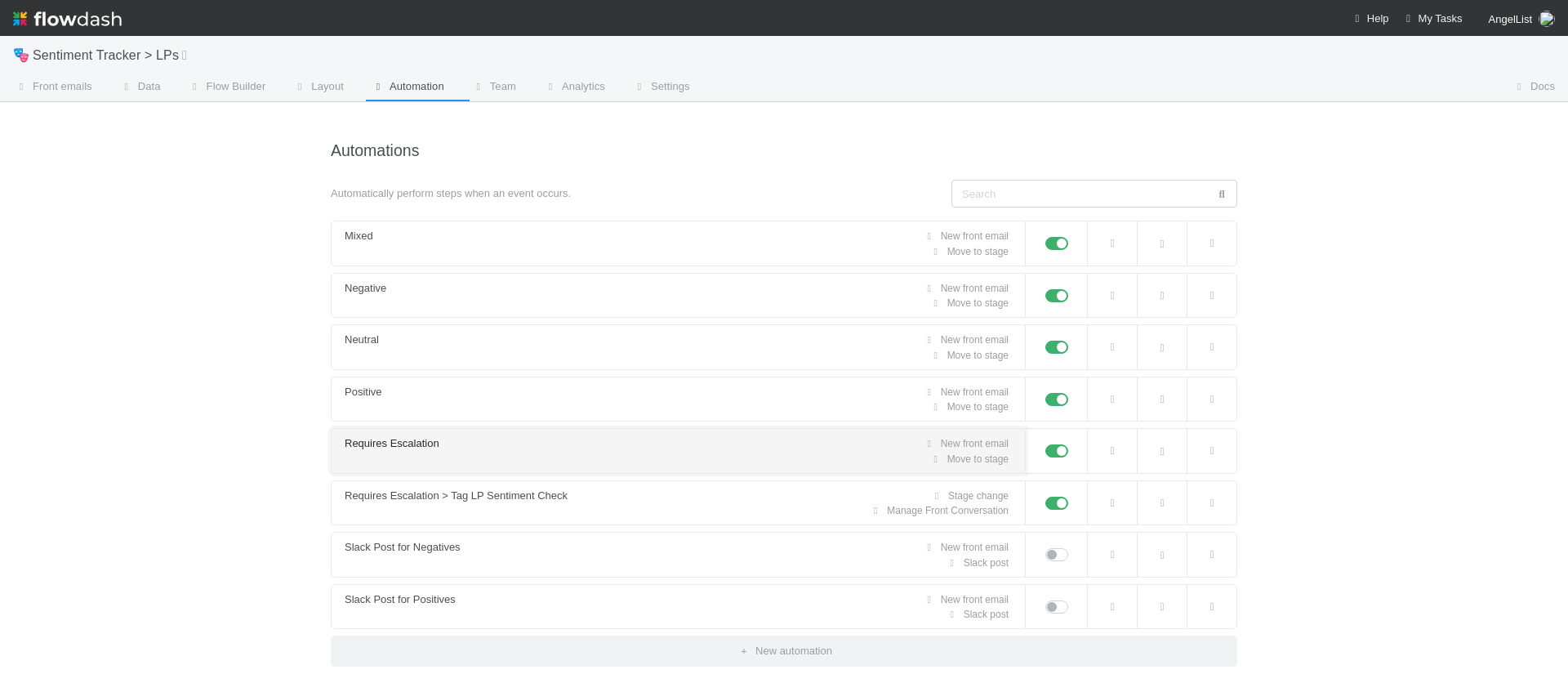 click on "Requires Escalation New front email Move to stage" at bounding box center (678, 451) 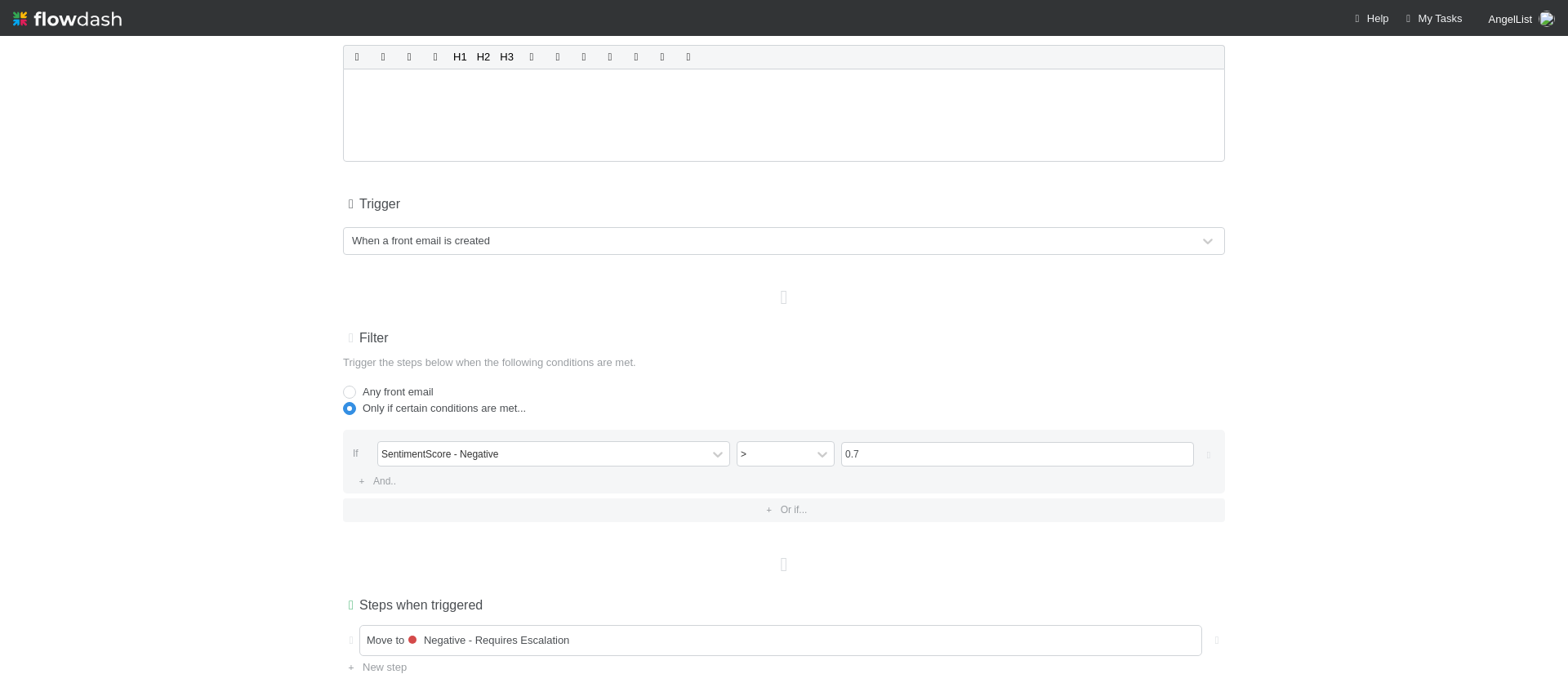 scroll, scrollTop: 0, scrollLeft: 0, axis: both 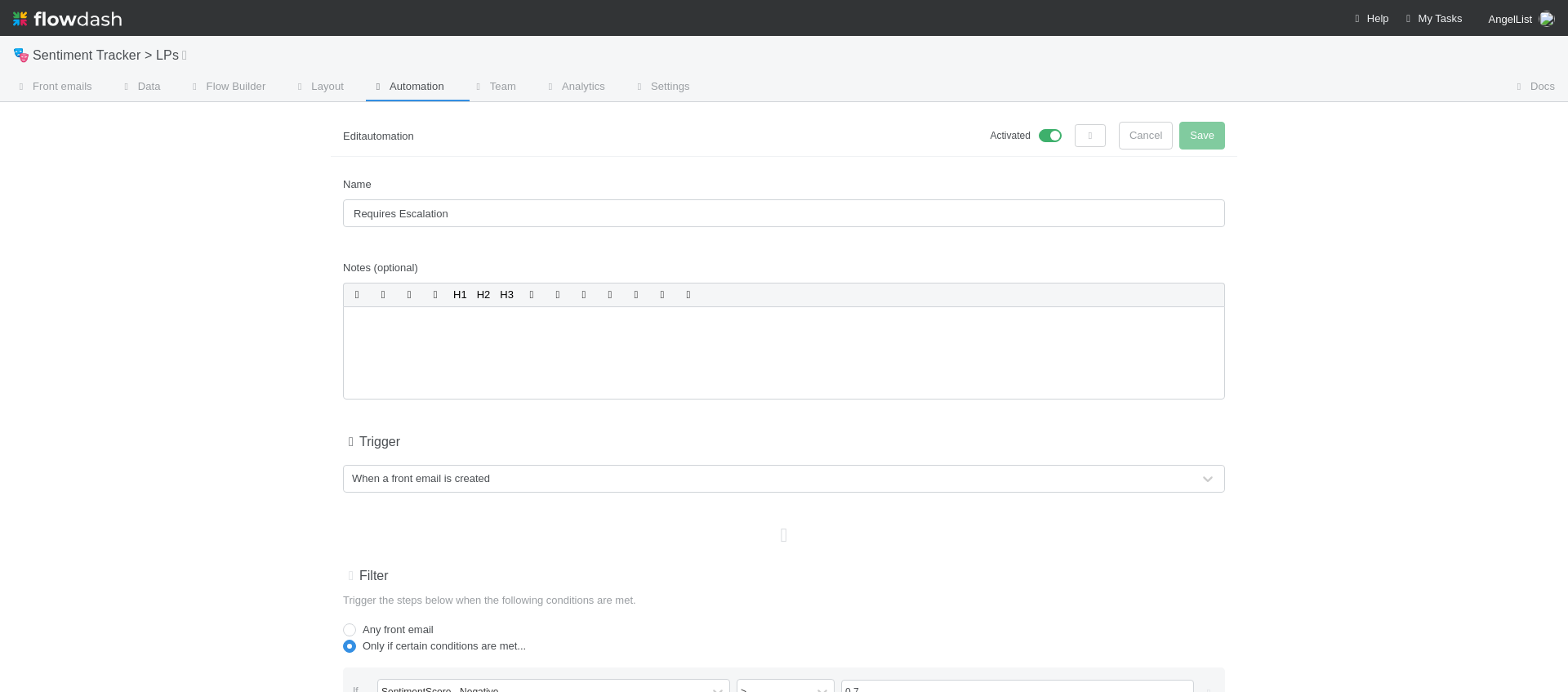 click on "Automation" at bounding box center [407, 88] 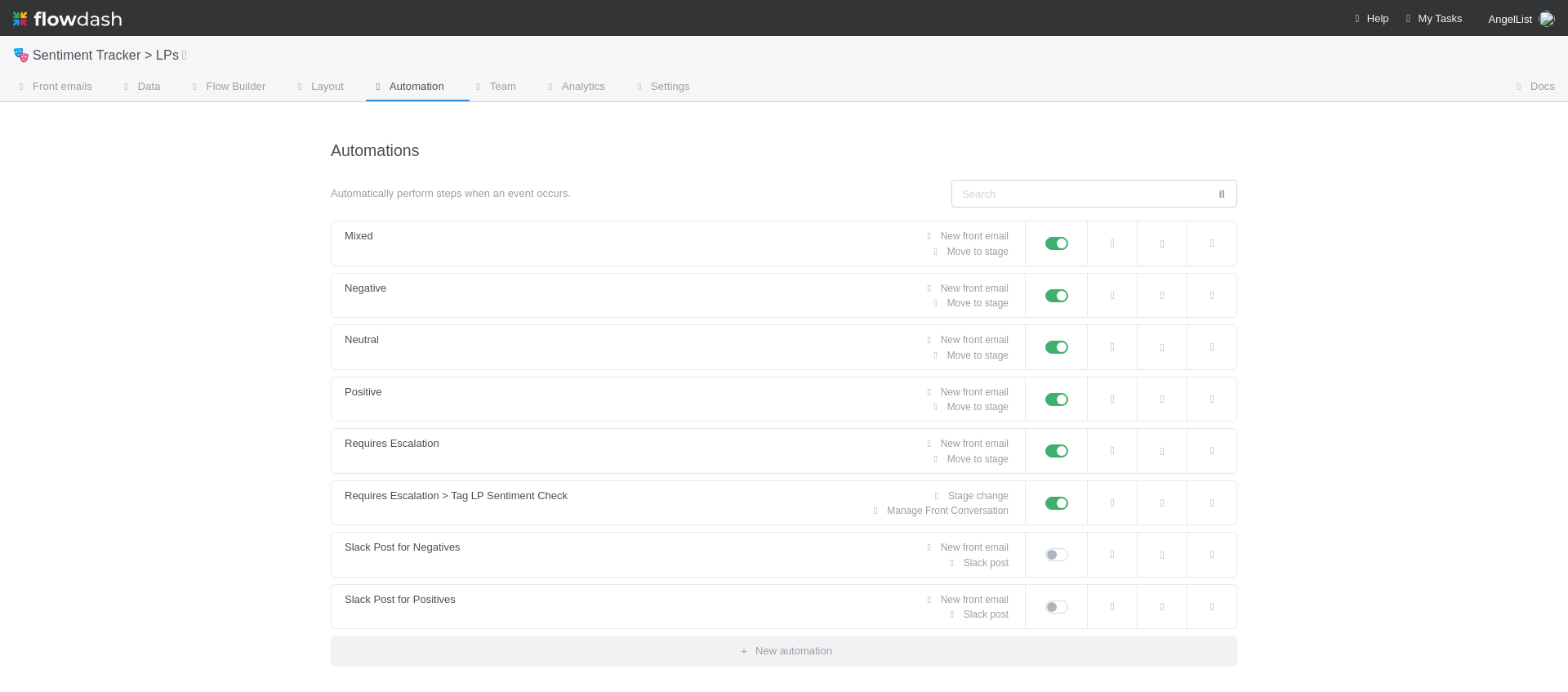 click on "🎭 Sentiment Tracker > LPs Front emails Data Flow Builder Layout Automation Team Analytics Settings  Docs" at bounding box center [784, 69] 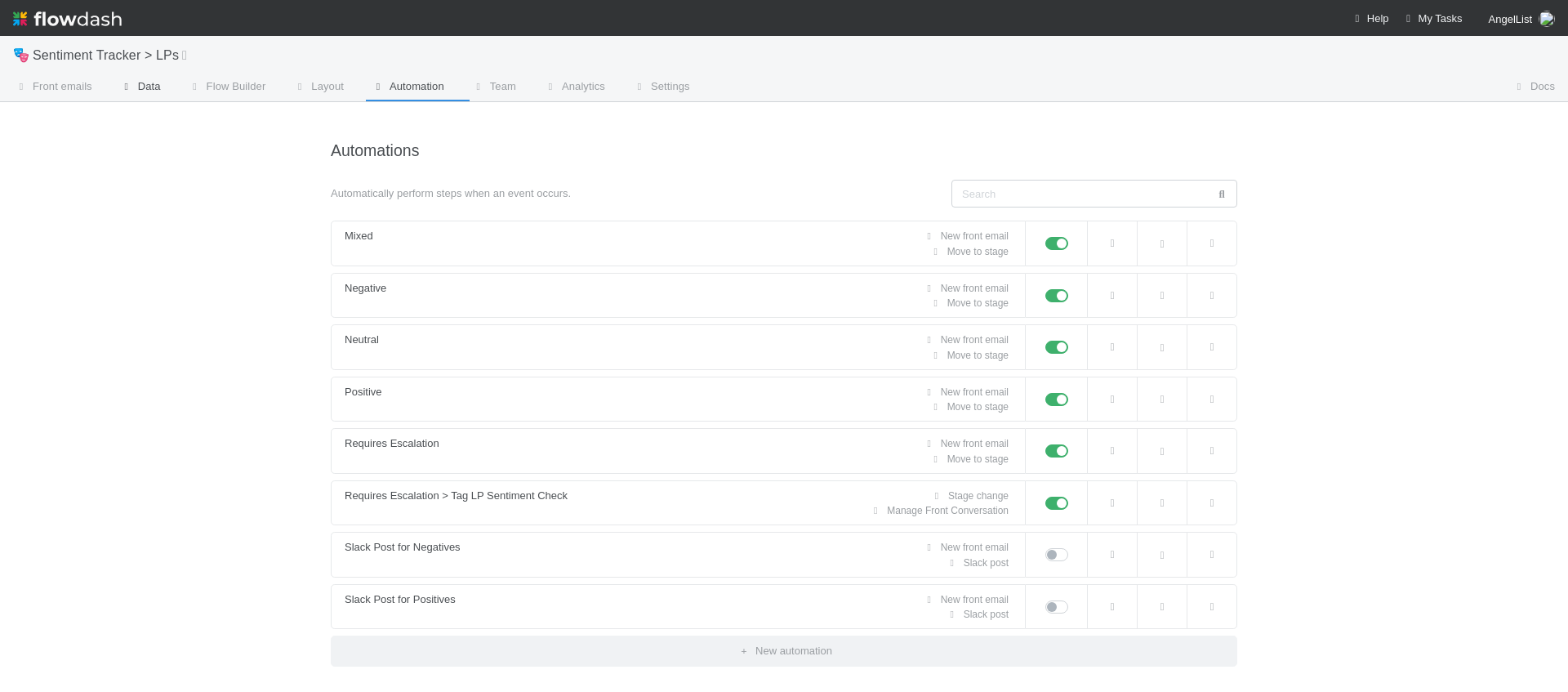 click on "Data" at bounding box center (140, 88) 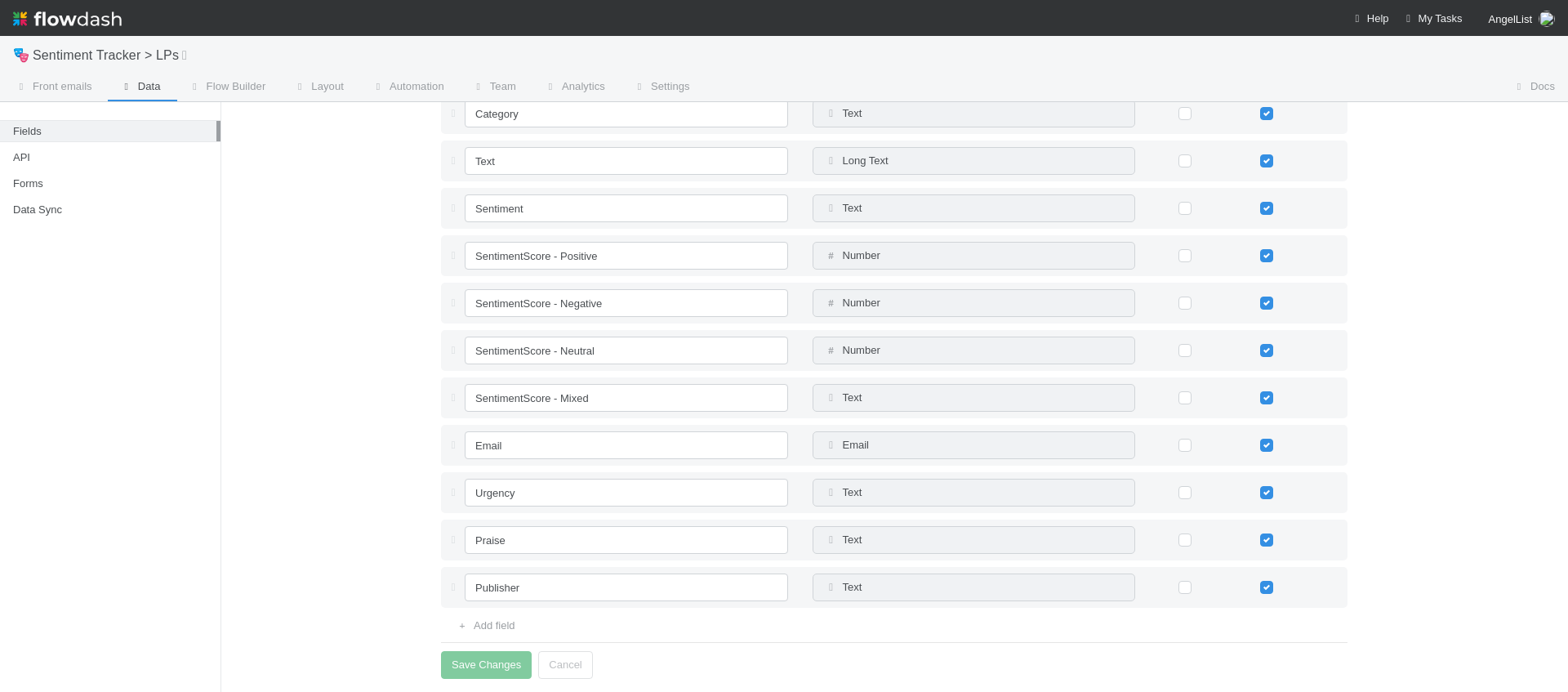scroll, scrollTop: 0, scrollLeft: 0, axis: both 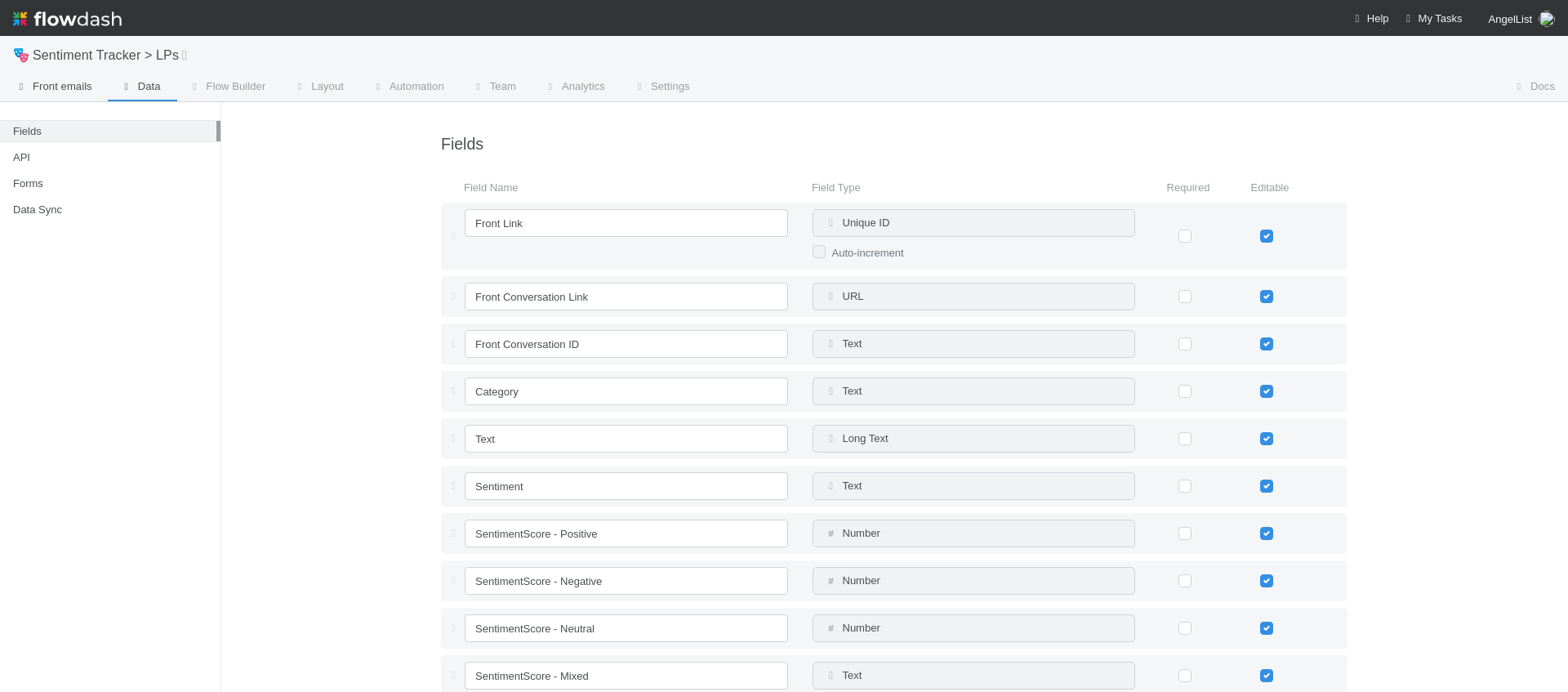 click on "Front emails" at bounding box center [52, 87] 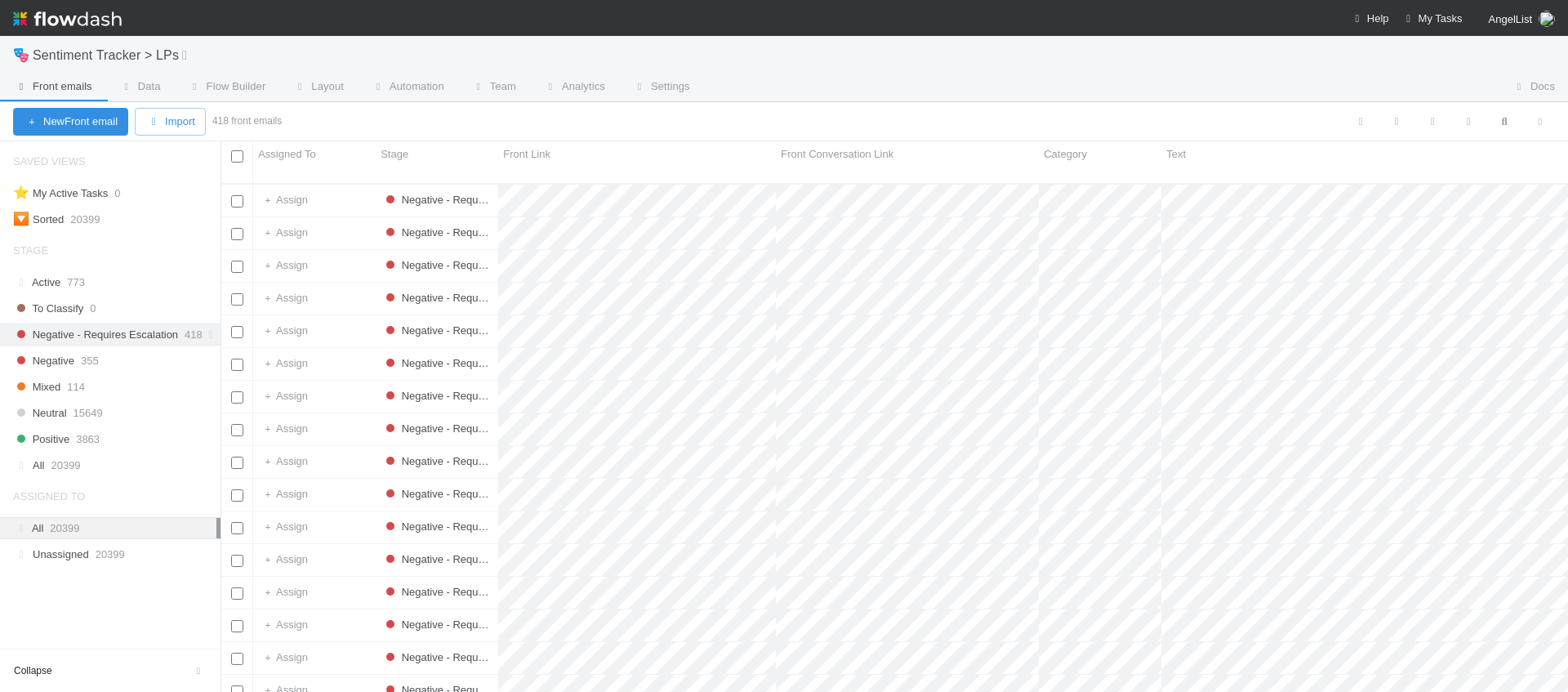 scroll, scrollTop: 0, scrollLeft: 1, axis: horizontal 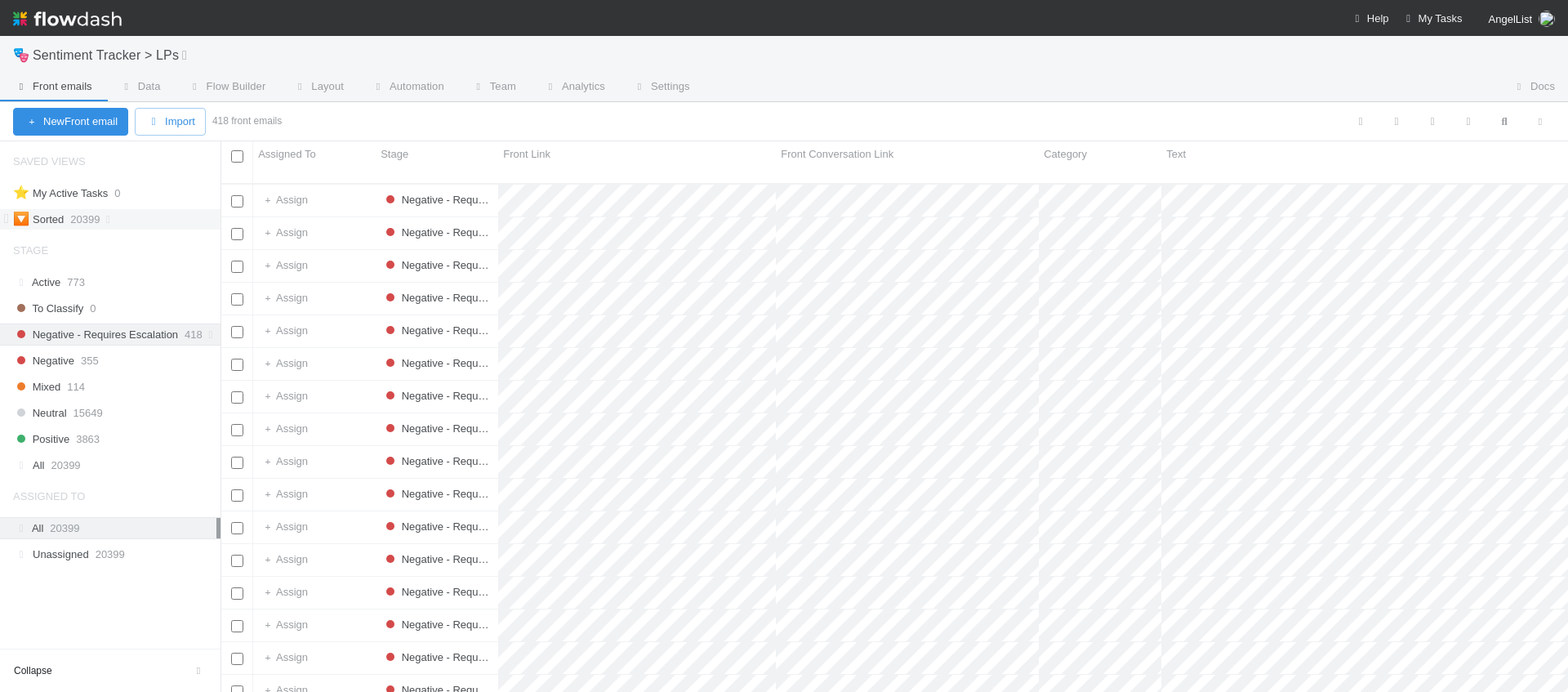 click on "🔽 Sorted 20399" at bounding box center (117, 219) 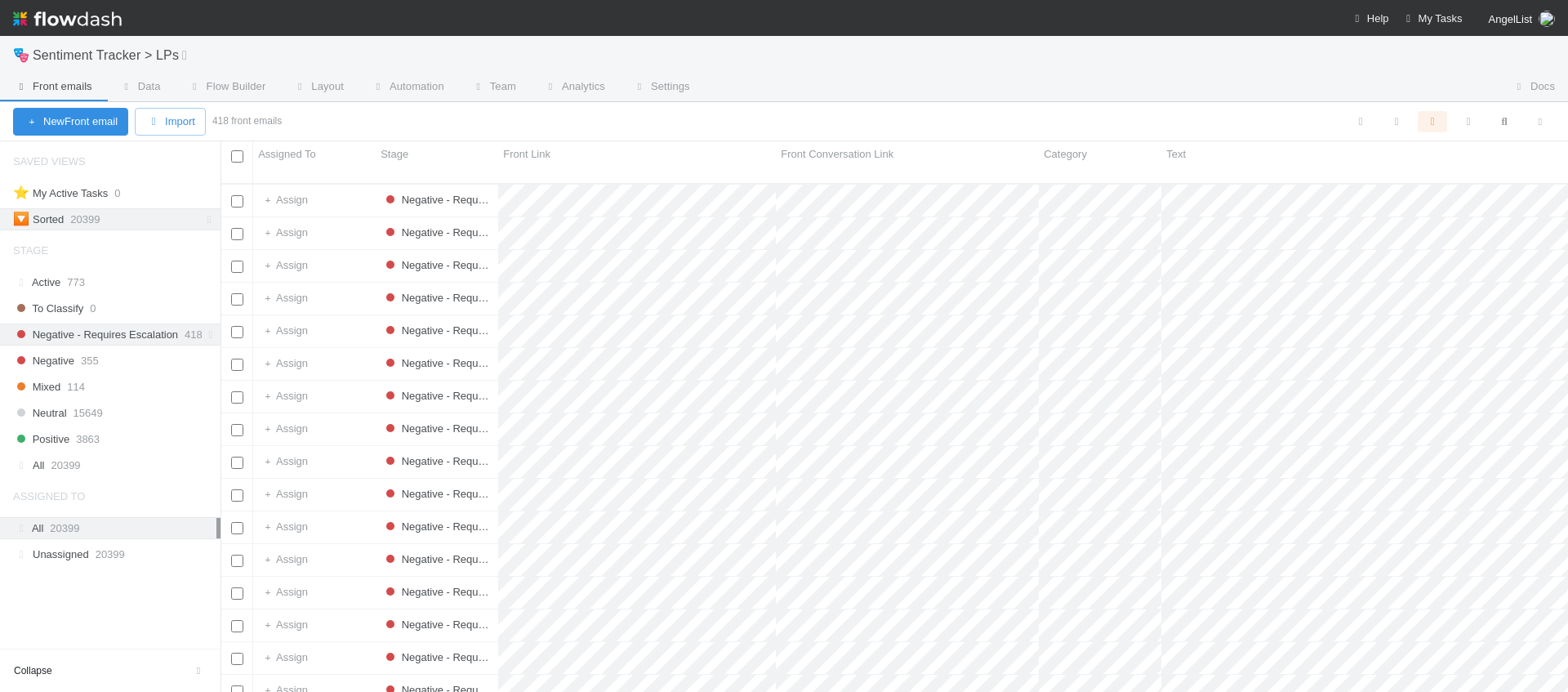 scroll, scrollTop: 0, scrollLeft: 1, axis: horizontal 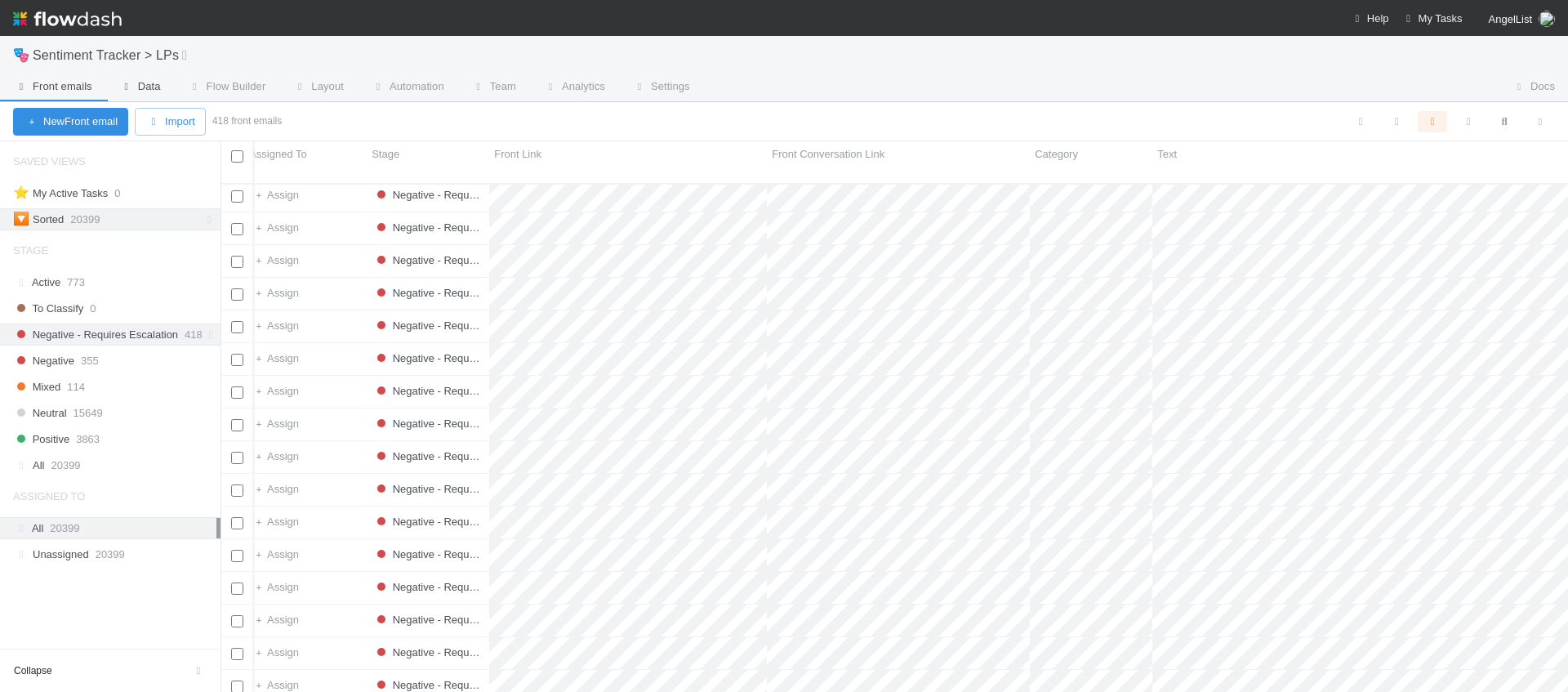 click on "Data" at bounding box center (140, 88) 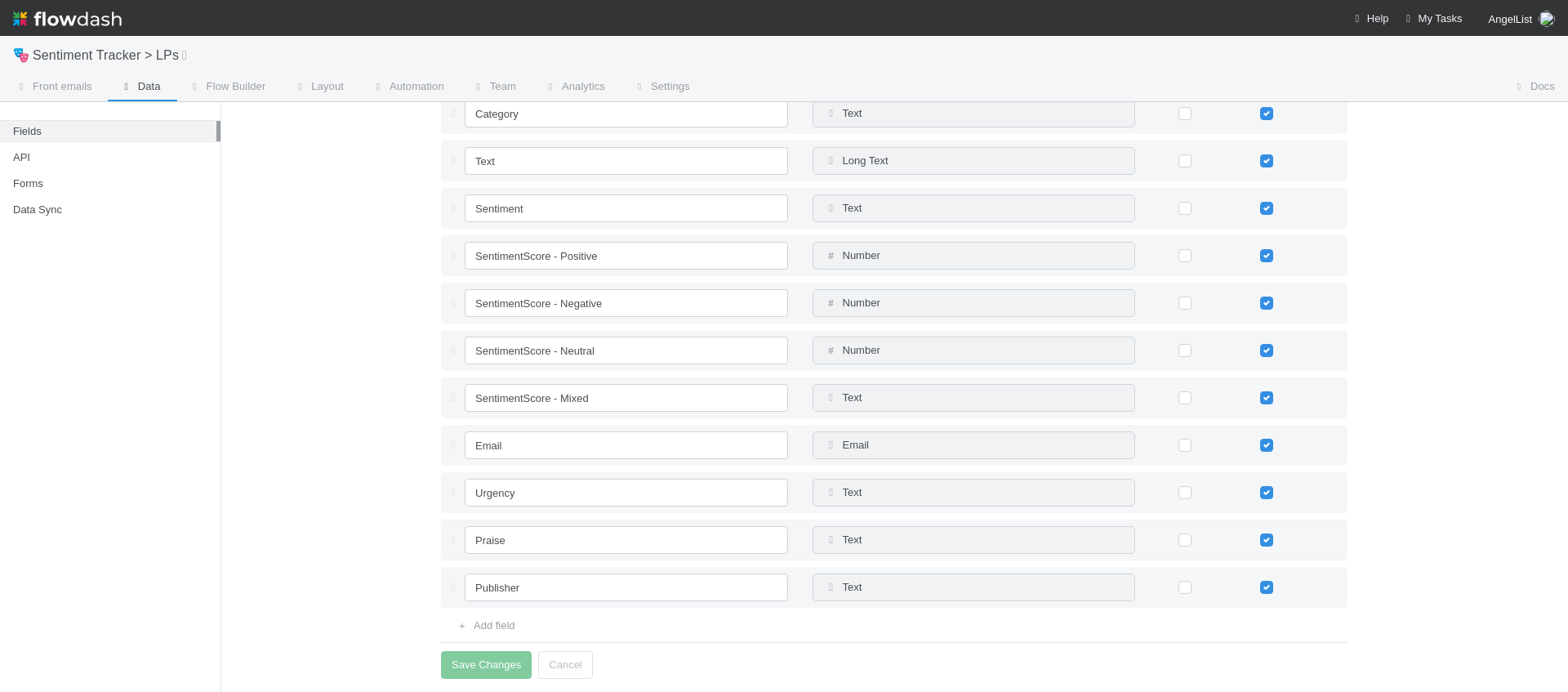 scroll, scrollTop: 0, scrollLeft: 0, axis: both 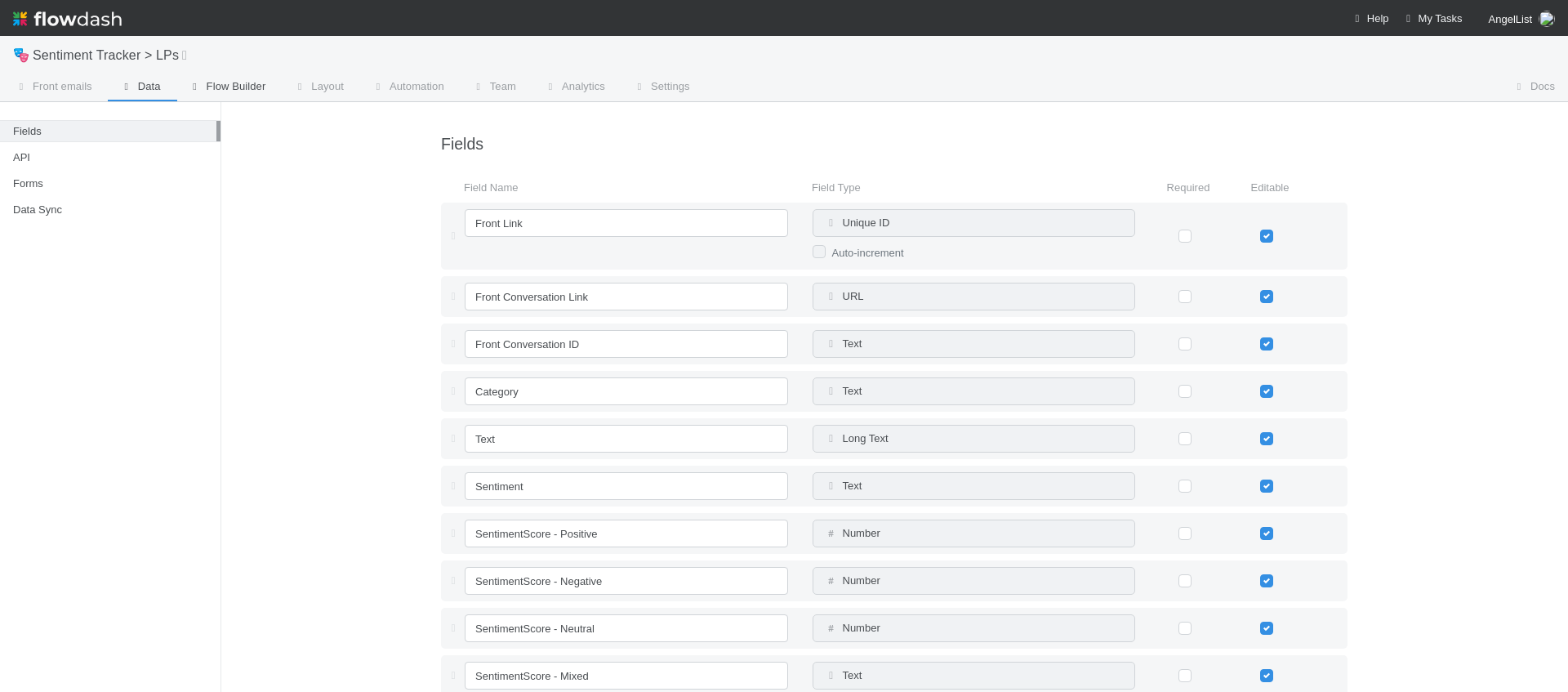 click on "Flow Builder" at bounding box center [226, 87] 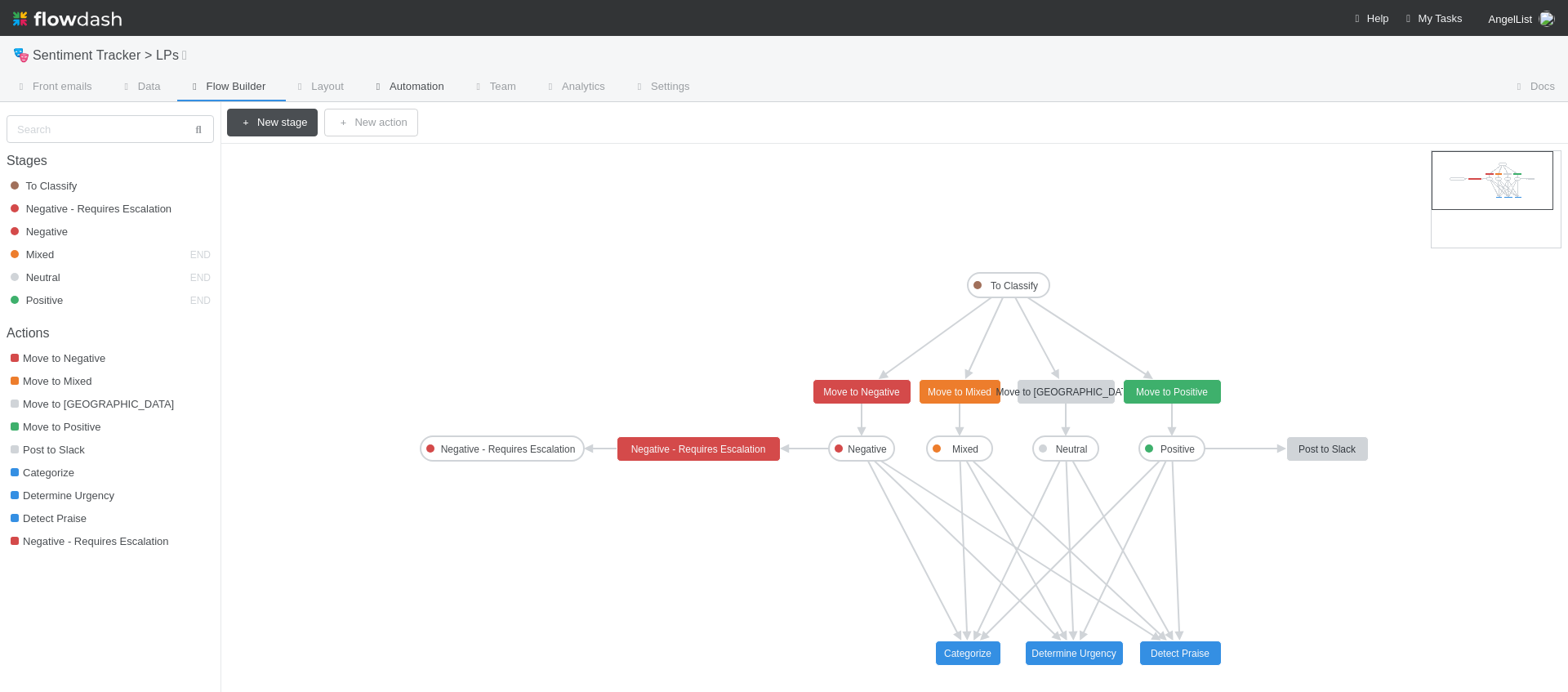 click on "Automation" at bounding box center (407, 88) 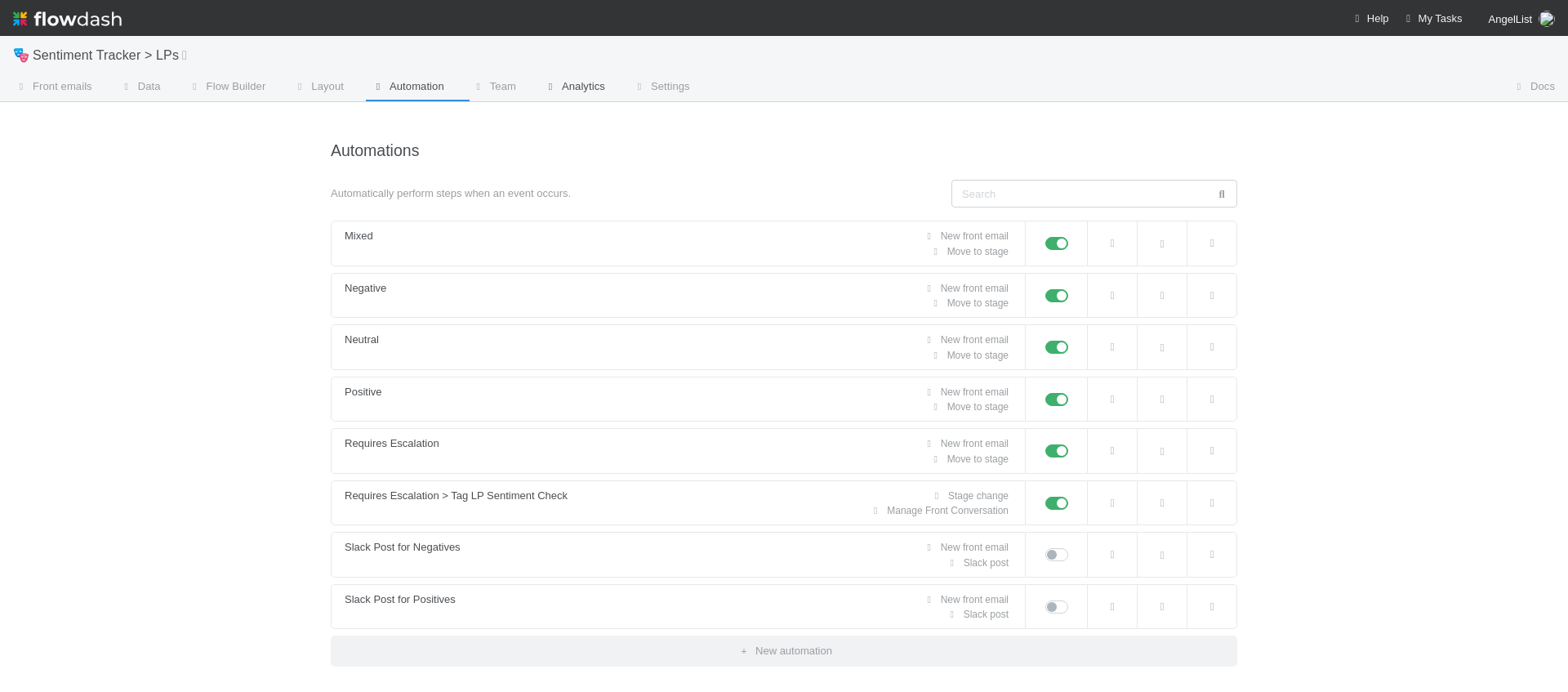 click on "Analytics" at bounding box center [573, 88] 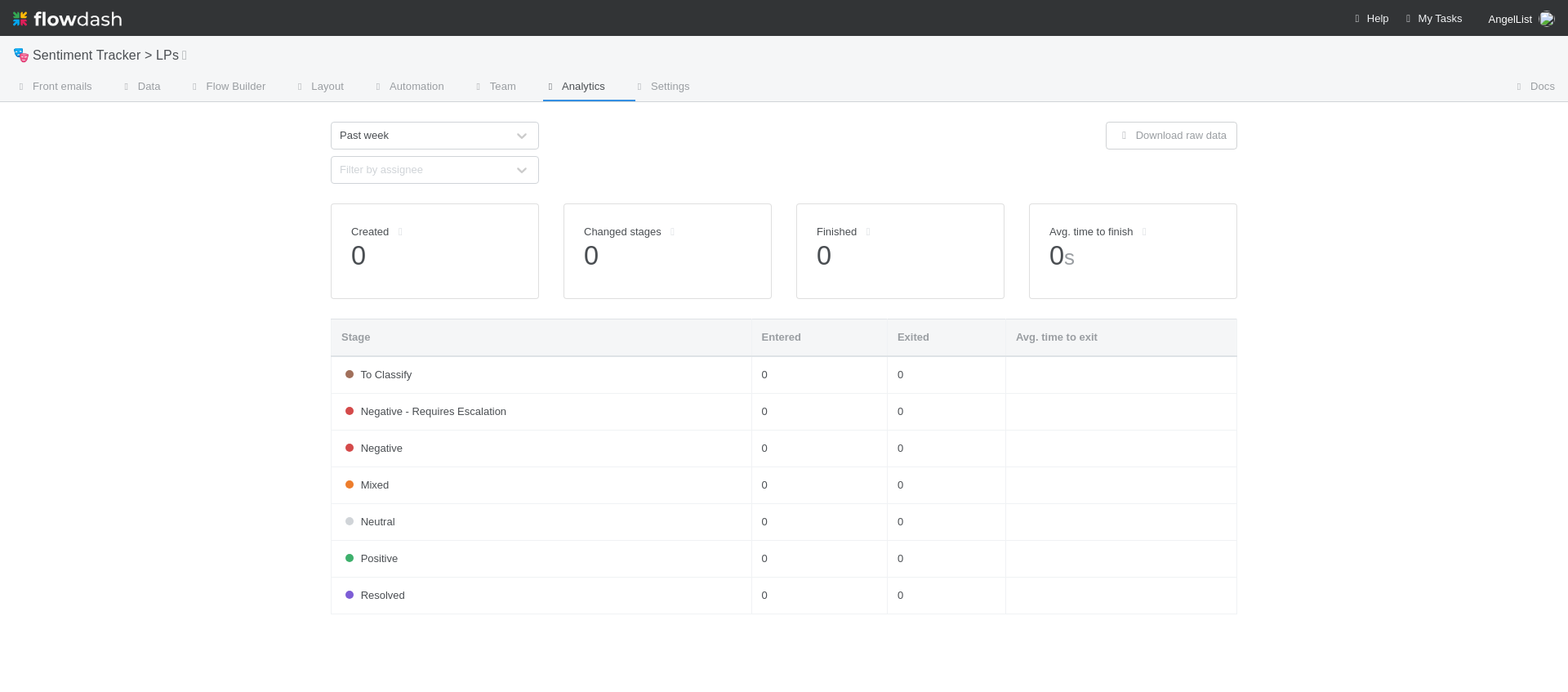 click on "Past week" at bounding box center [418, 136] 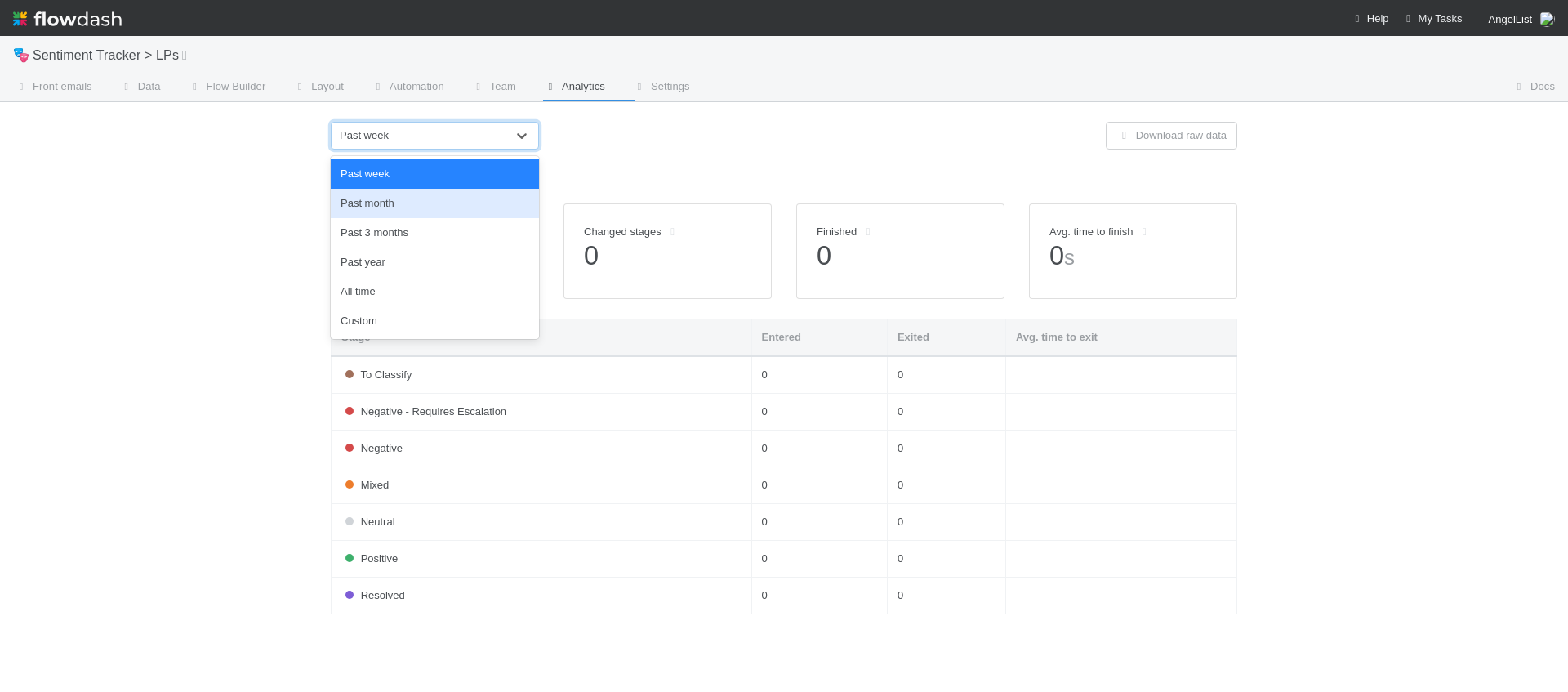 click on "Past month" at bounding box center (434, 203) 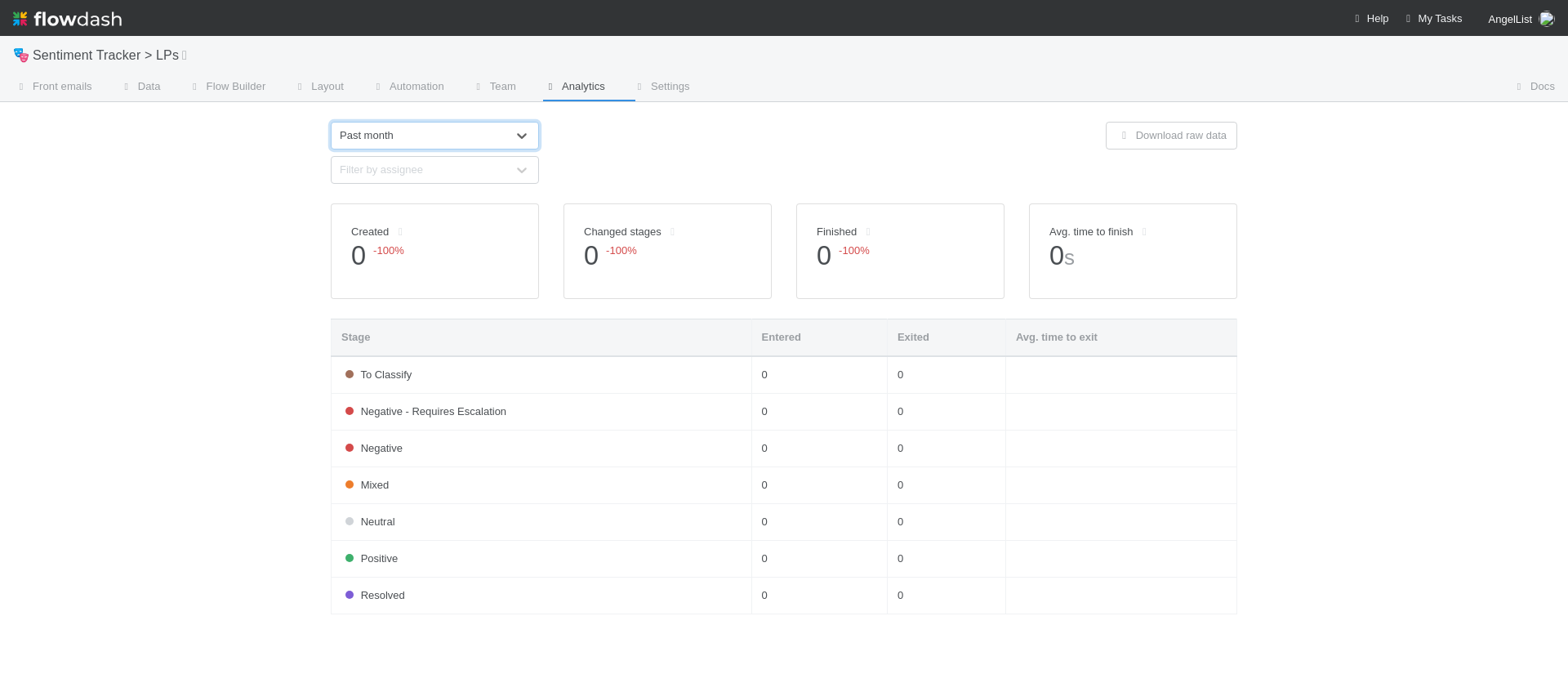 click on "Past month" at bounding box center (418, 136) 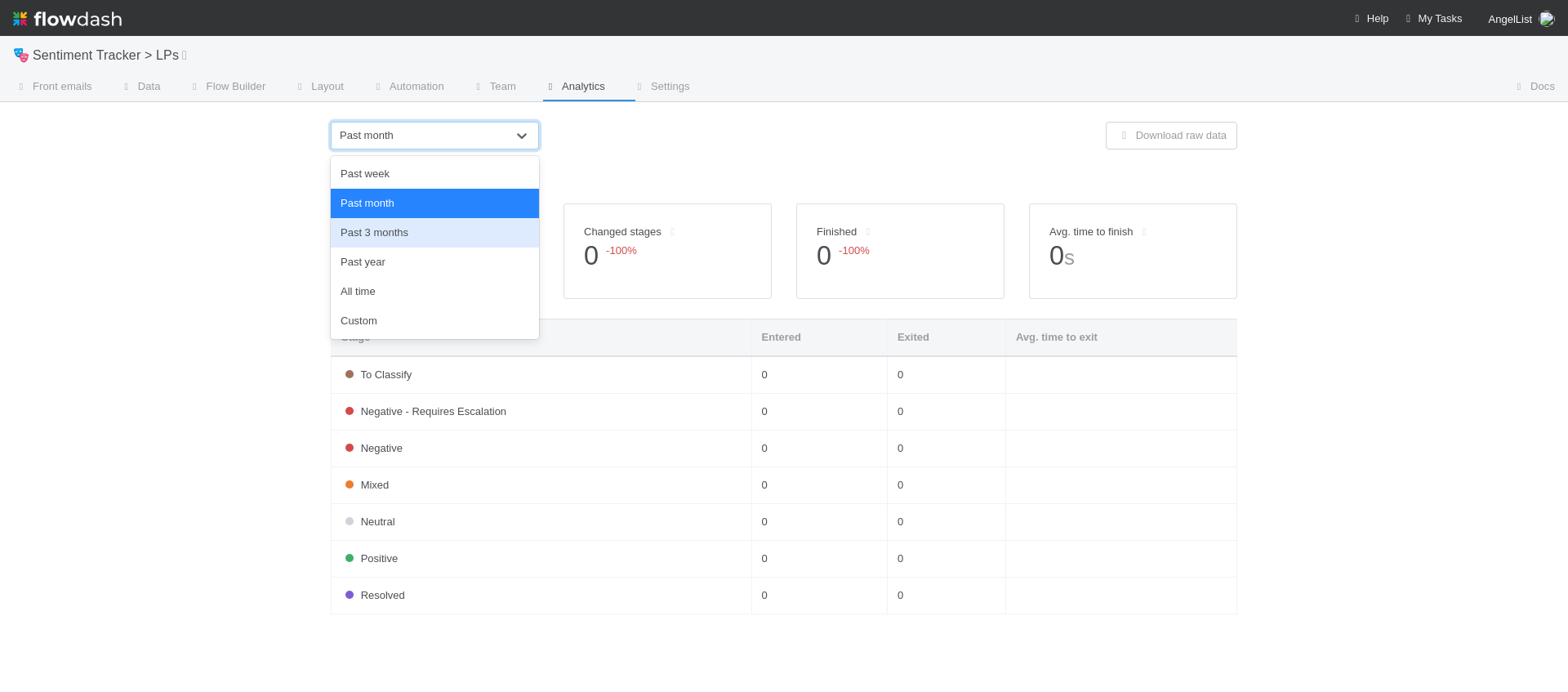 click on "Past 3 months" at bounding box center (434, 233) 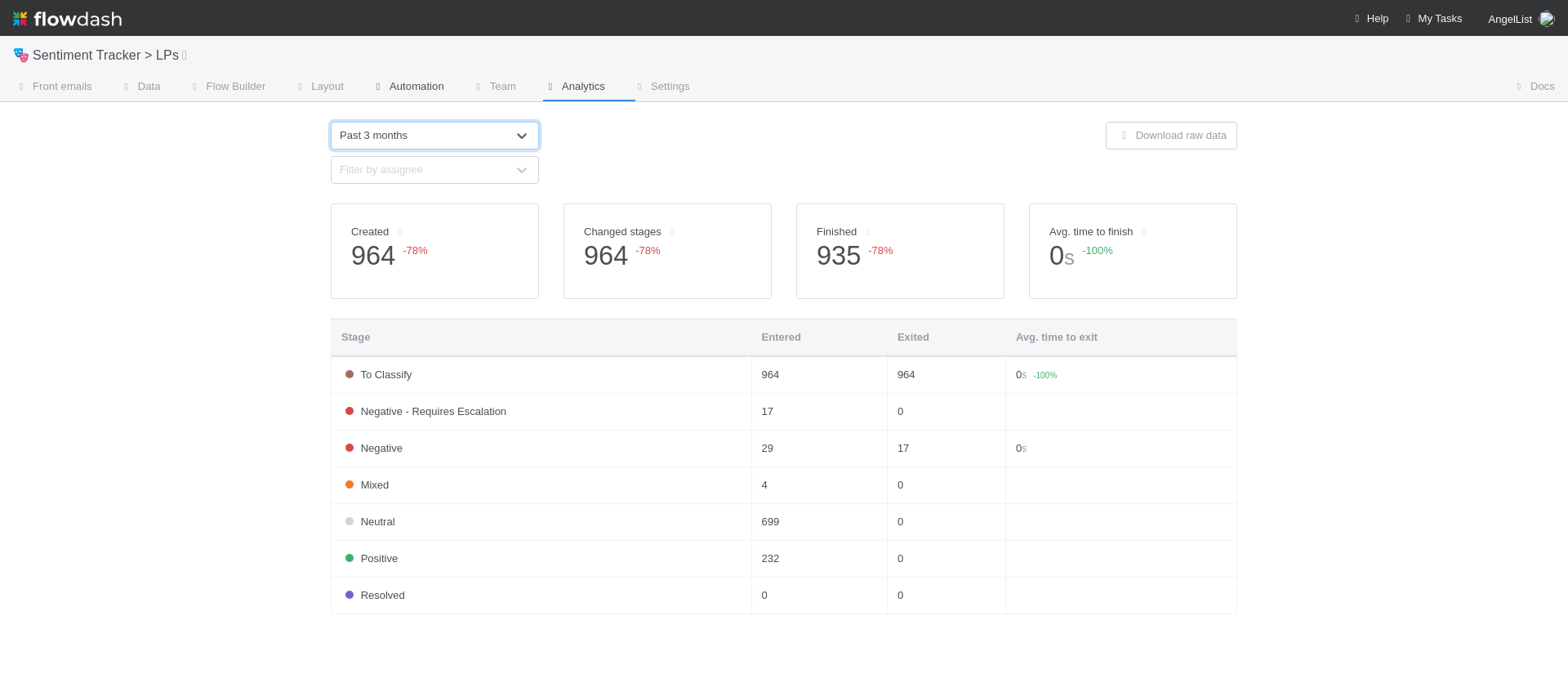 click on "Automation" at bounding box center [407, 88] 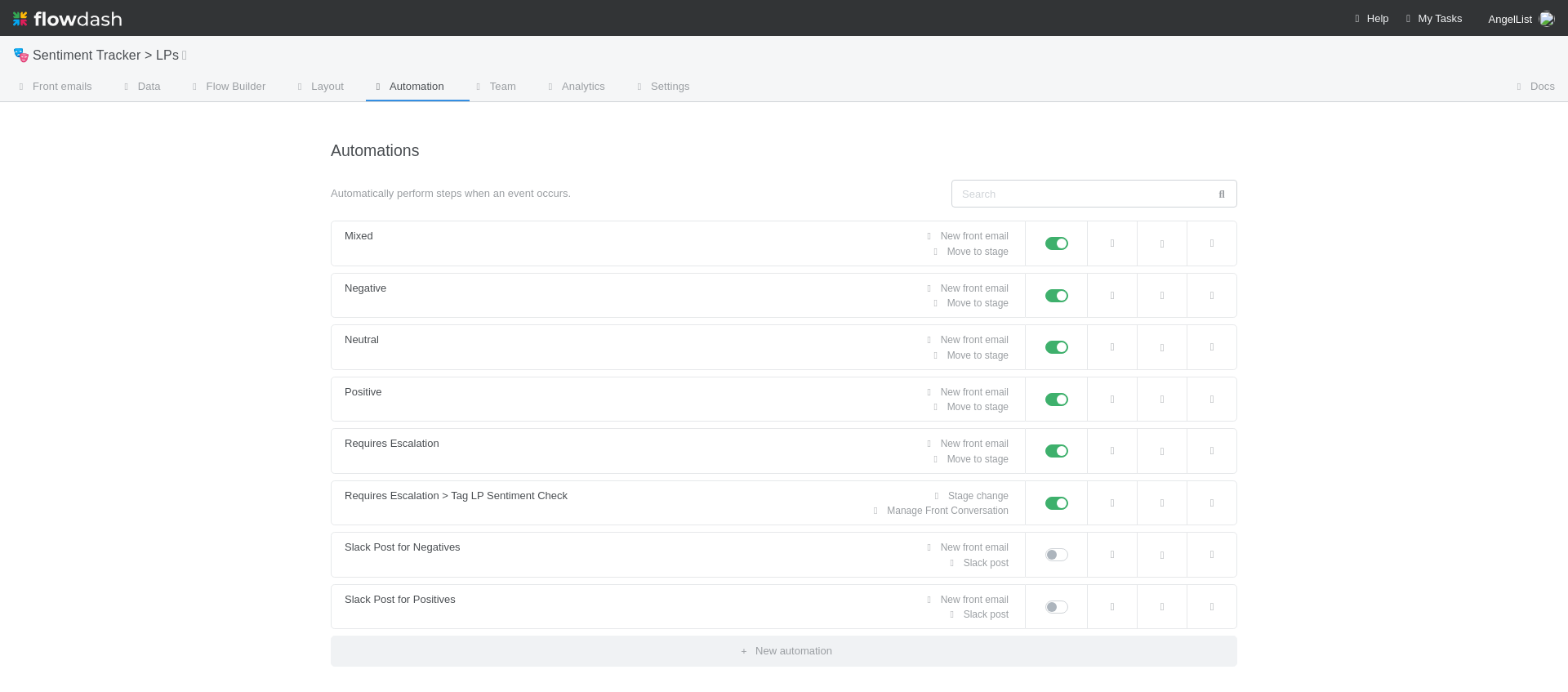click on "🎭 Sentiment Tracker > LPs Front emails Data Flow Builder Layout Automation Team Analytics Settings  Docs" at bounding box center (784, 69) 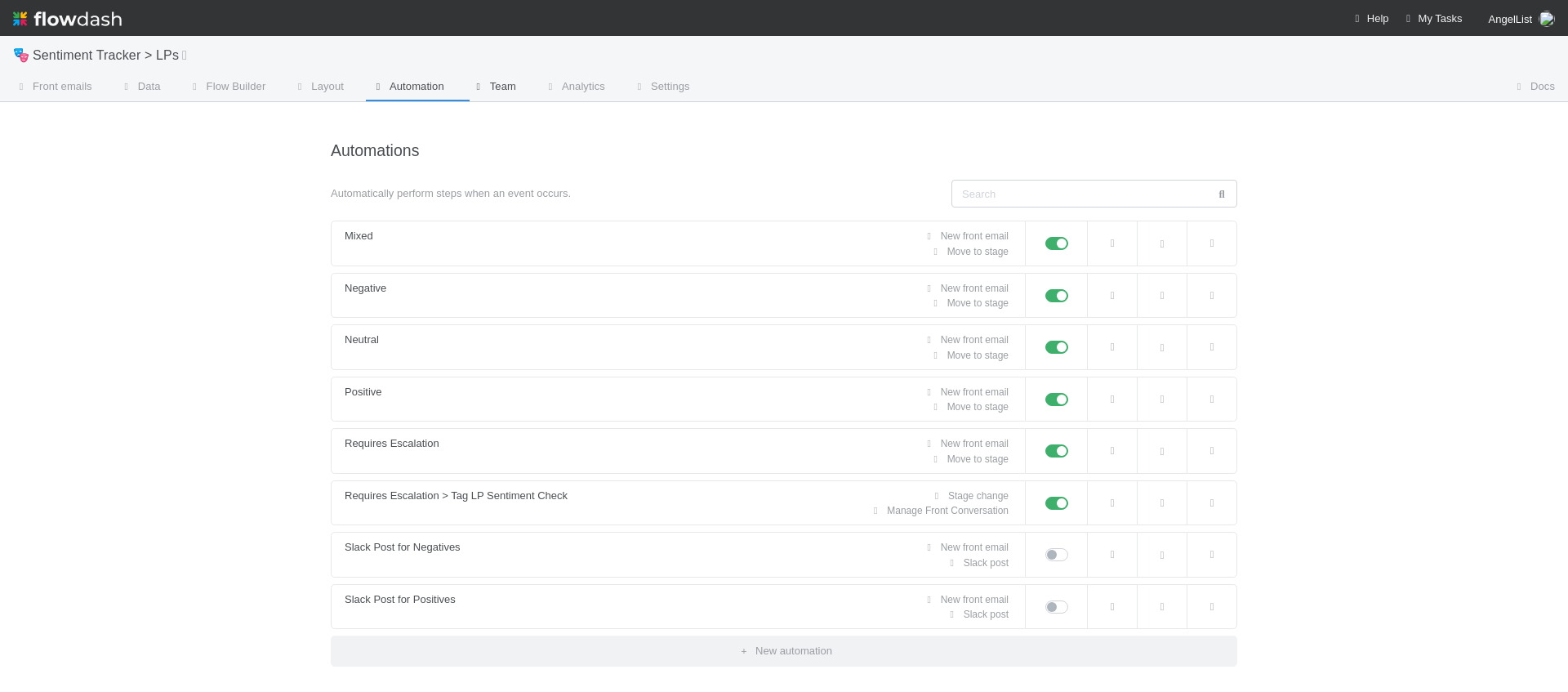 click on "Team" at bounding box center (493, 88) 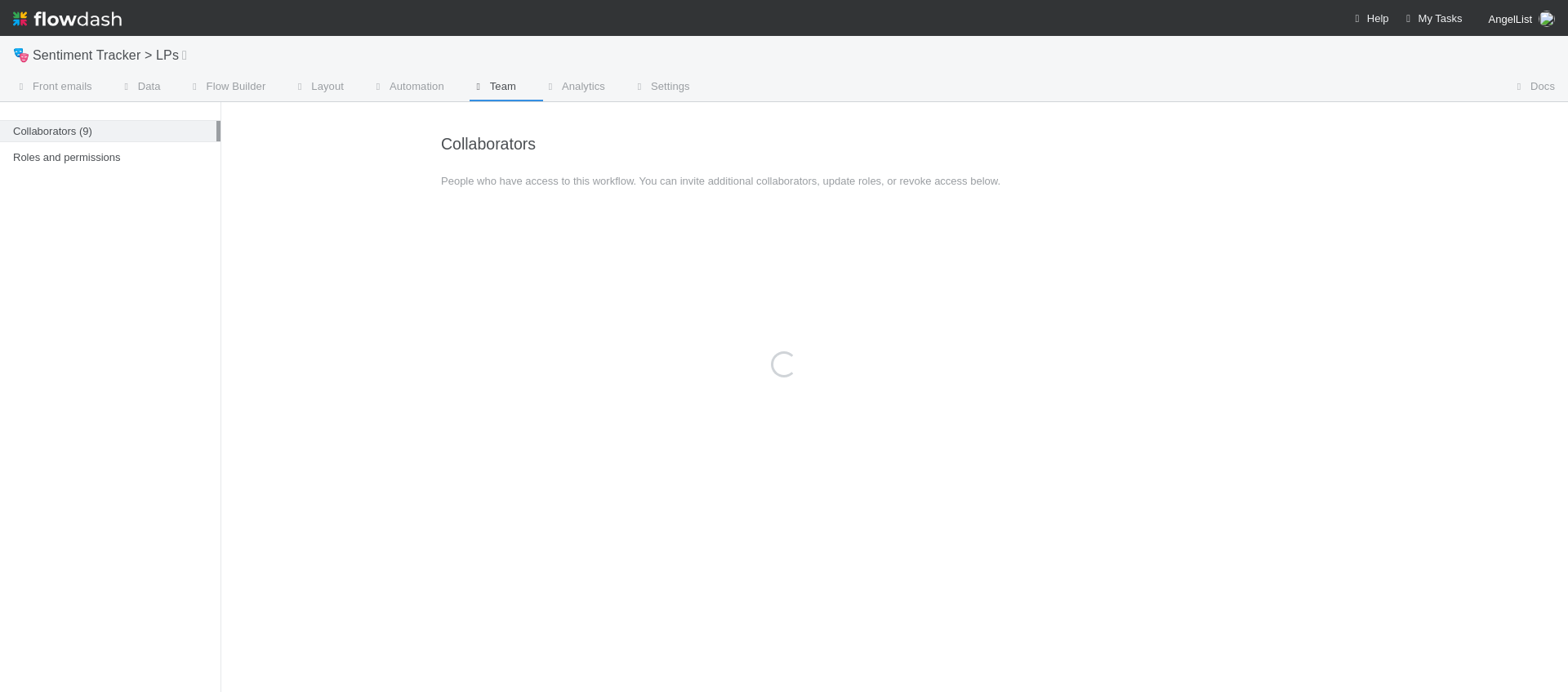 click on "Data" at bounding box center (140, 88) 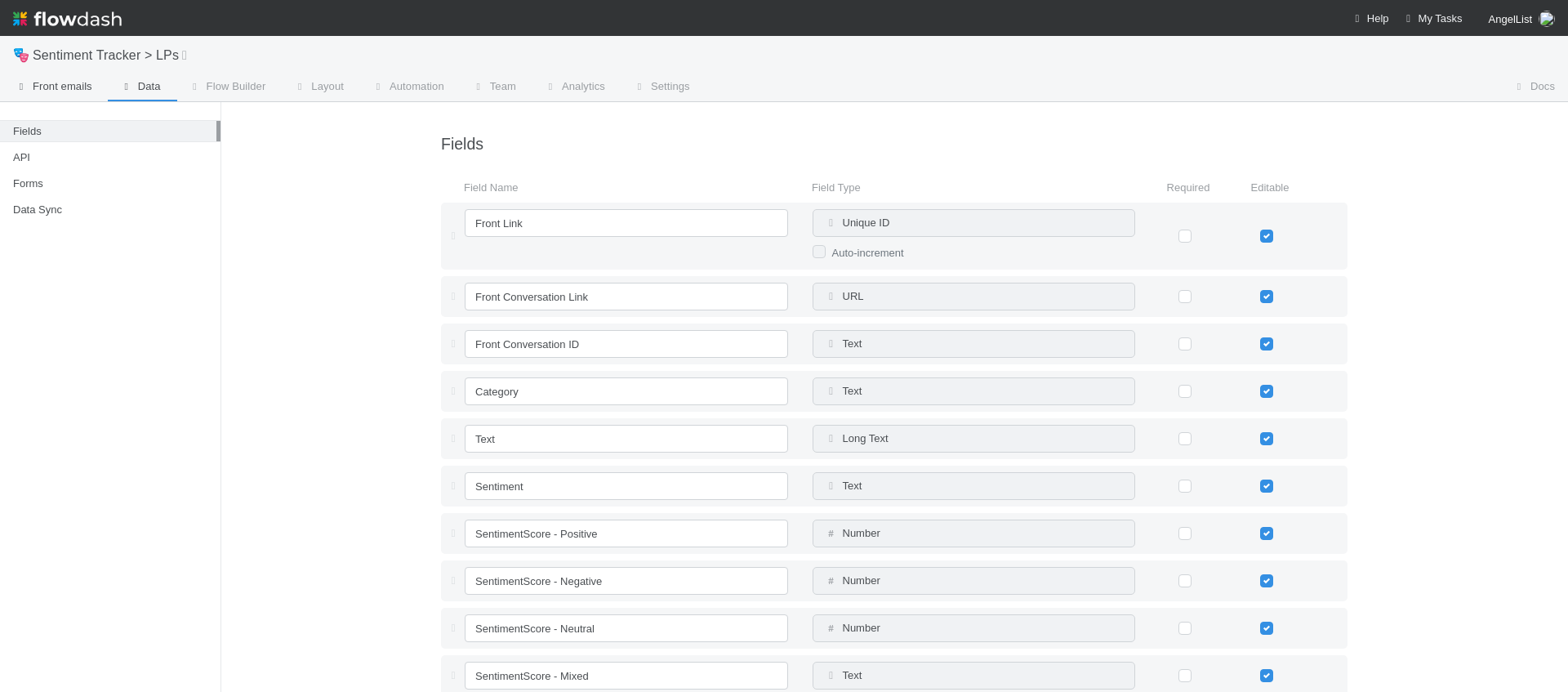 click on "Front emails" at bounding box center [52, 87] 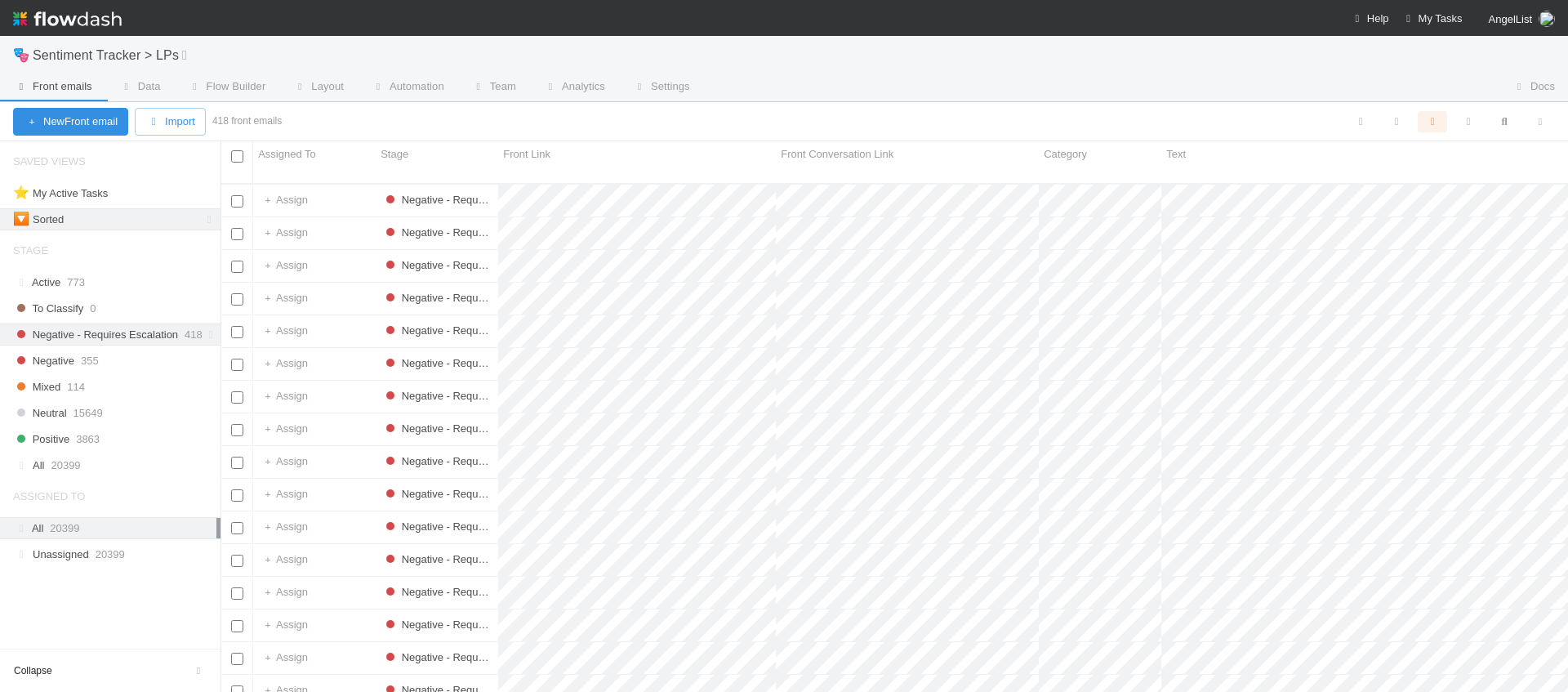 scroll, scrollTop: 0, scrollLeft: 1, axis: horizontal 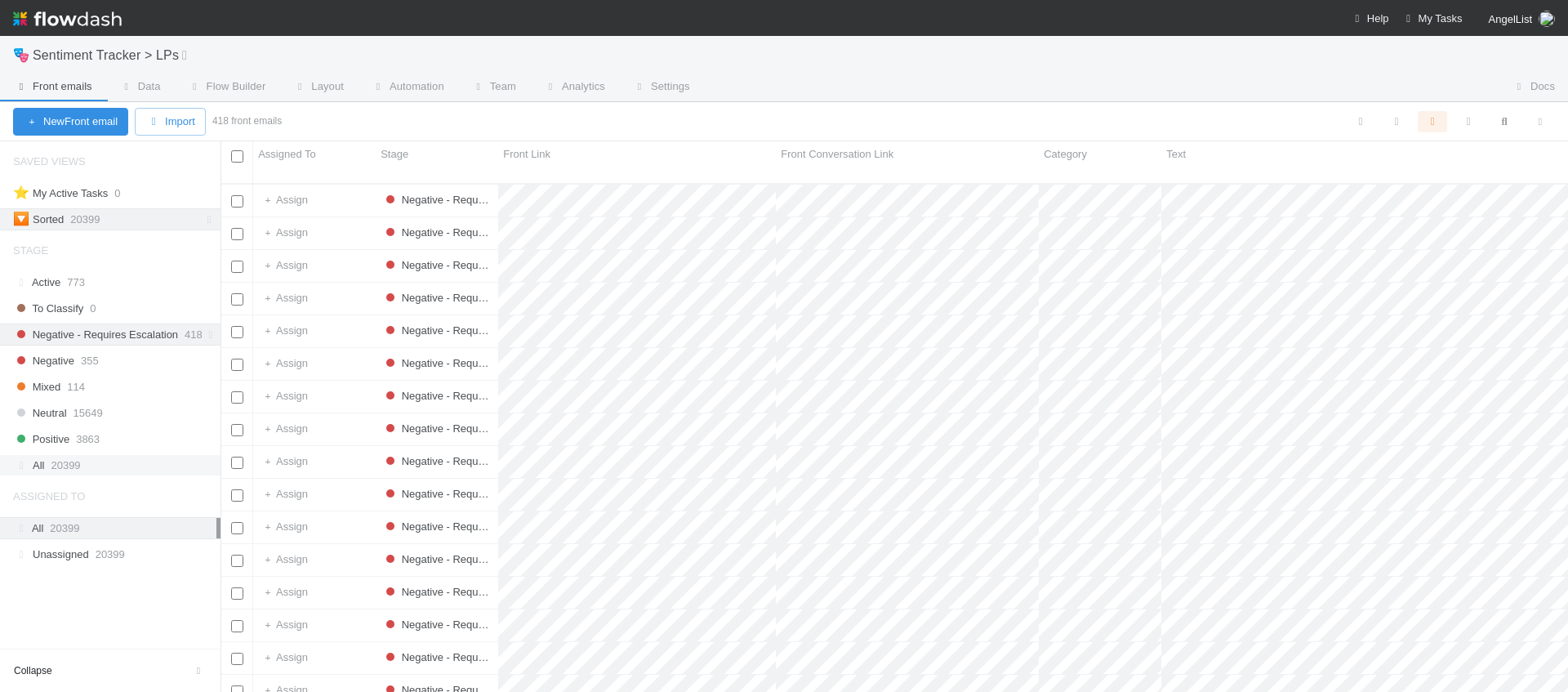 click on "All 20399" at bounding box center [114, 465] 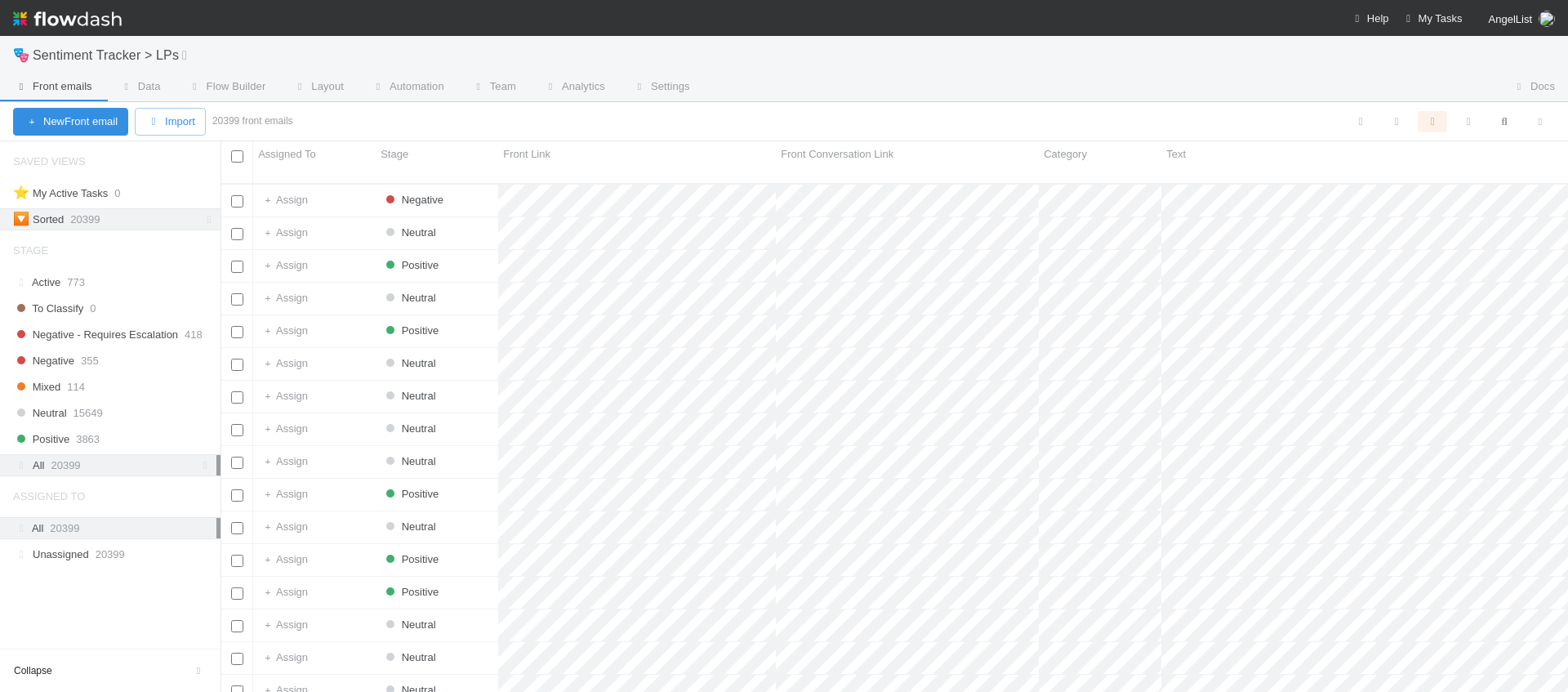 scroll, scrollTop: 0, scrollLeft: 1, axis: horizontal 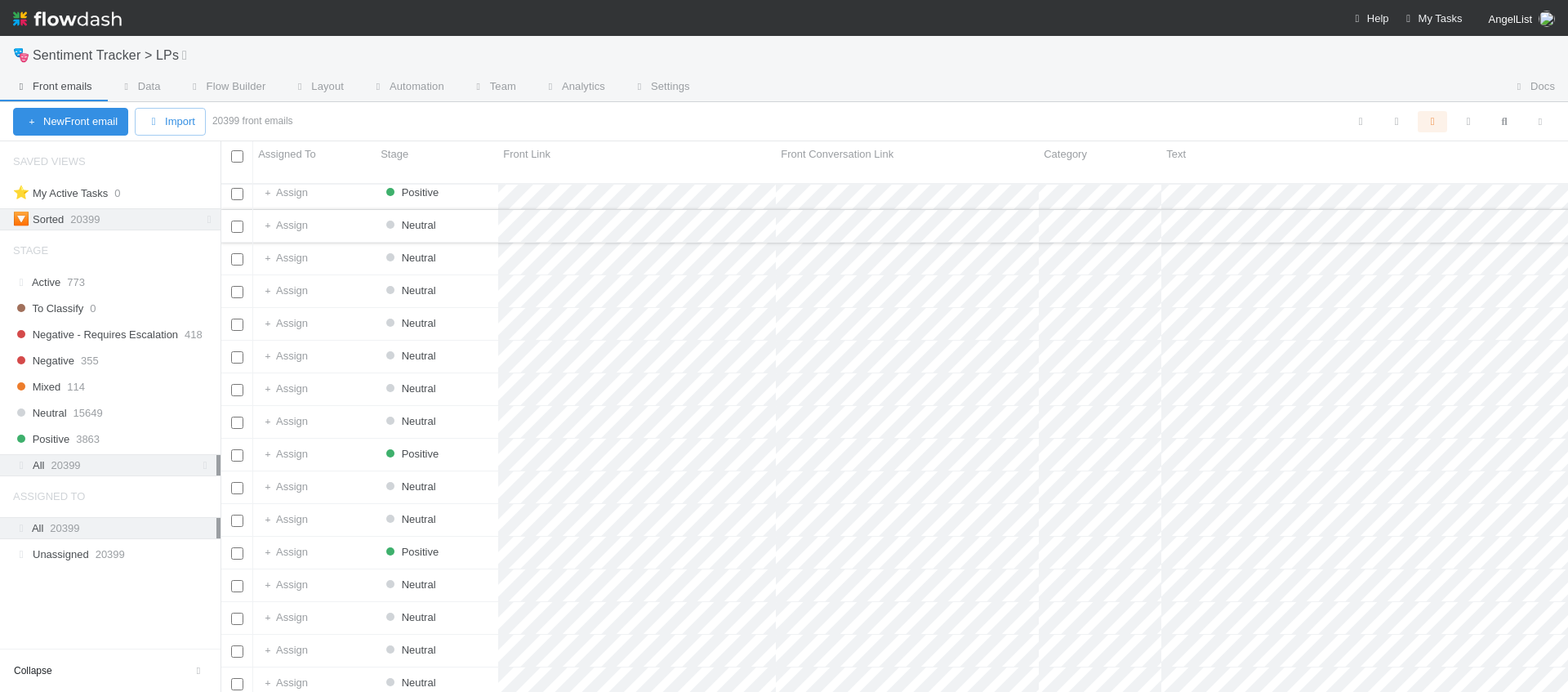 click on "Neutral" at bounding box center [437, 225] 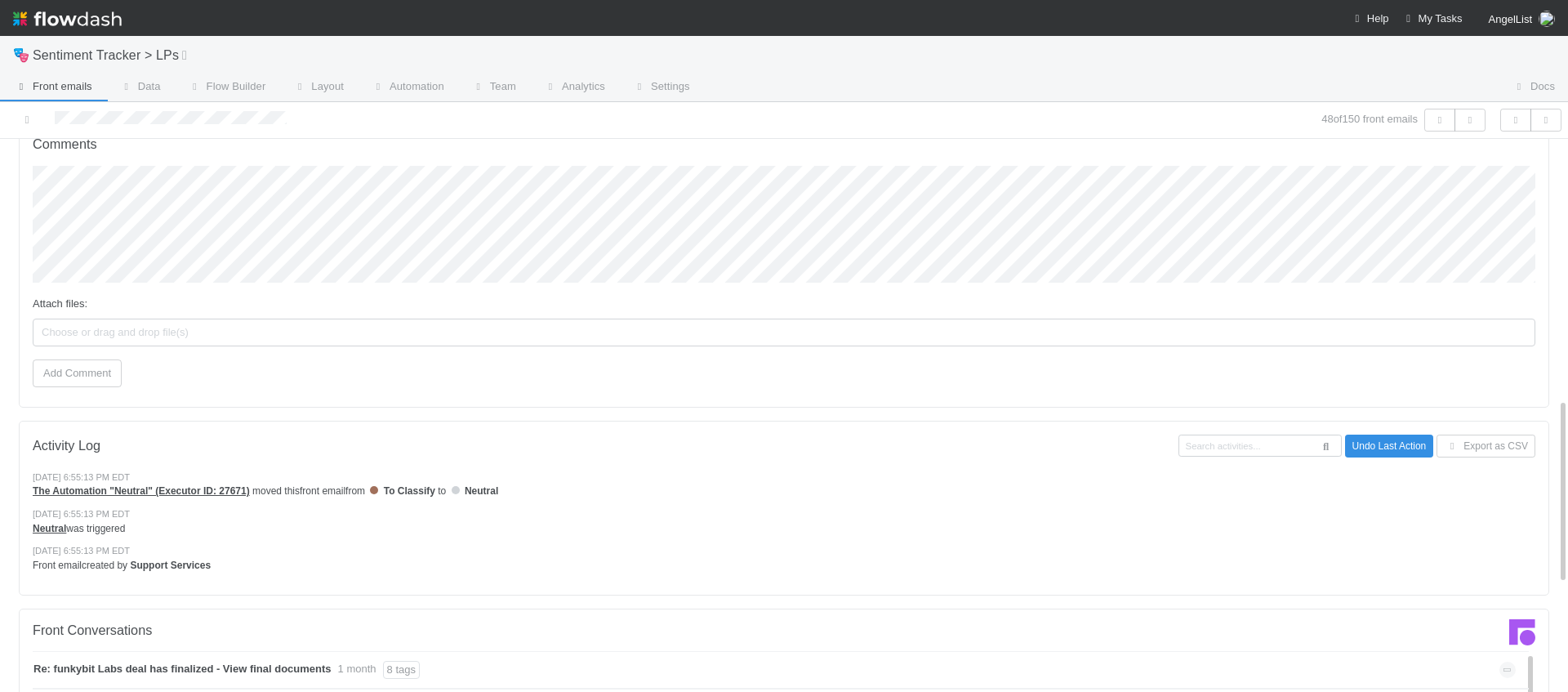 scroll, scrollTop: 909, scrollLeft: 0, axis: vertical 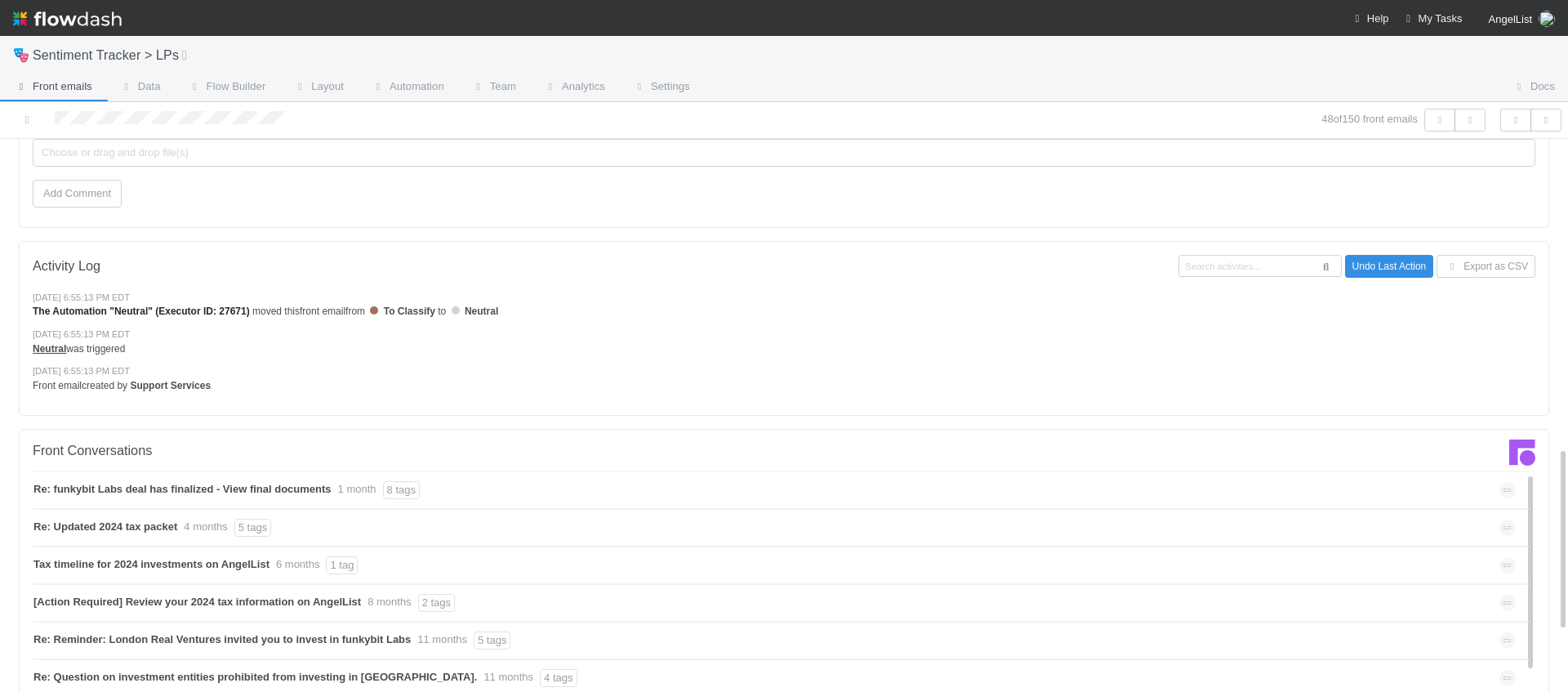 click on "The Automation "Neutral" (Executor ID: 27671)" at bounding box center (141, 311) 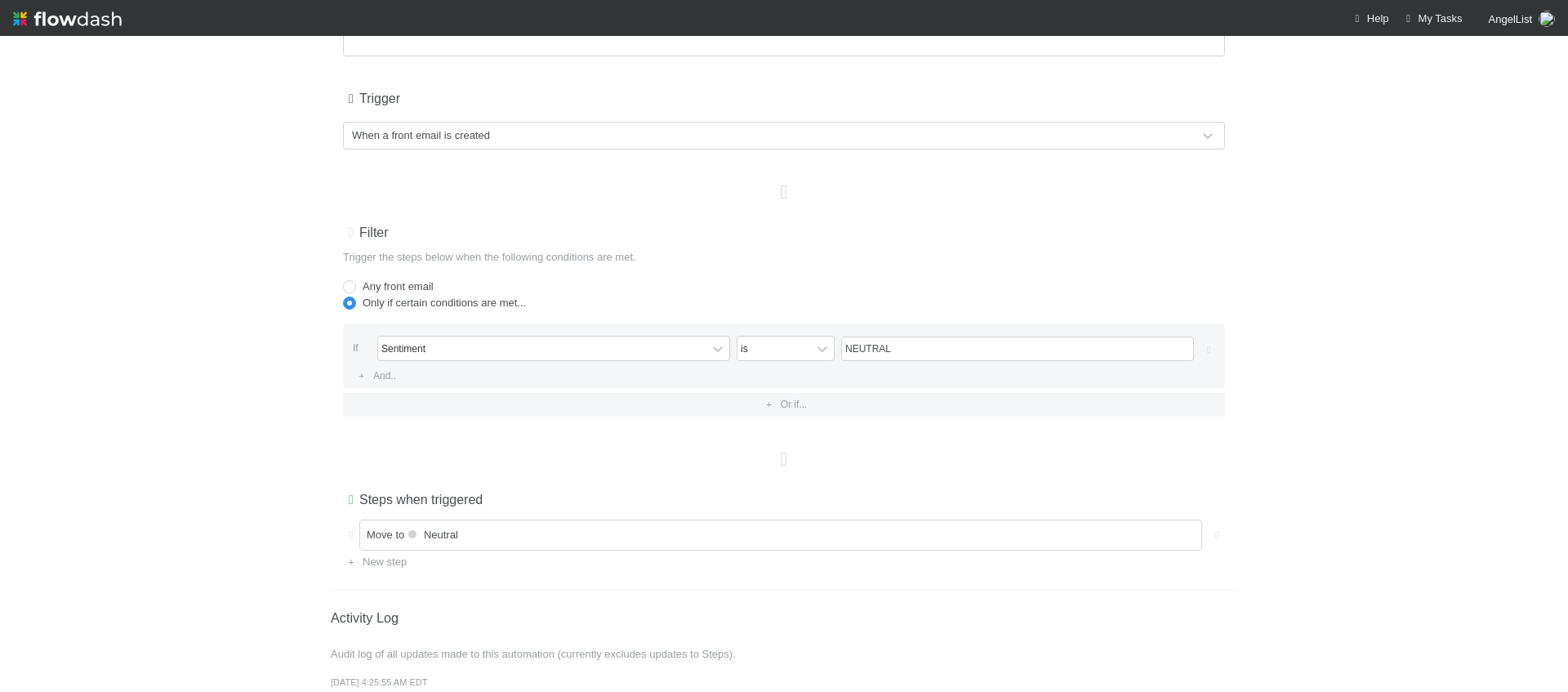 scroll, scrollTop: 363, scrollLeft: 0, axis: vertical 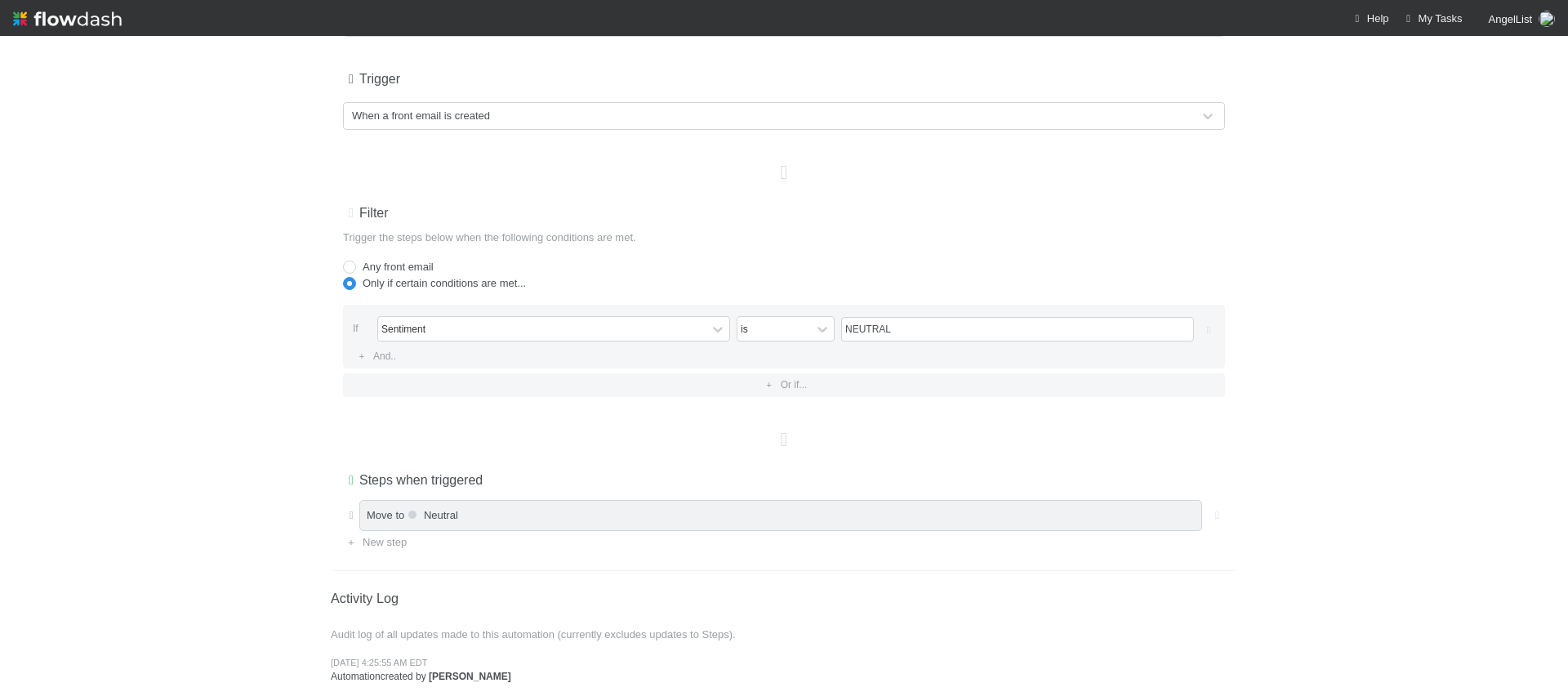 click on "Move to    [GEOGRAPHIC_DATA]" at bounding box center (781, 516) 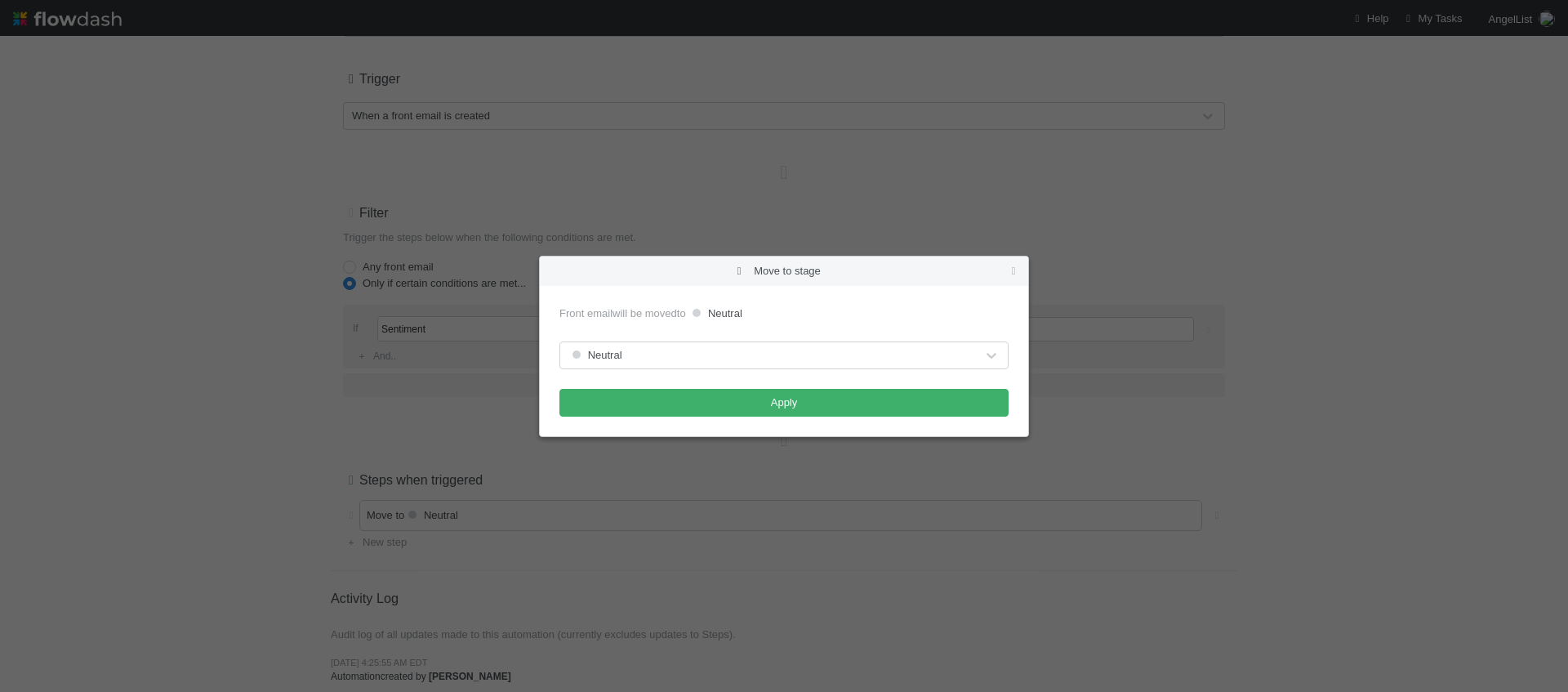 drag, startPoint x: 426, startPoint y: 448, endPoint x: 418, endPoint y: 437, distance: 13.60147 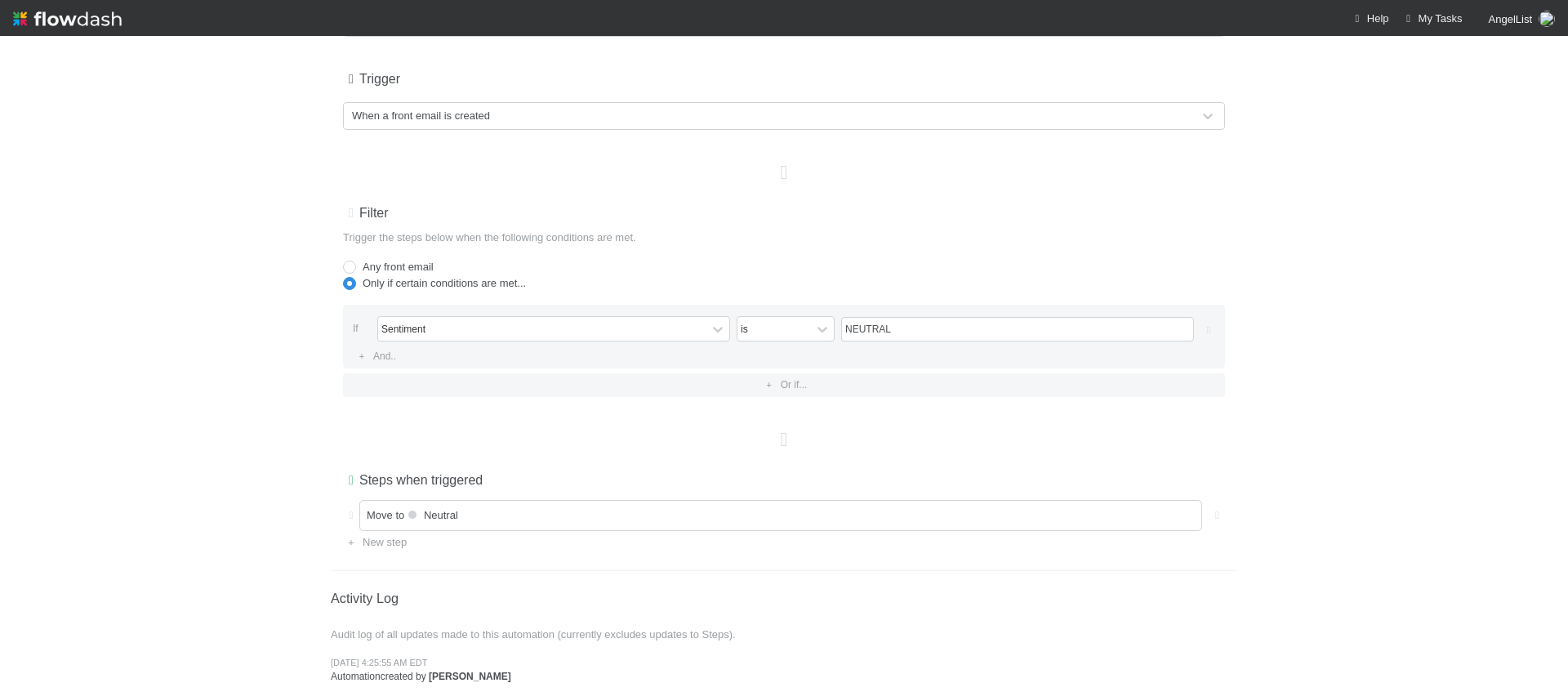 scroll, scrollTop: 0, scrollLeft: 0, axis: both 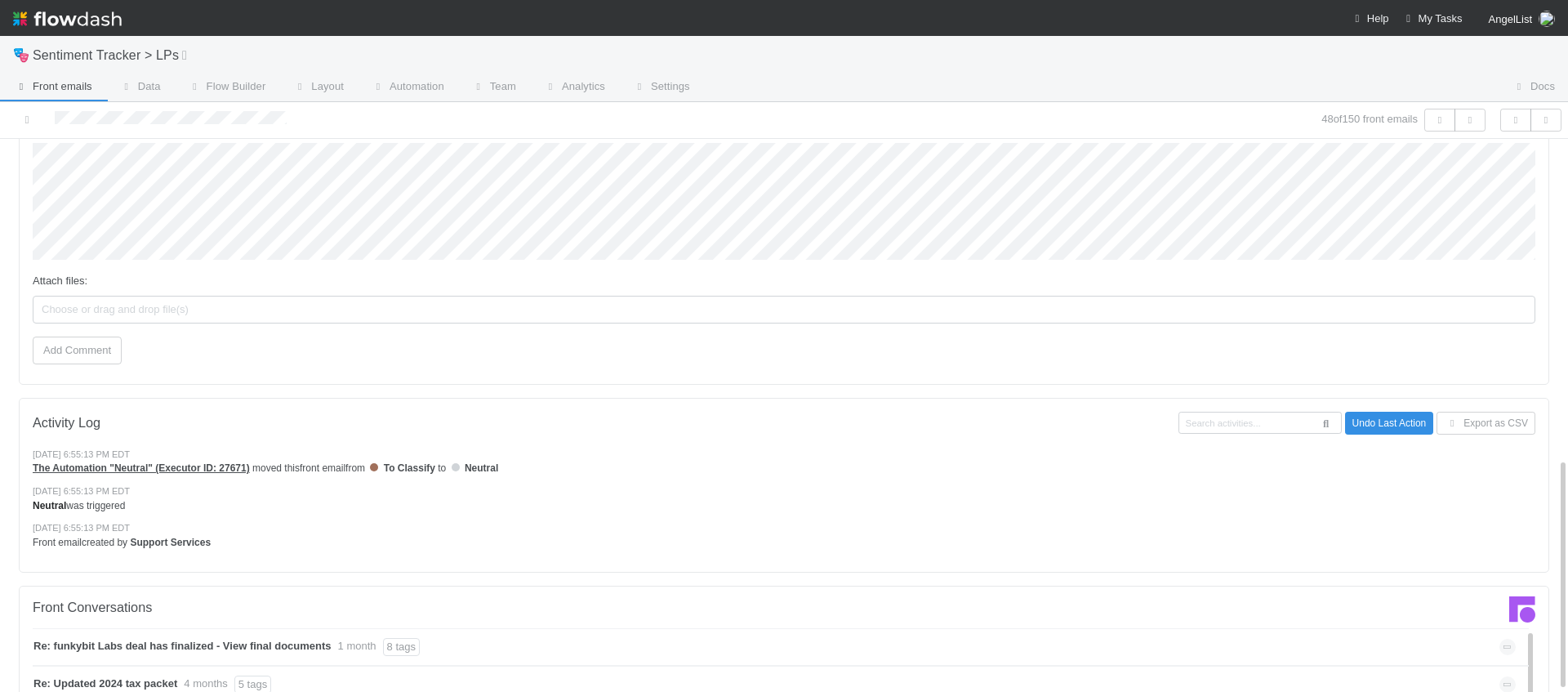 click on "Neutral" at bounding box center [49, 506] 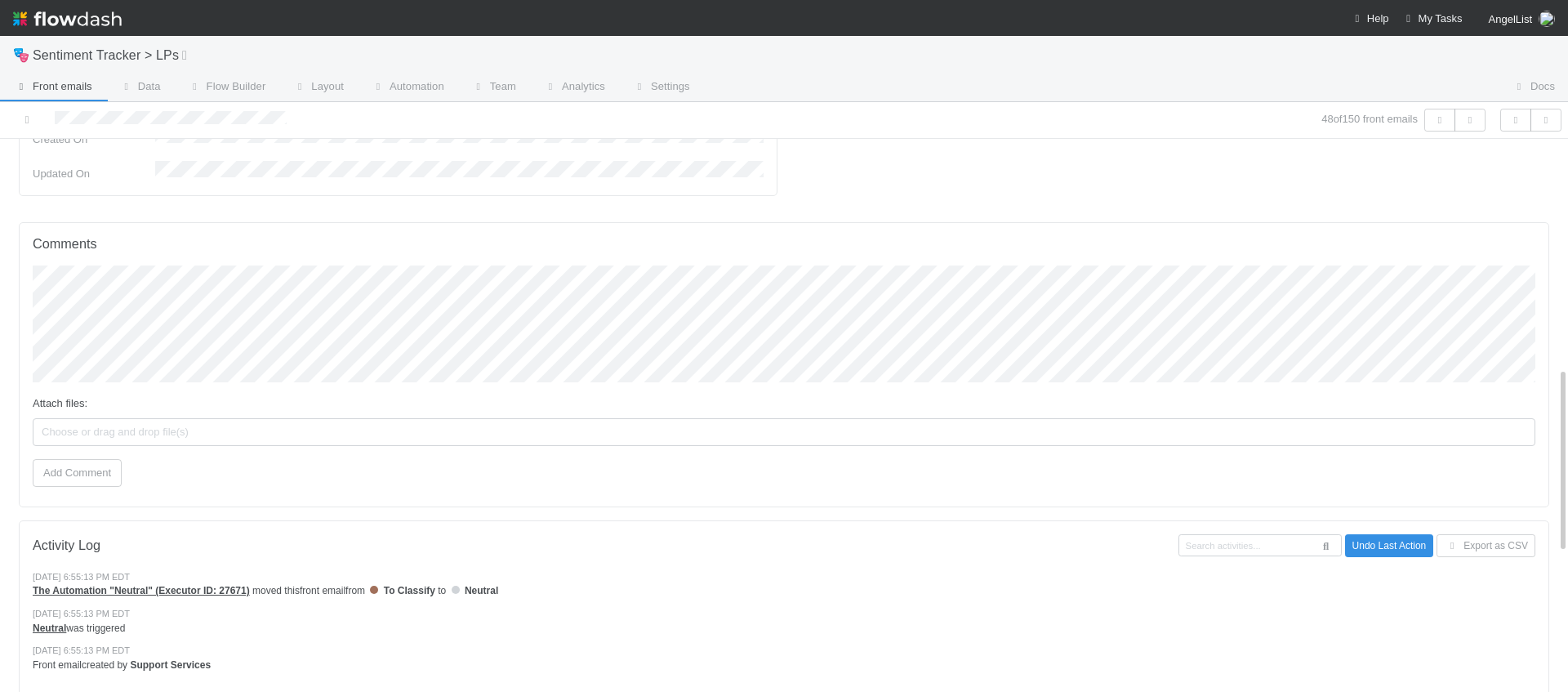 scroll, scrollTop: 690, scrollLeft: 0, axis: vertical 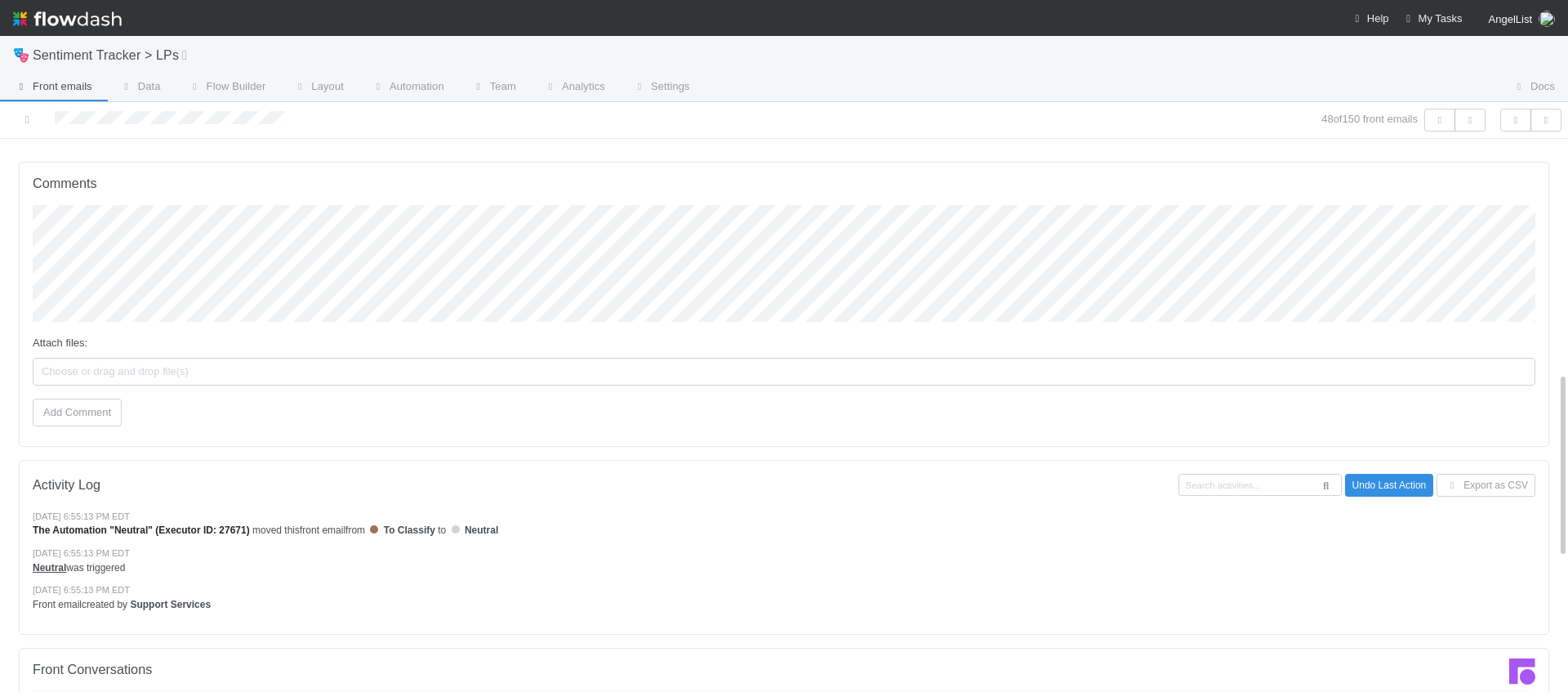 click on "The Automation "Neutral" (Executor ID: 27671)" at bounding box center (141, 530) 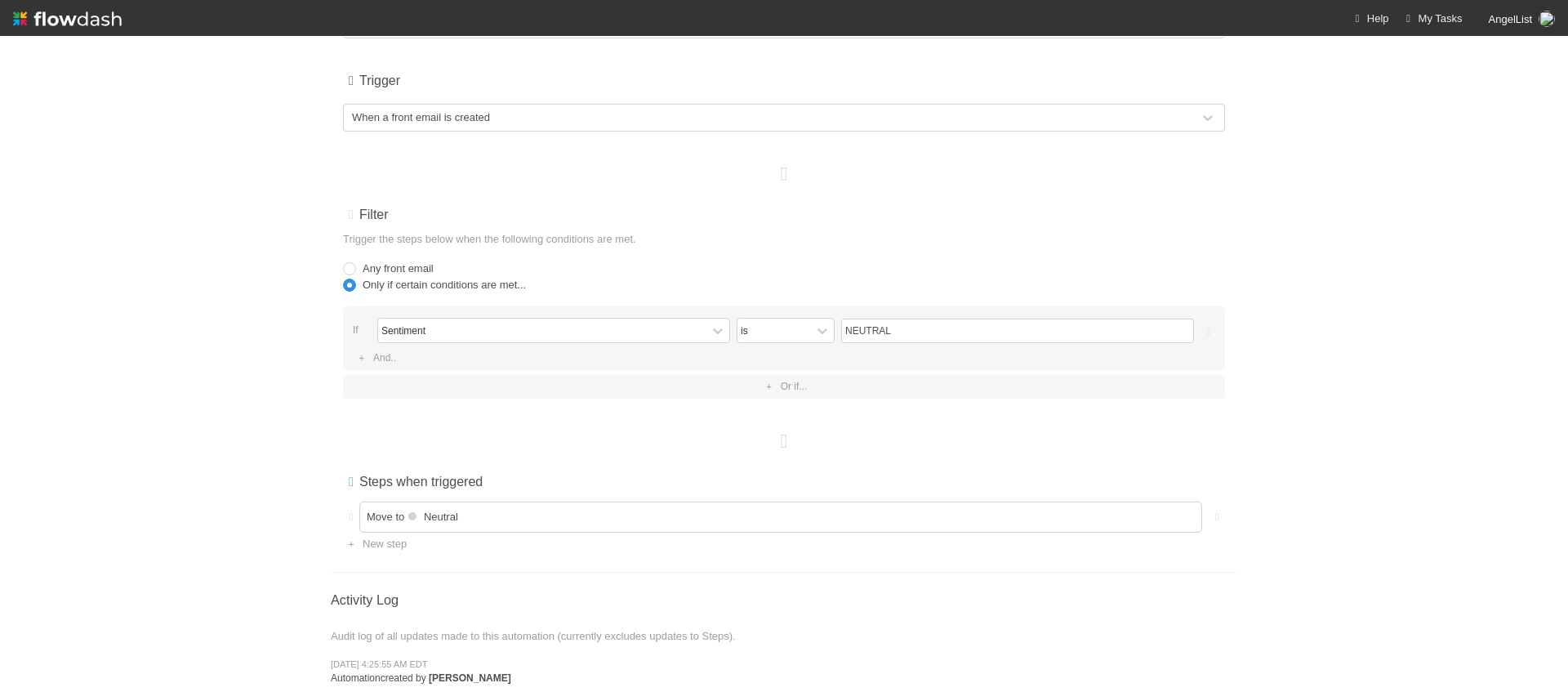 scroll, scrollTop: 364, scrollLeft: 0, axis: vertical 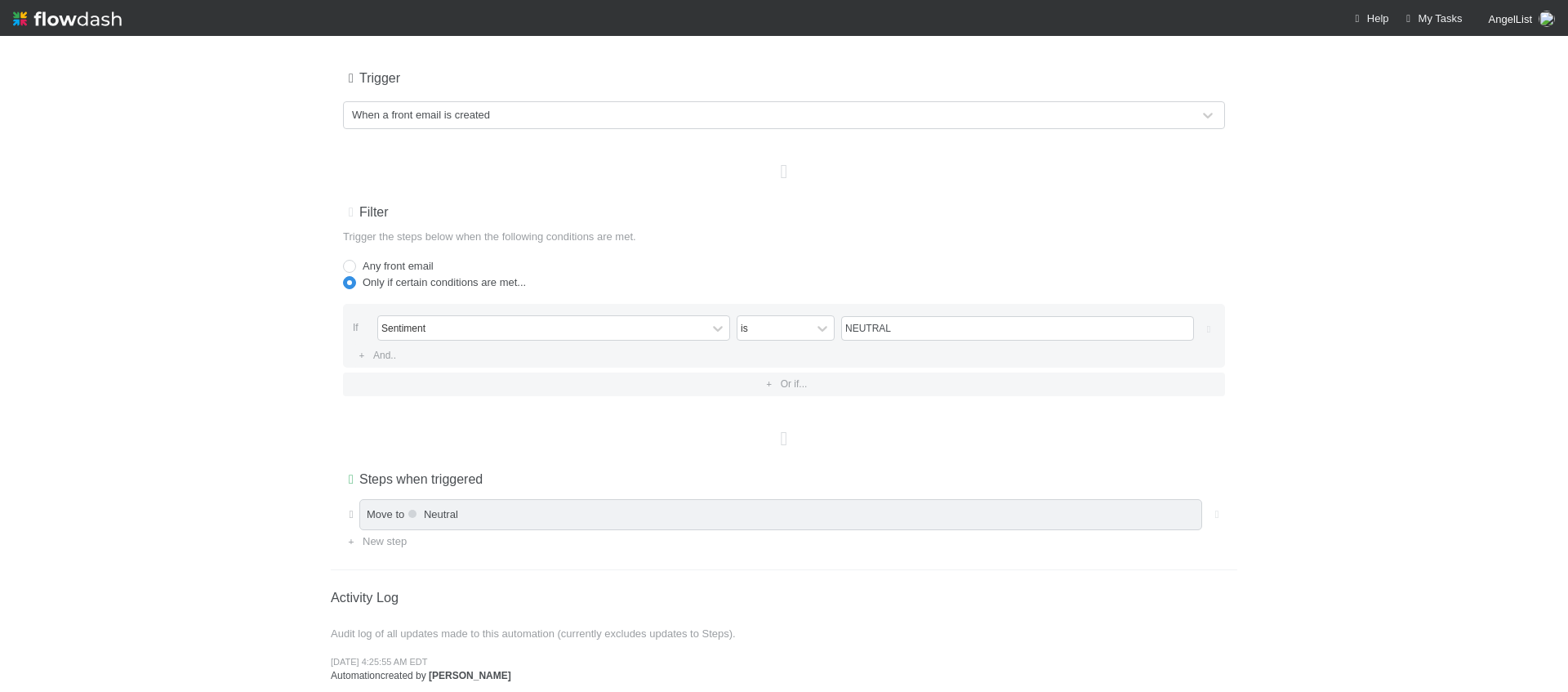 click on "Move to    [GEOGRAPHIC_DATA]" at bounding box center (781, 515) 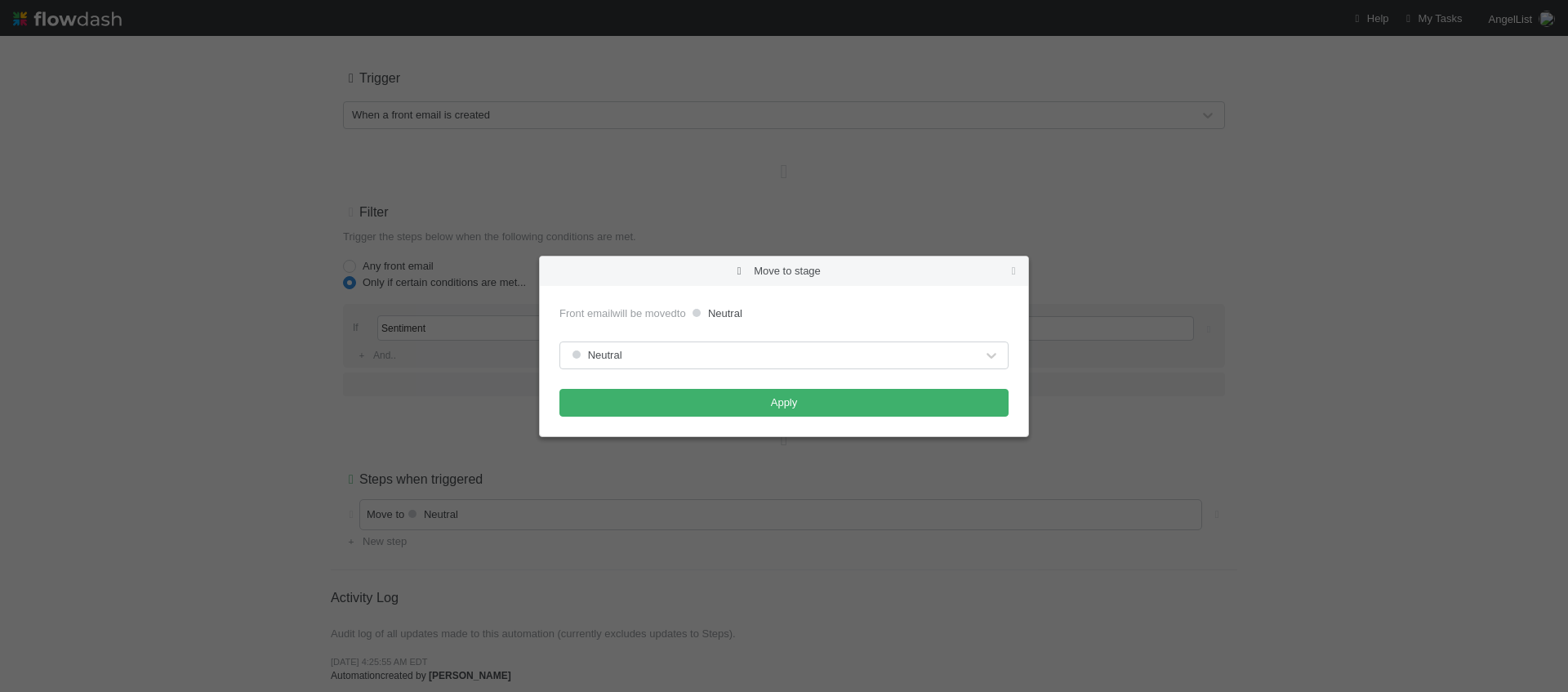 click on "Move to stage Front email  will be moved   to     [GEOGRAPHIC_DATA] Apply" at bounding box center (784, 346) 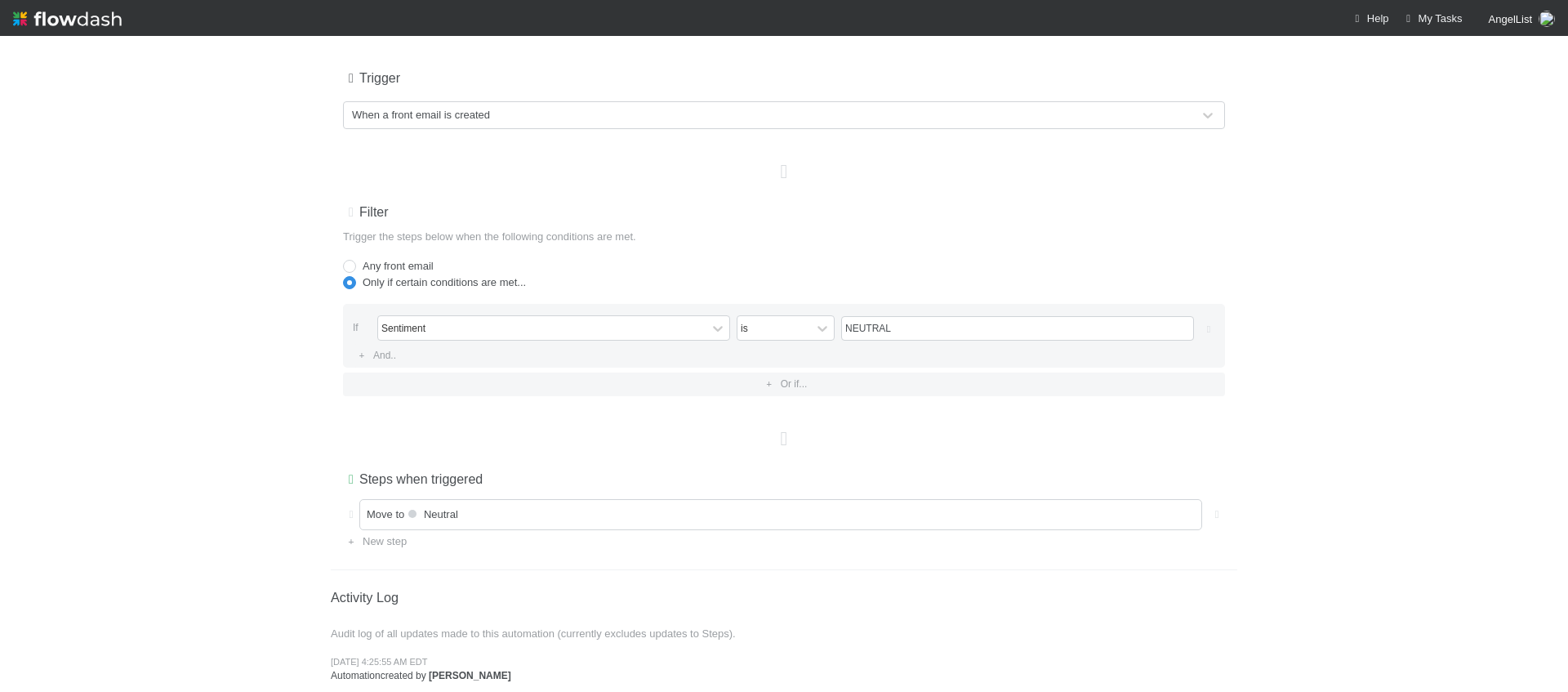 scroll, scrollTop: 0, scrollLeft: 0, axis: both 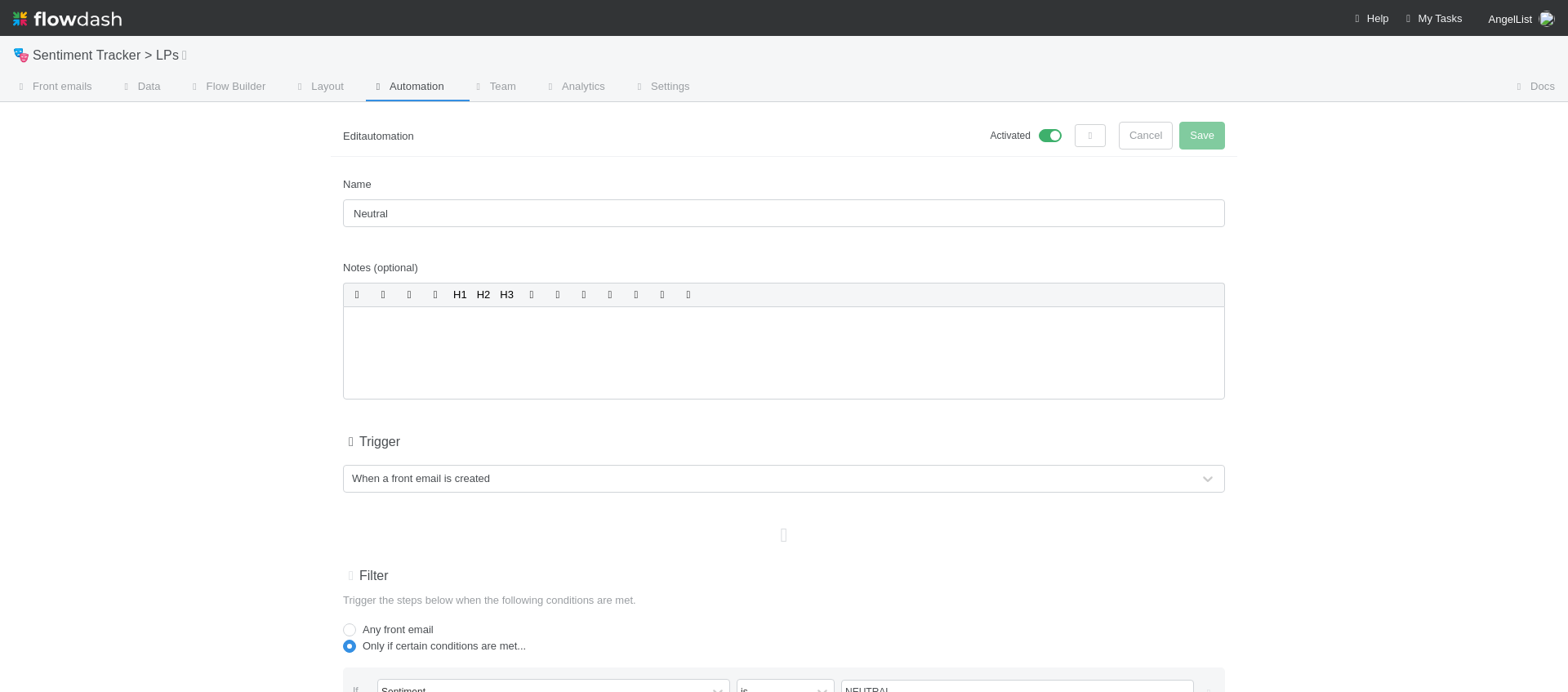 click on "Automation" at bounding box center [407, 88] 